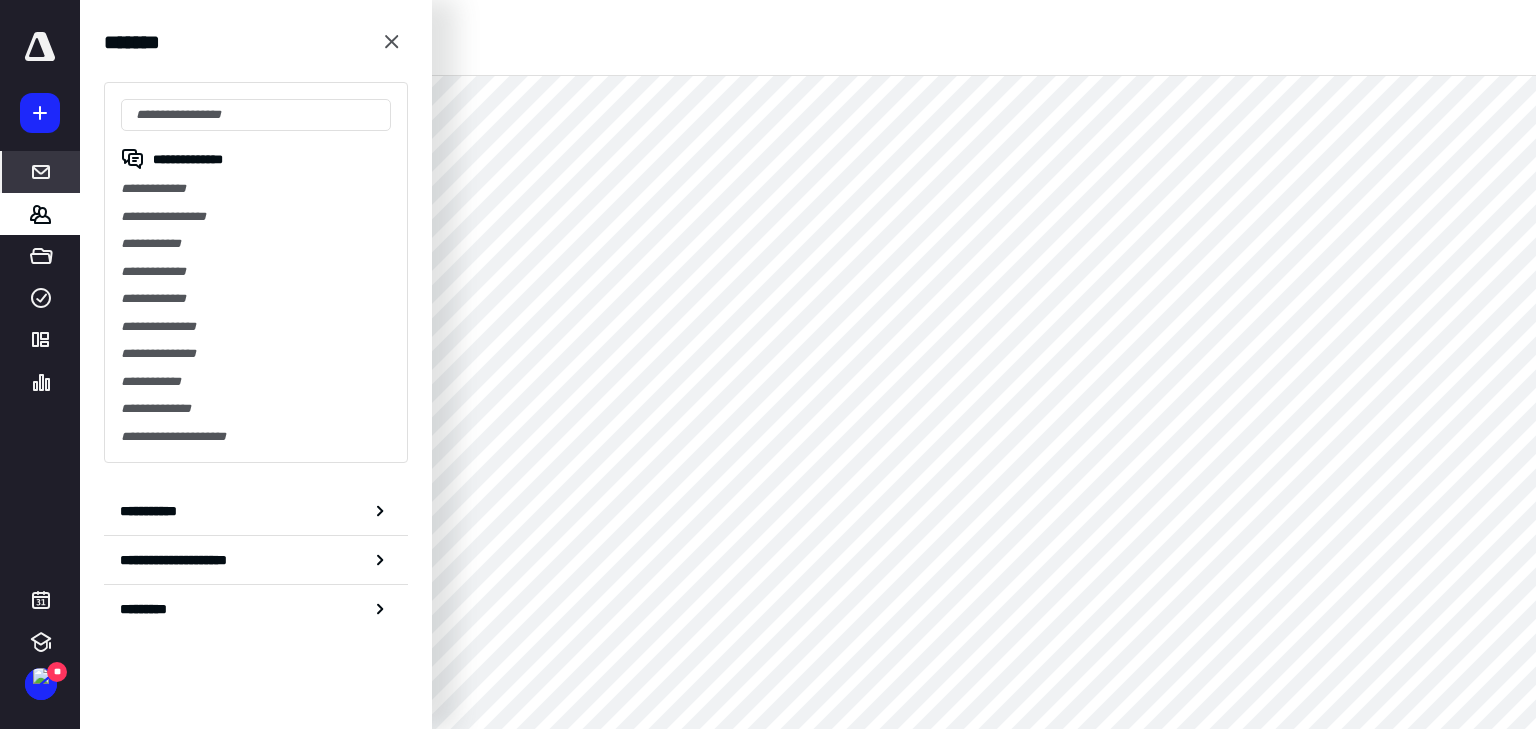 scroll, scrollTop: 0, scrollLeft: 0, axis: both 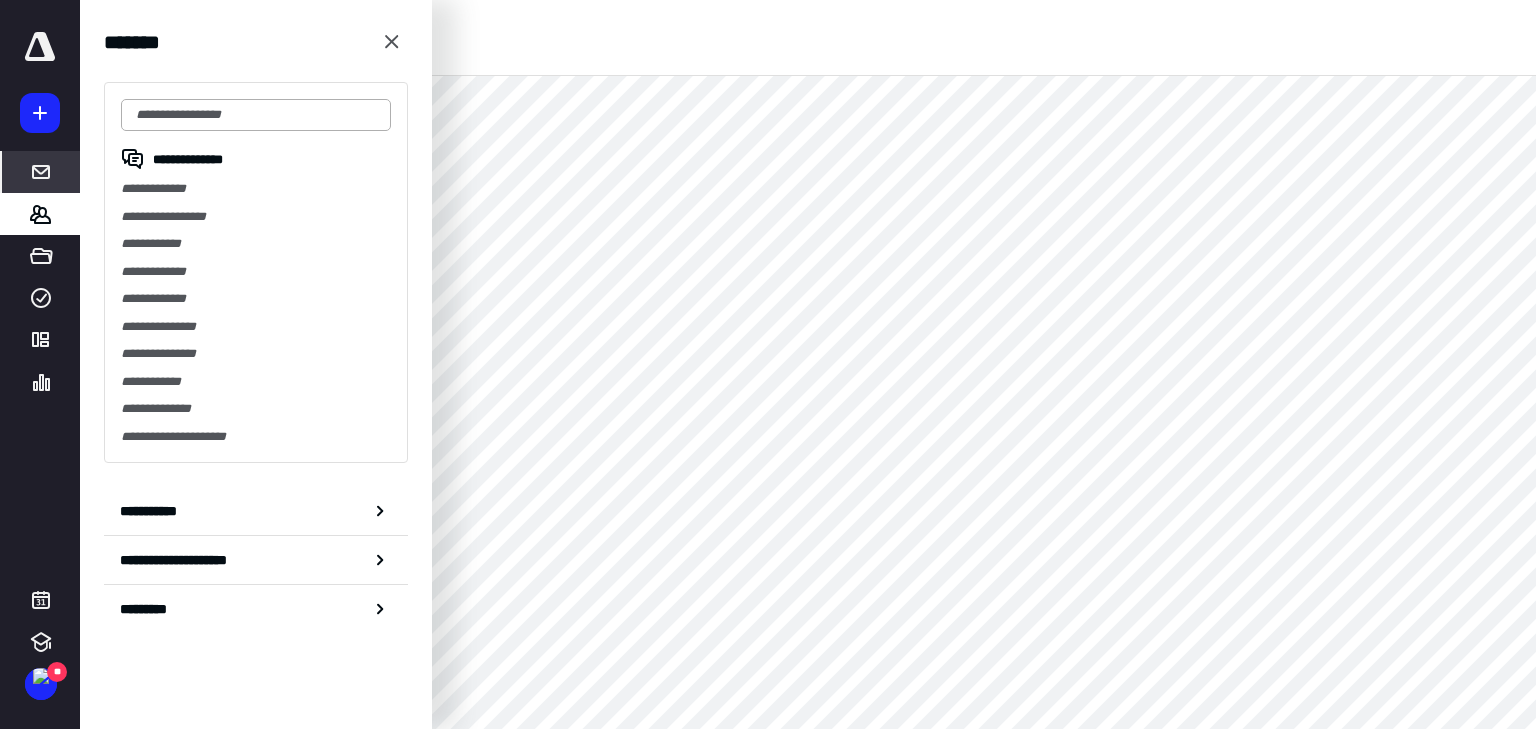 click at bounding box center (256, 115) 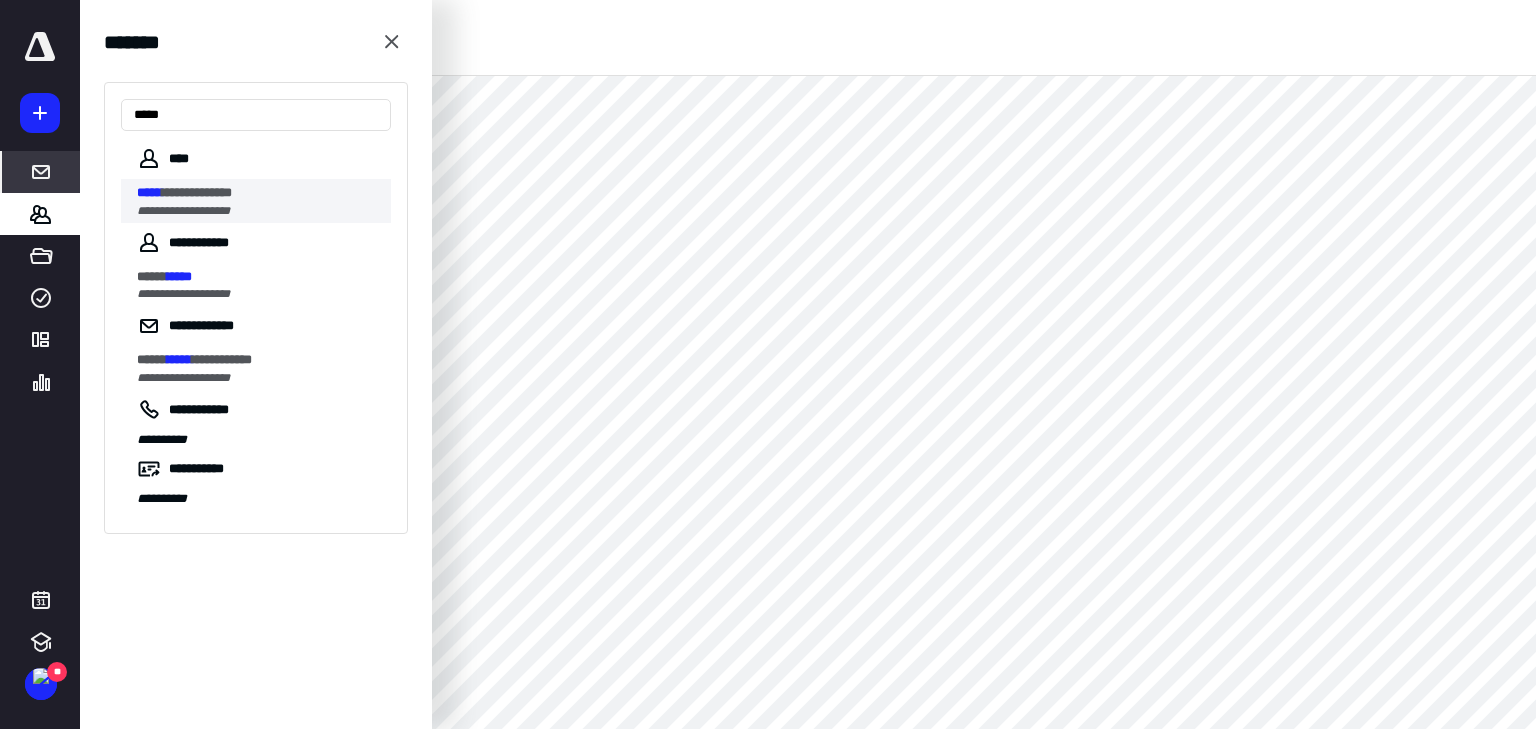 type on "*****" 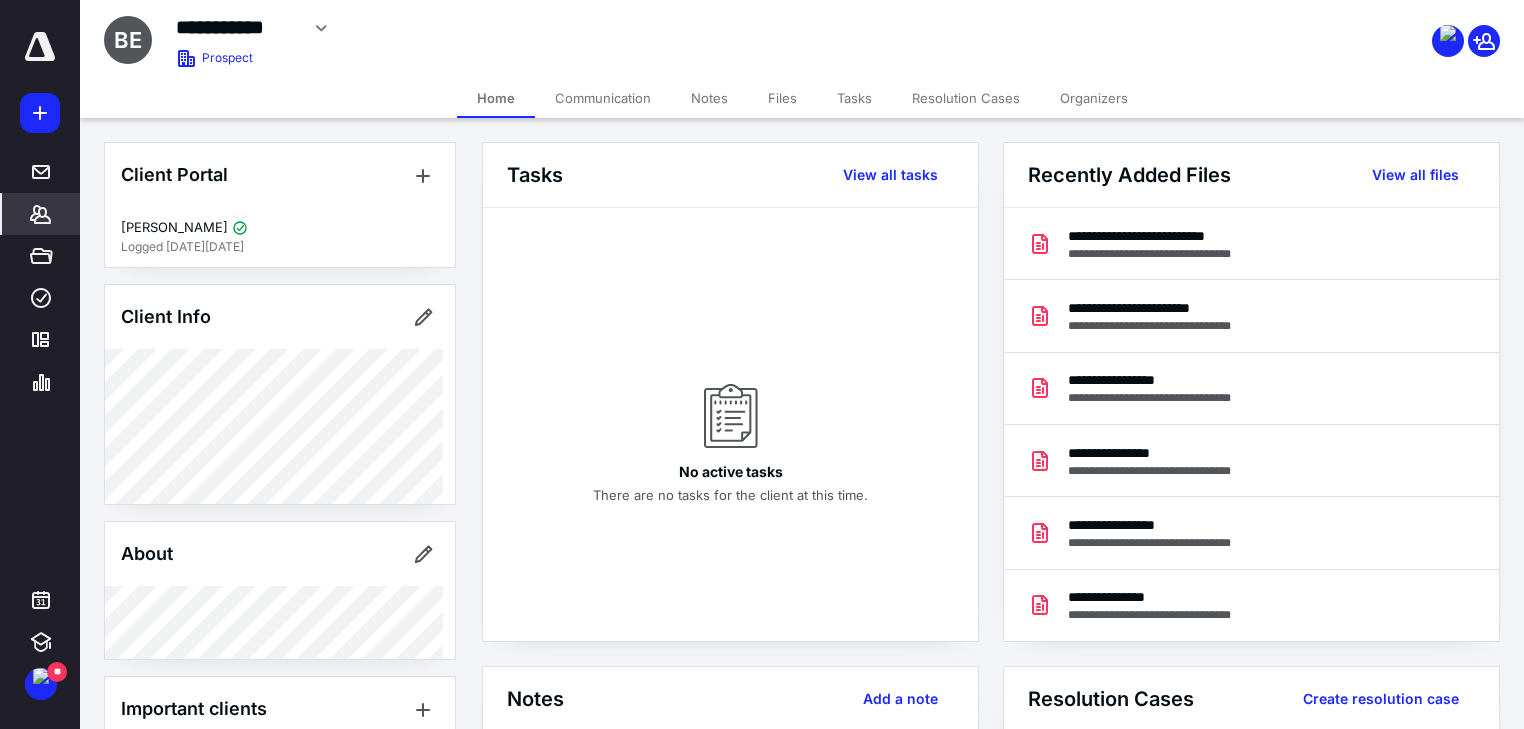 click on "Files" at bounding box center (782, 98) 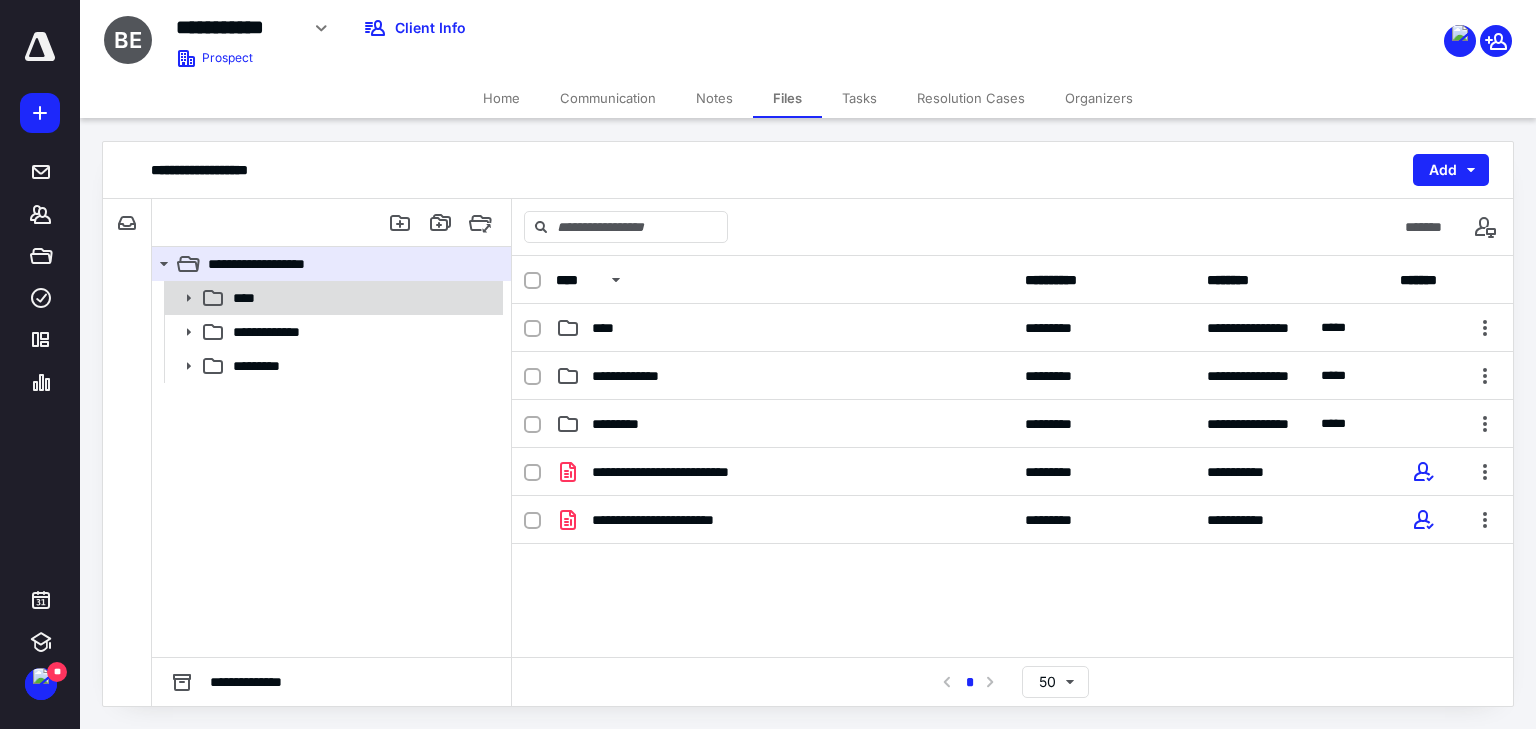 click 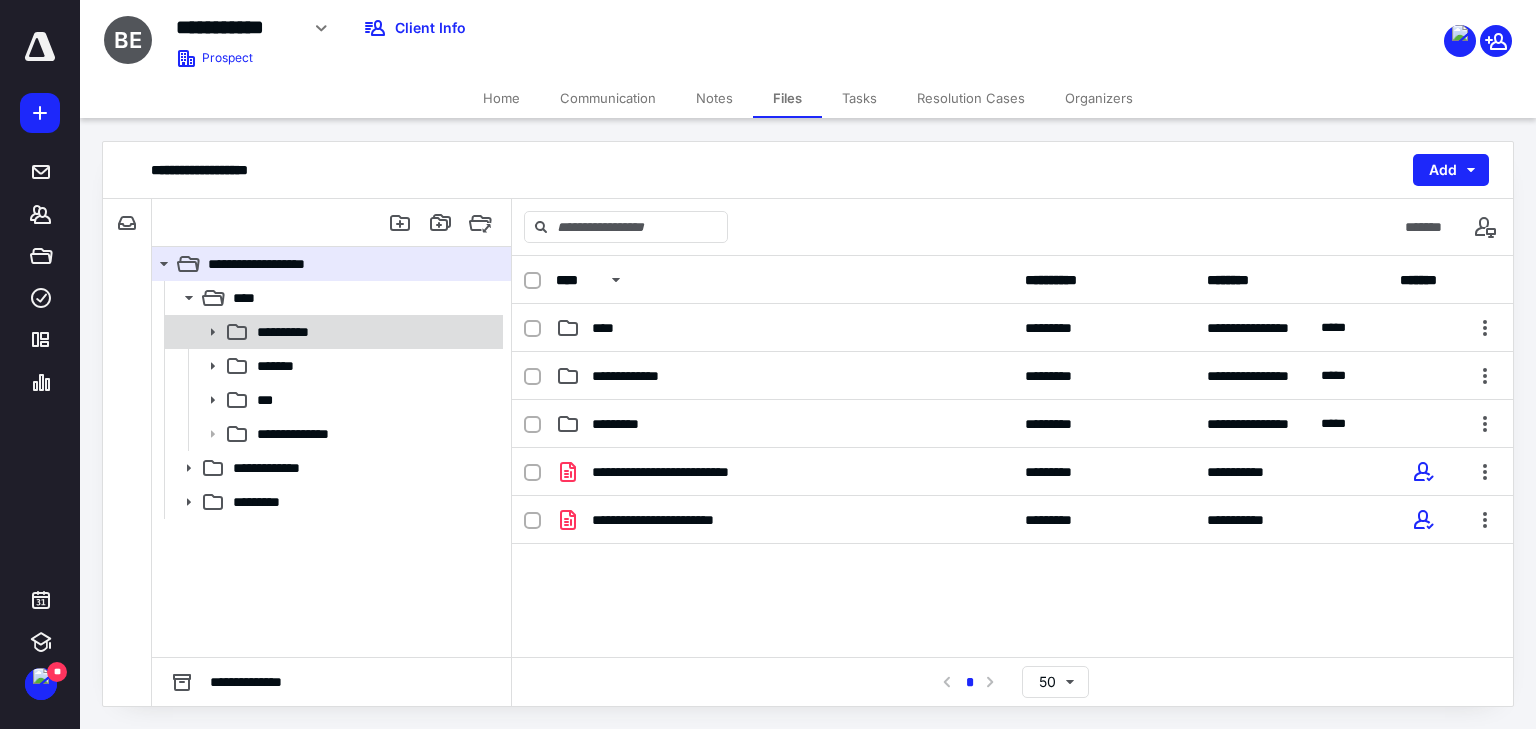 click 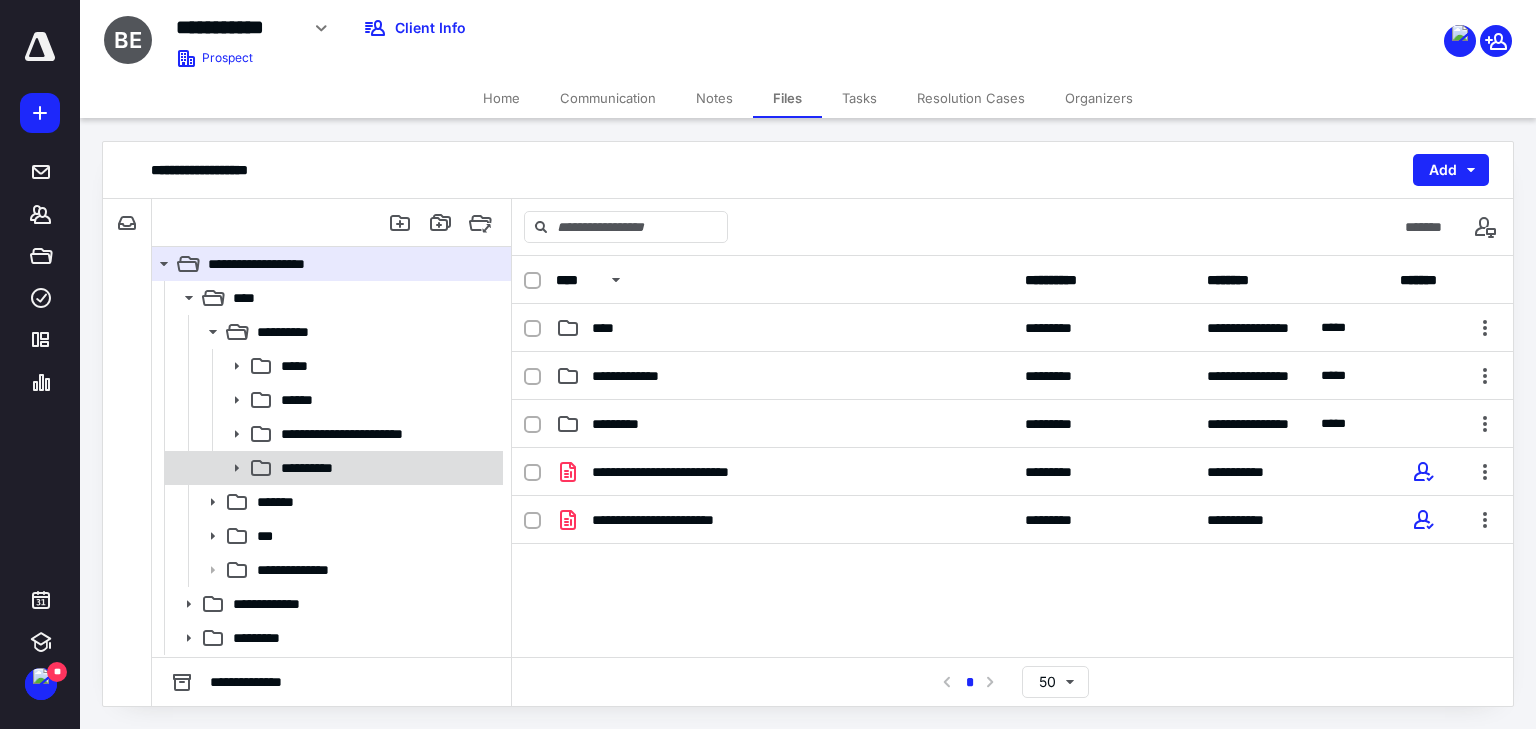 click 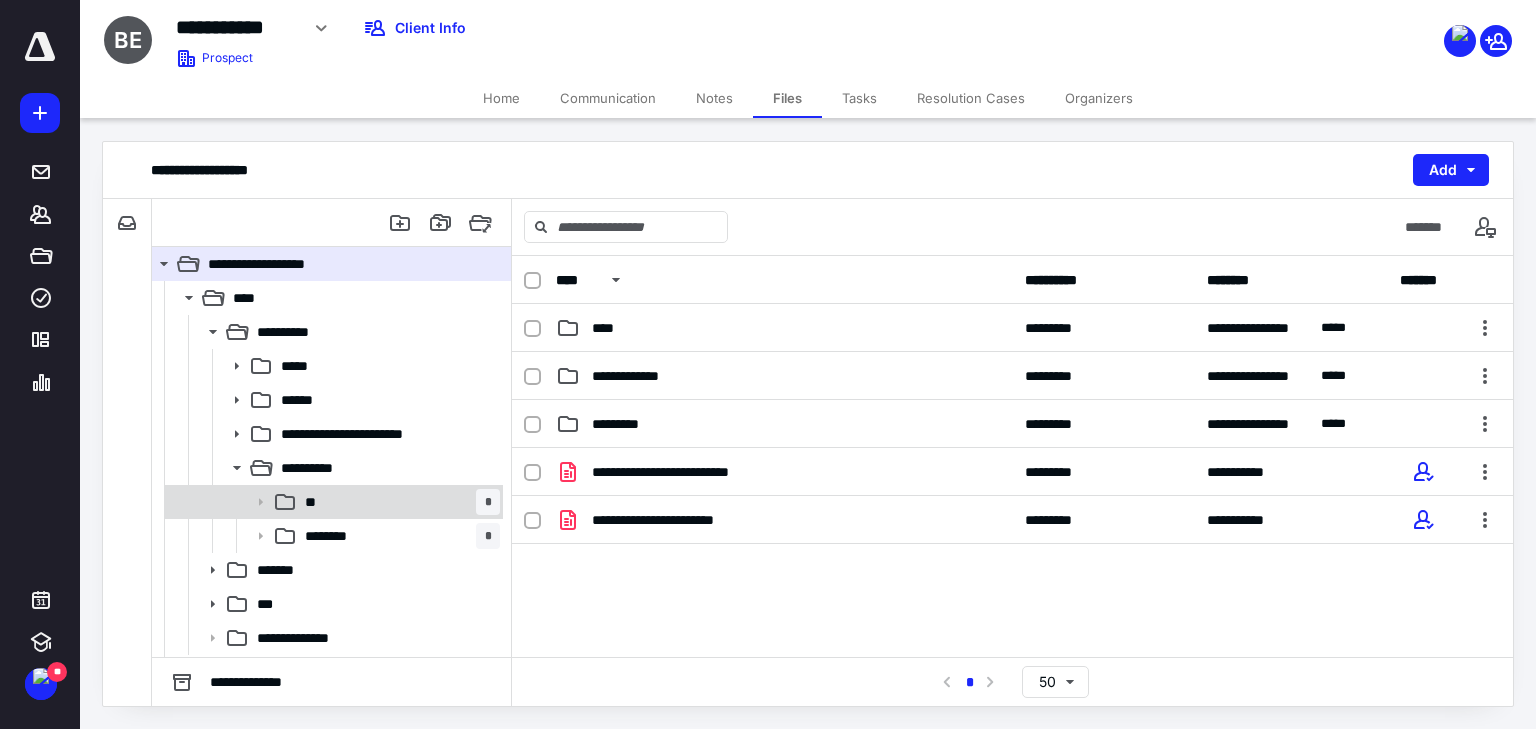 scroll, scrollTop: 64, scrollLeft: 0, axis: vertical 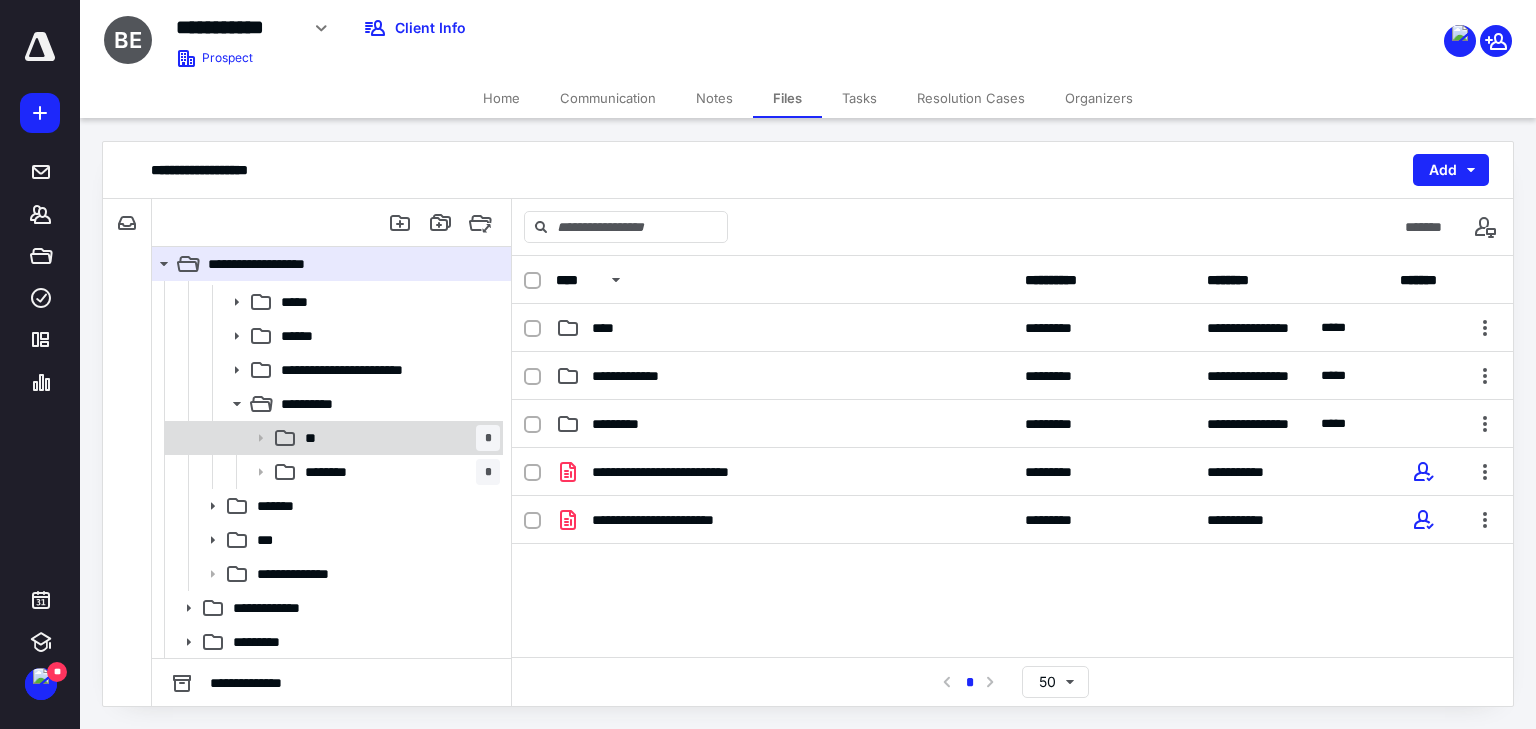 click on "** *" at bounding box center [398, 438] 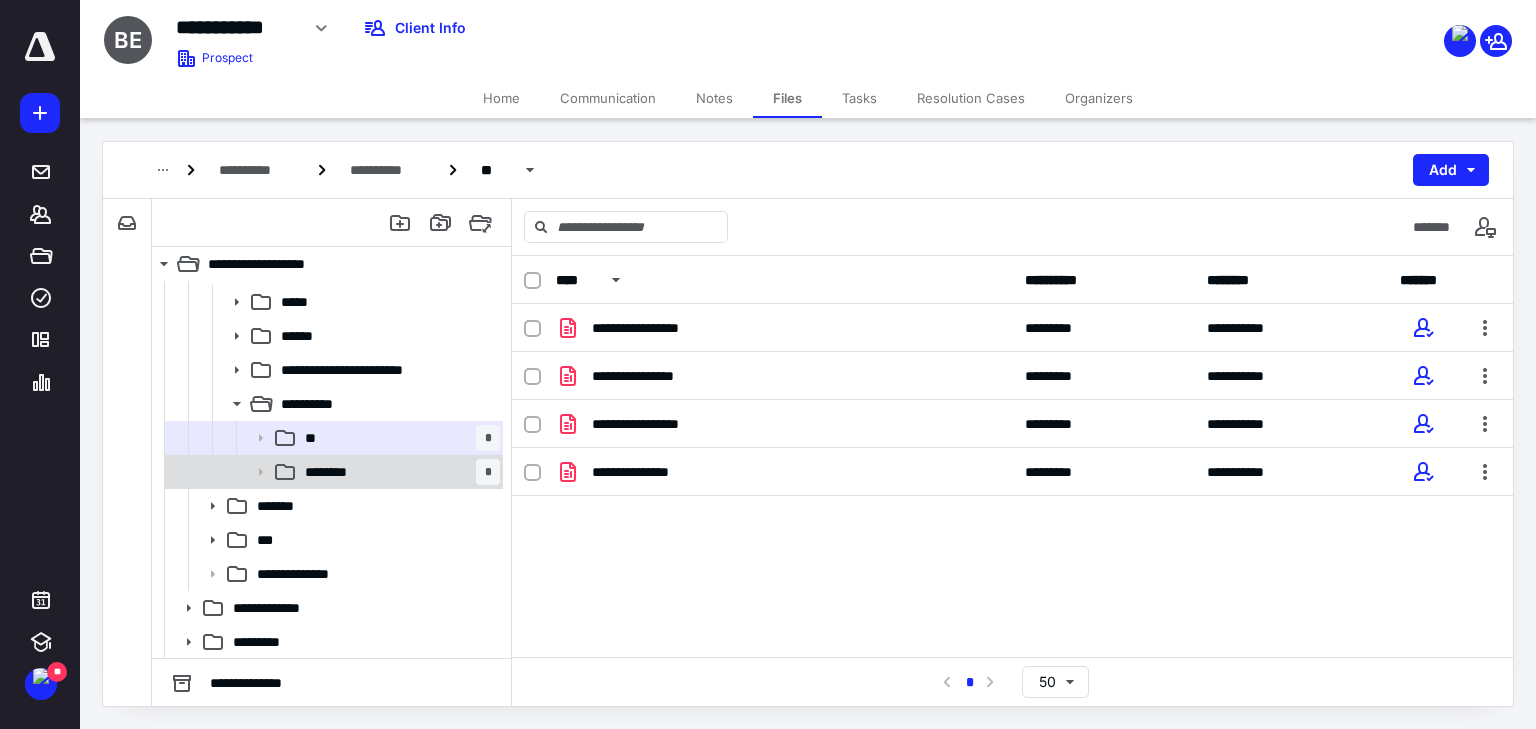 click on "******** *" at bounding box center (398, 472) 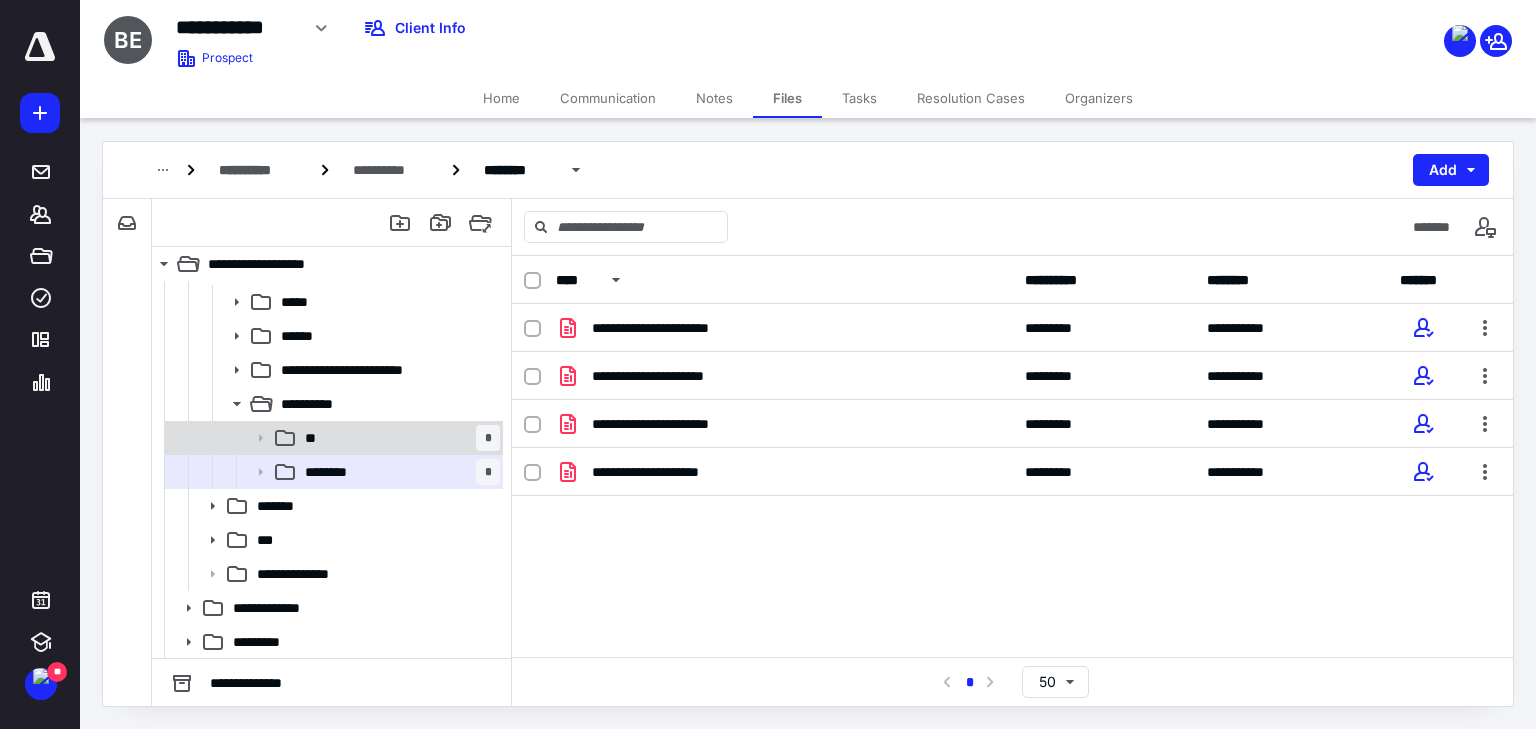 click on "** *" at bounding box center (398, 438) 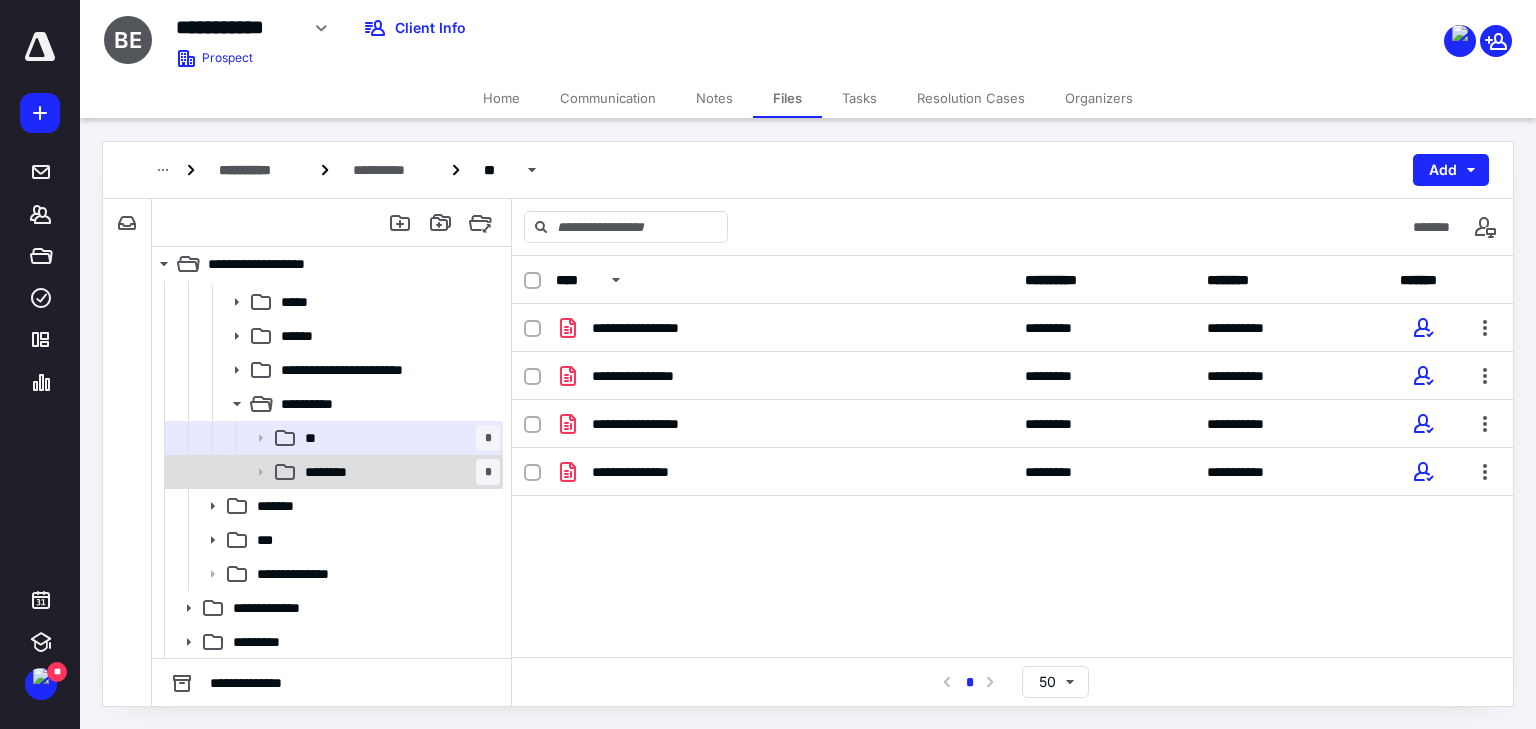 click on "******** *" at bounding box center (398, 472) 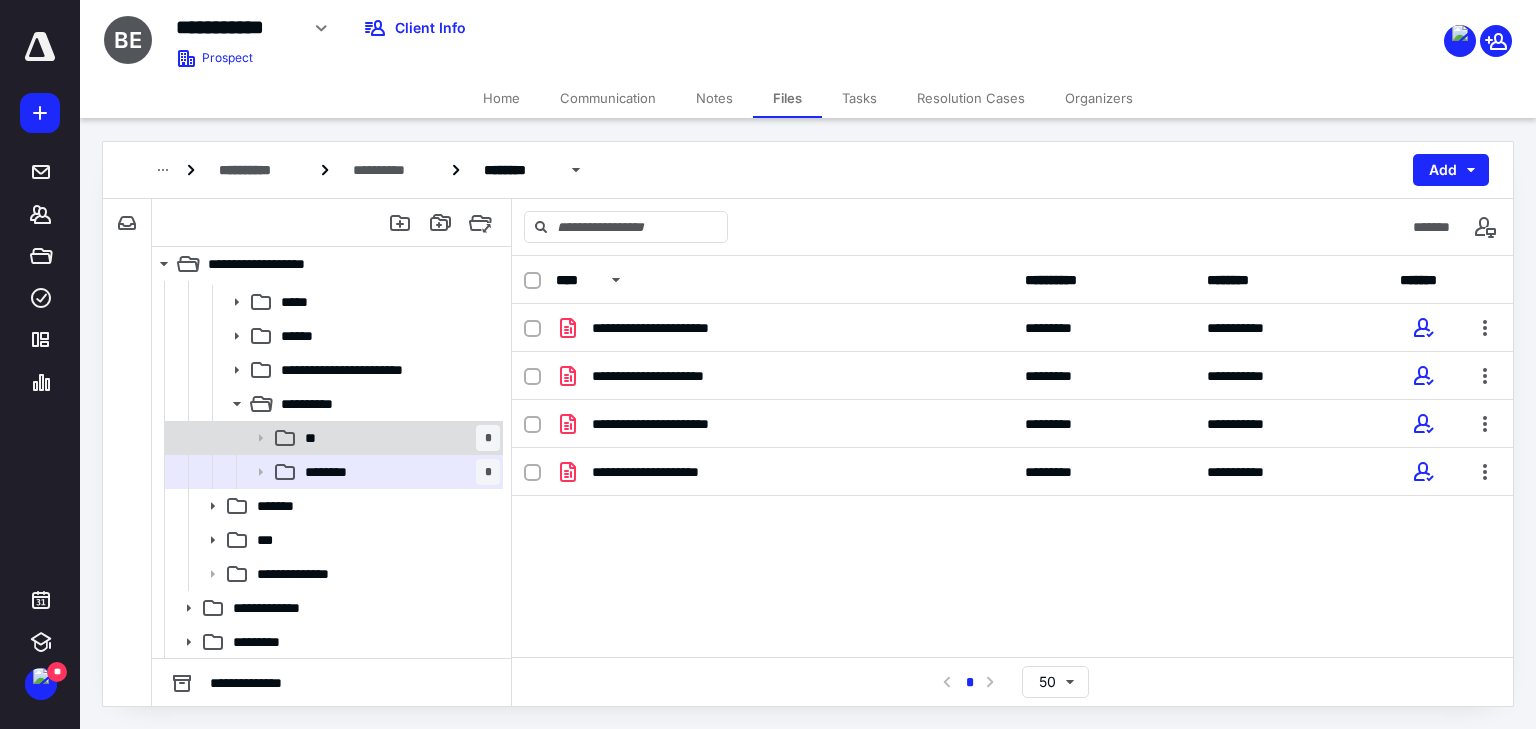 click on "** *" at bounding box center [398, 438] 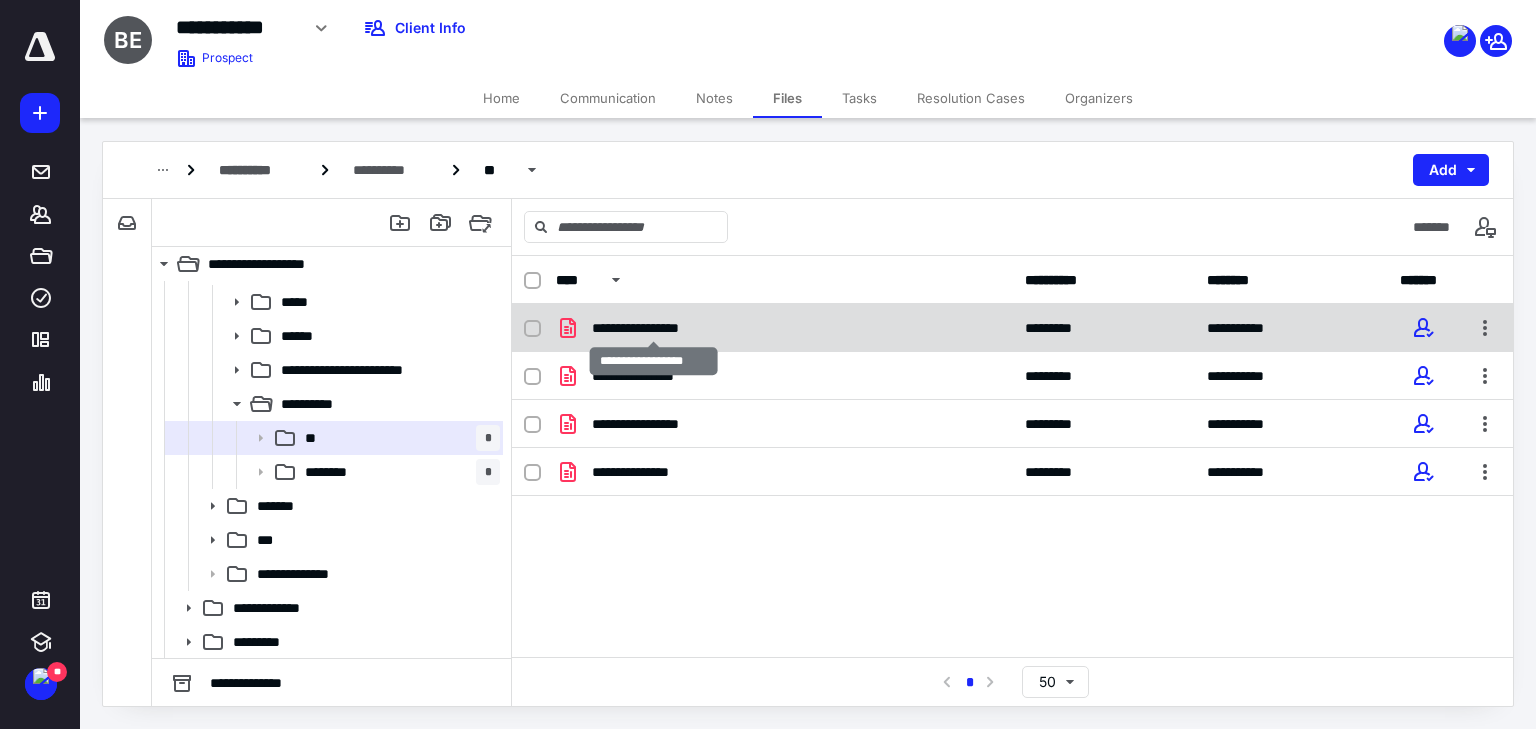 click on "**********" at bounding box center [654, 328] 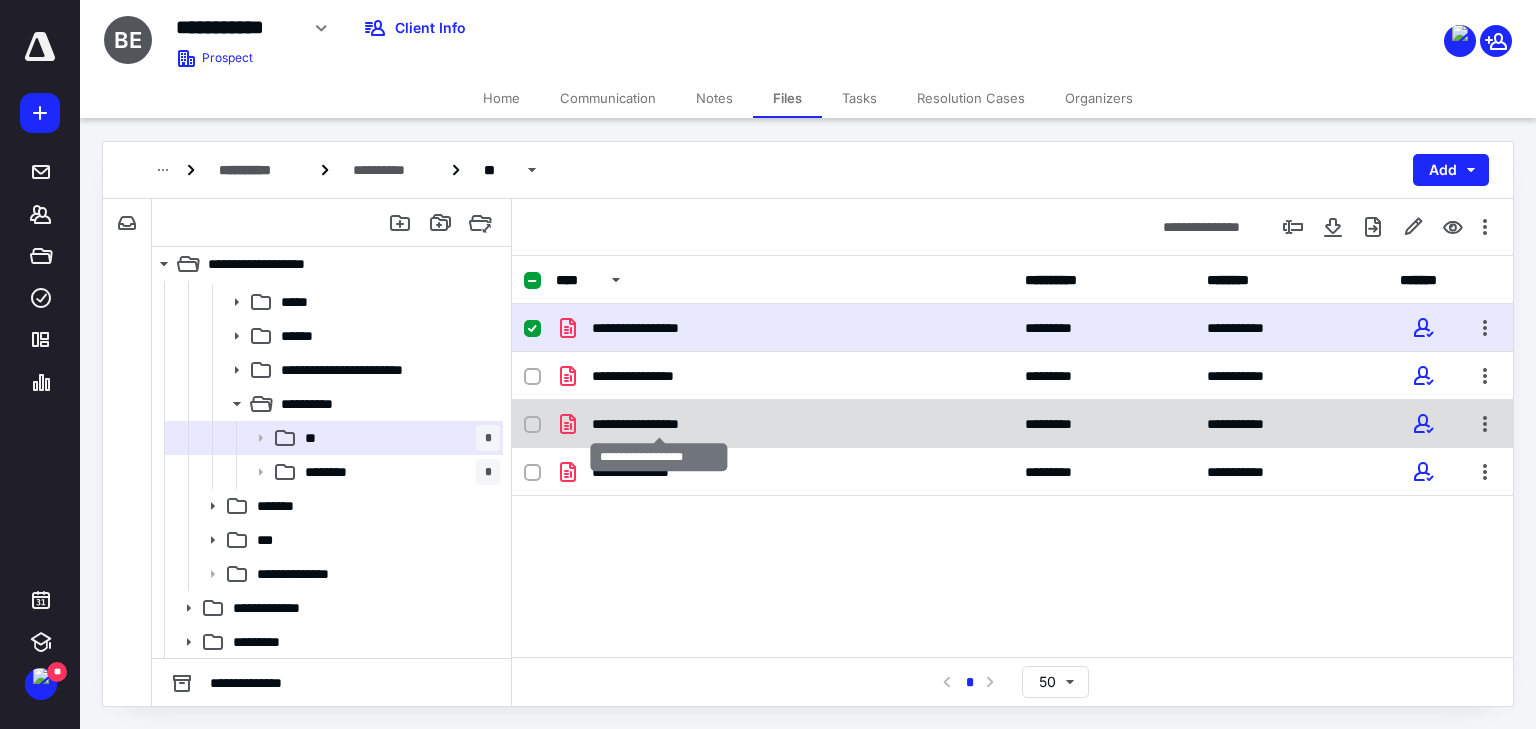 click on "**********" at bounding box center (659, 424) 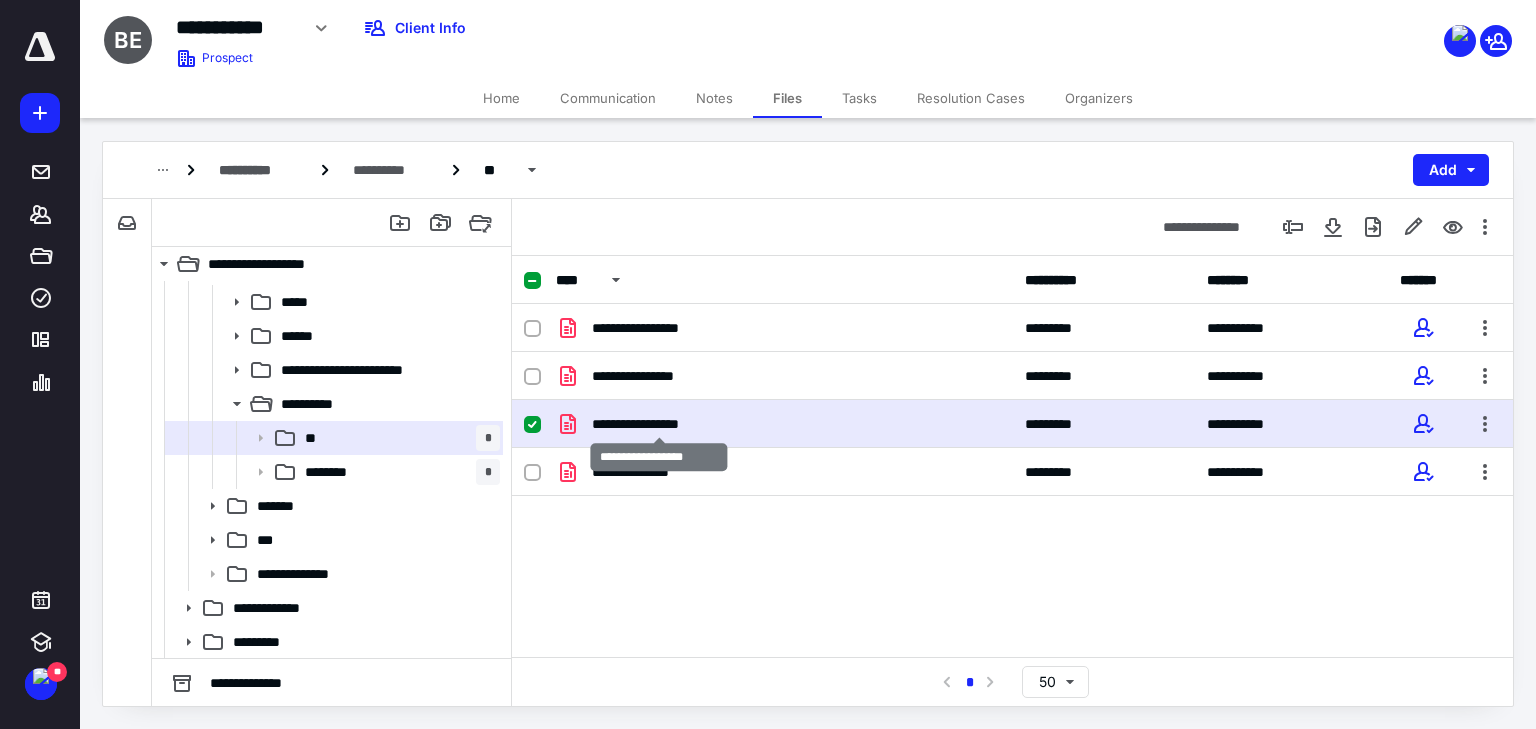 click on "**********" at bounding box center (659, 424) 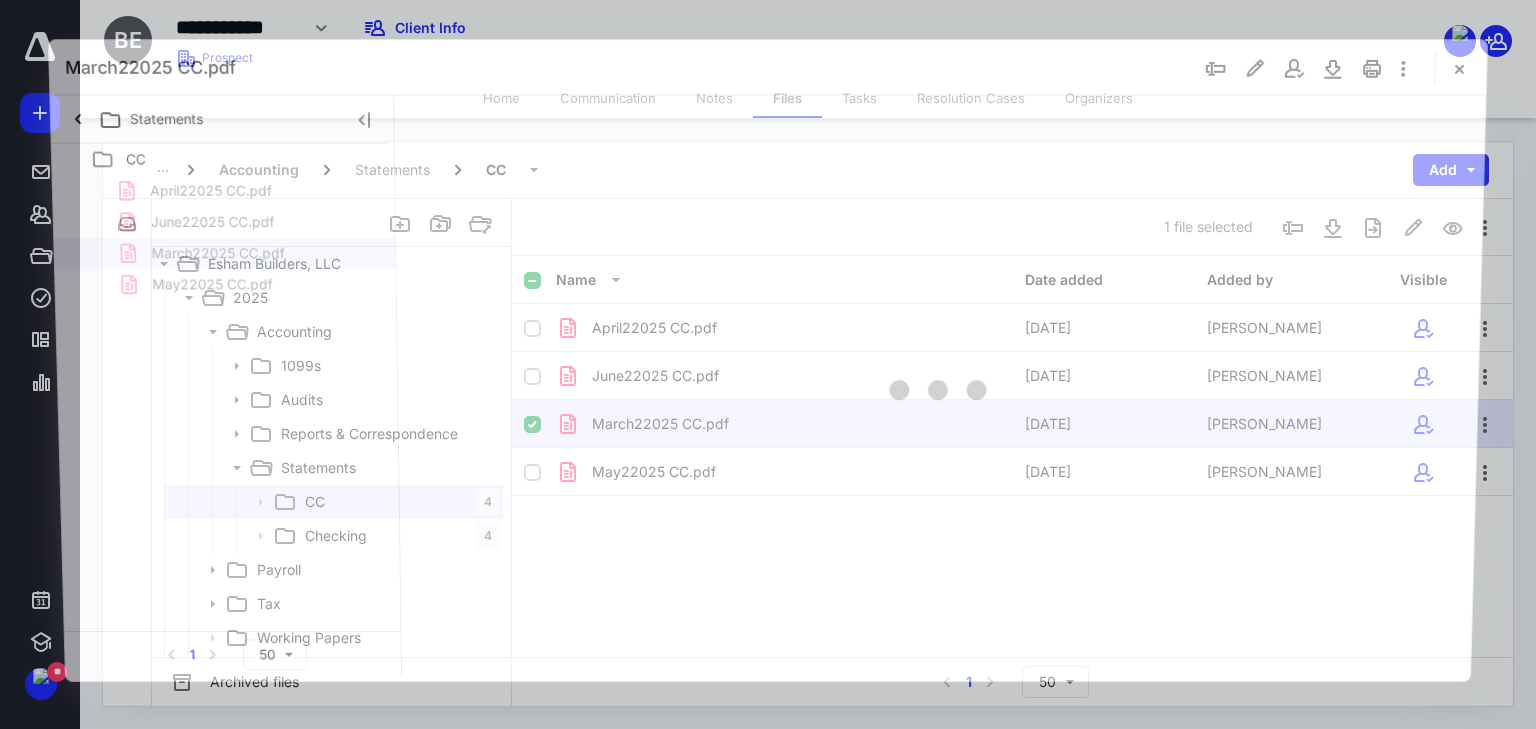 scroll, scrollTop: 64, scrollLeft: 0, axis: vertical 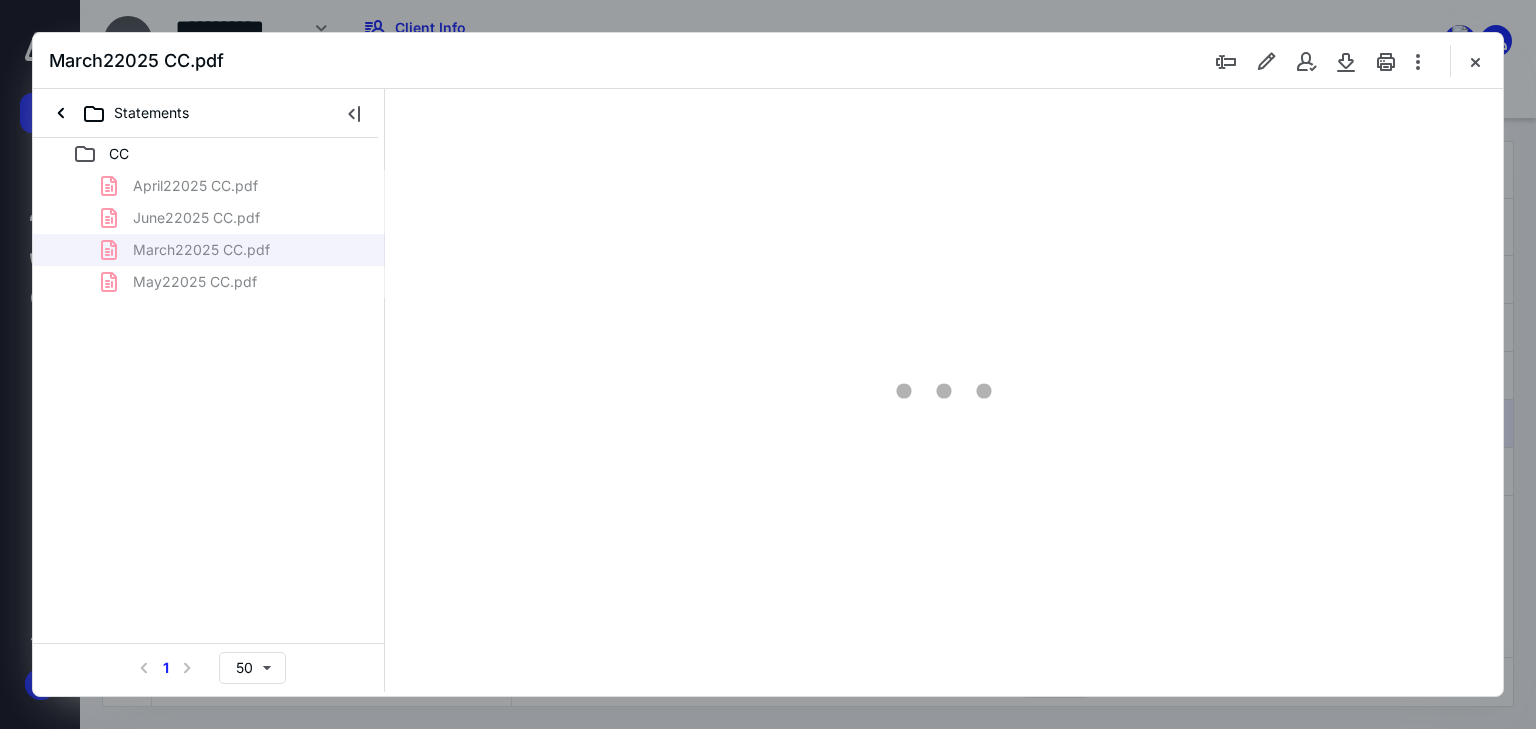 type on "66" 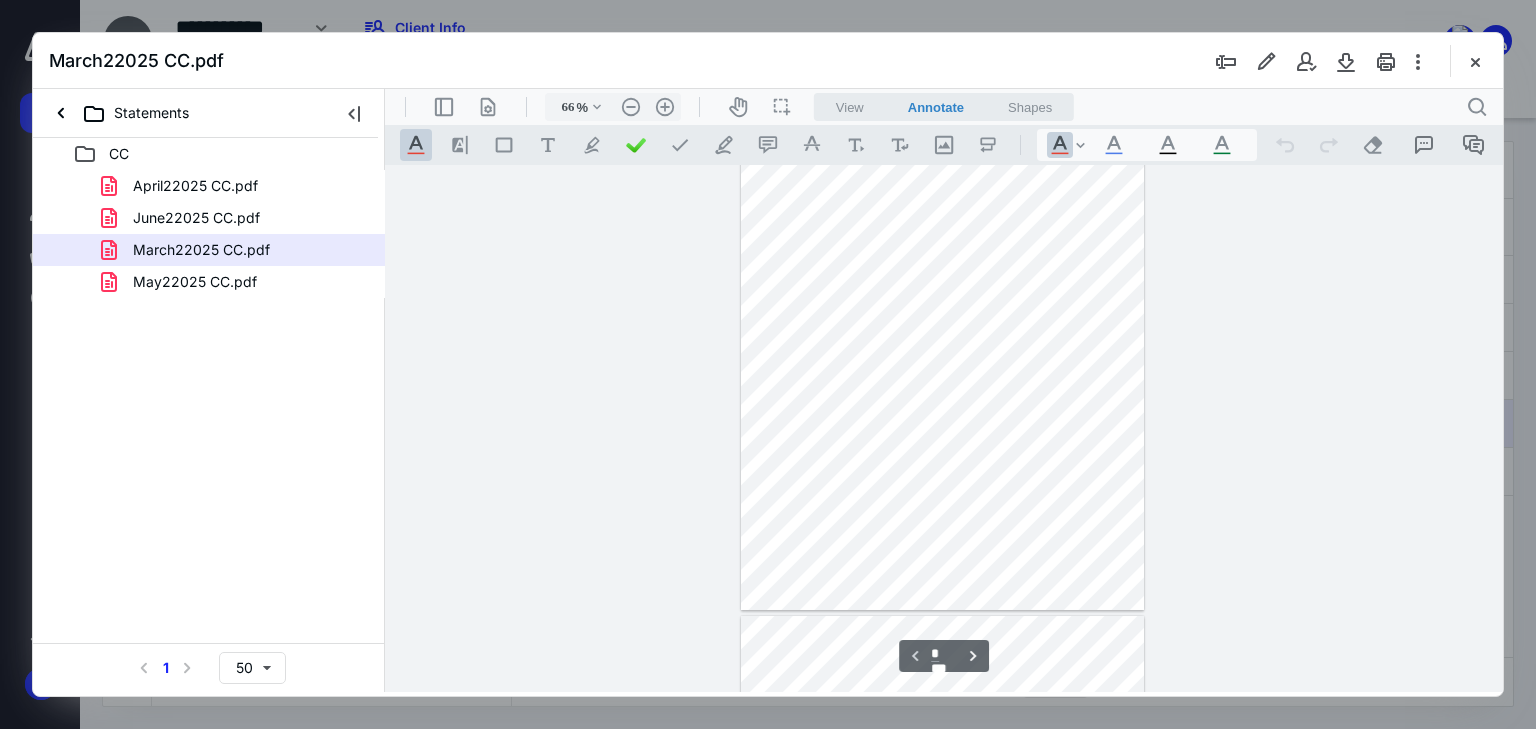scroll, scrollTop: 0, scrollLeft: 0, axis: both 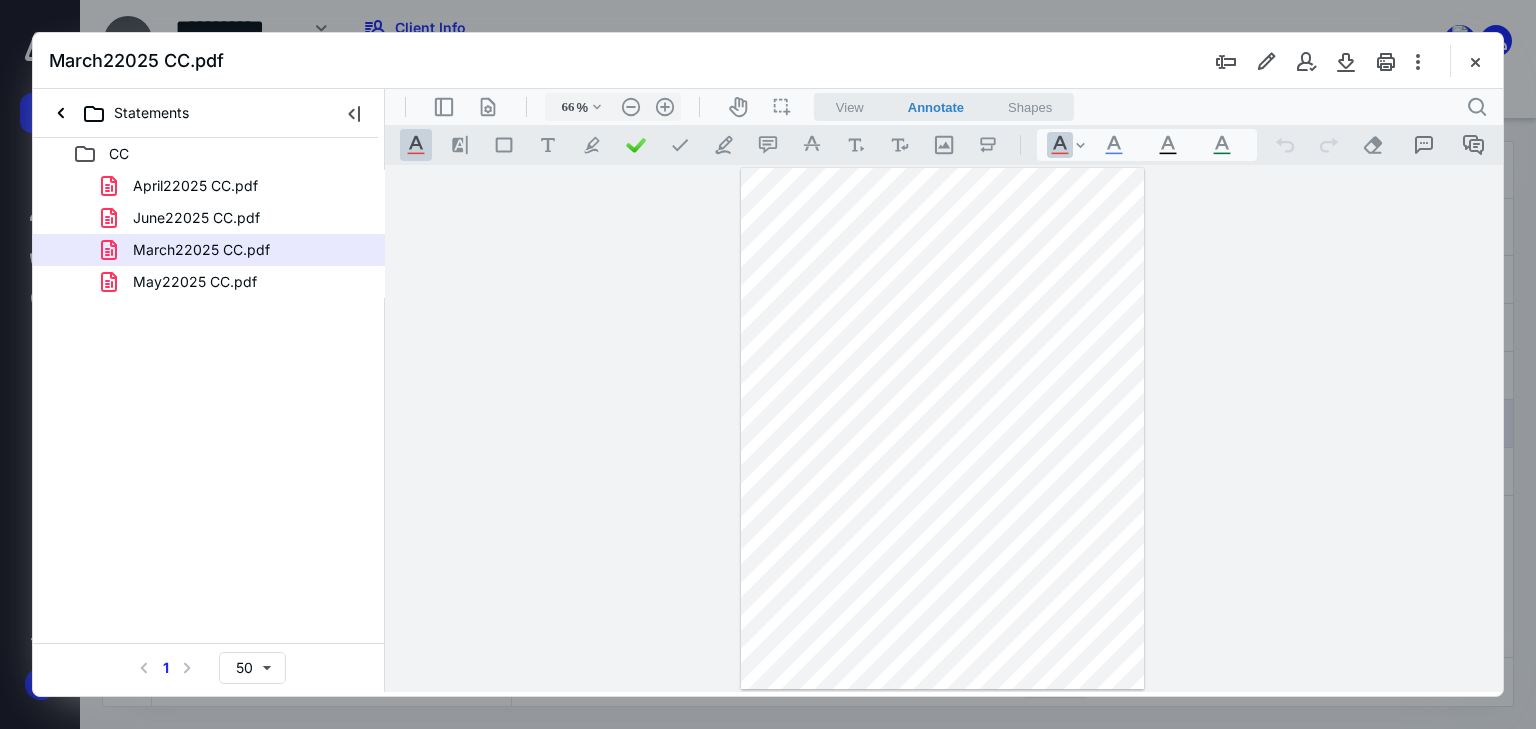 click at bounding box center [1475, 61] 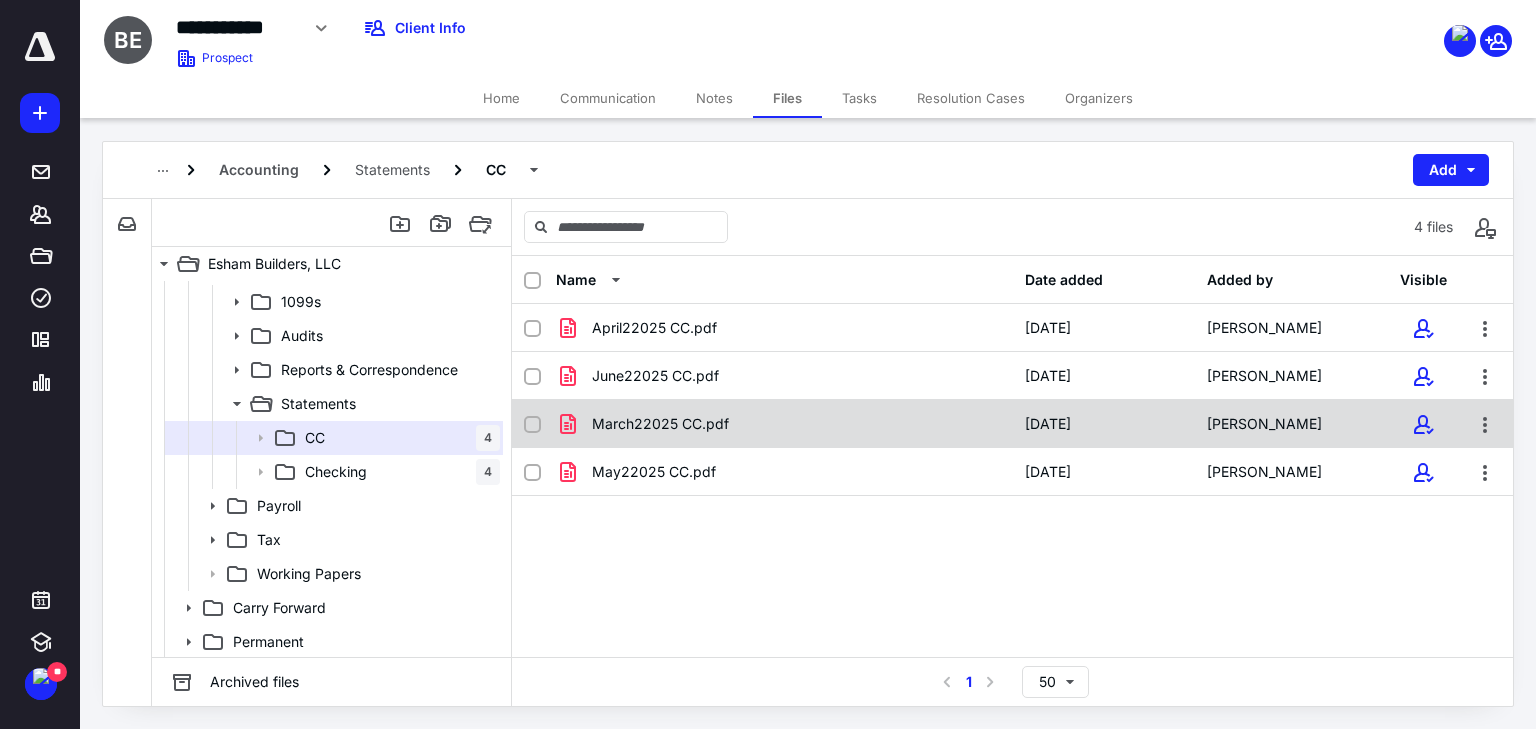 click on "March22025 CC.pdf" at bounding box center [660, 424] 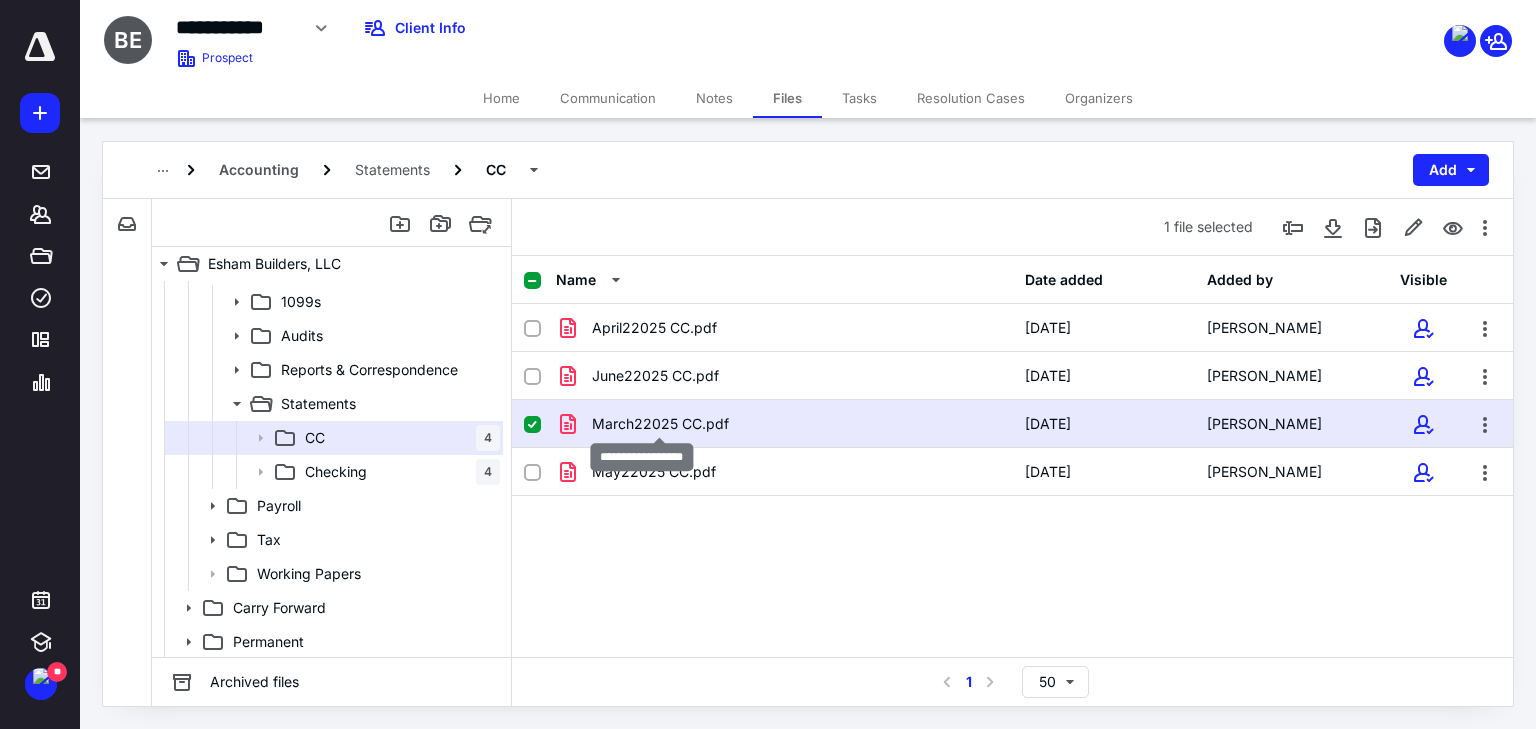 click on "March22025 CC.pdf" at bounding box center (660, 424) 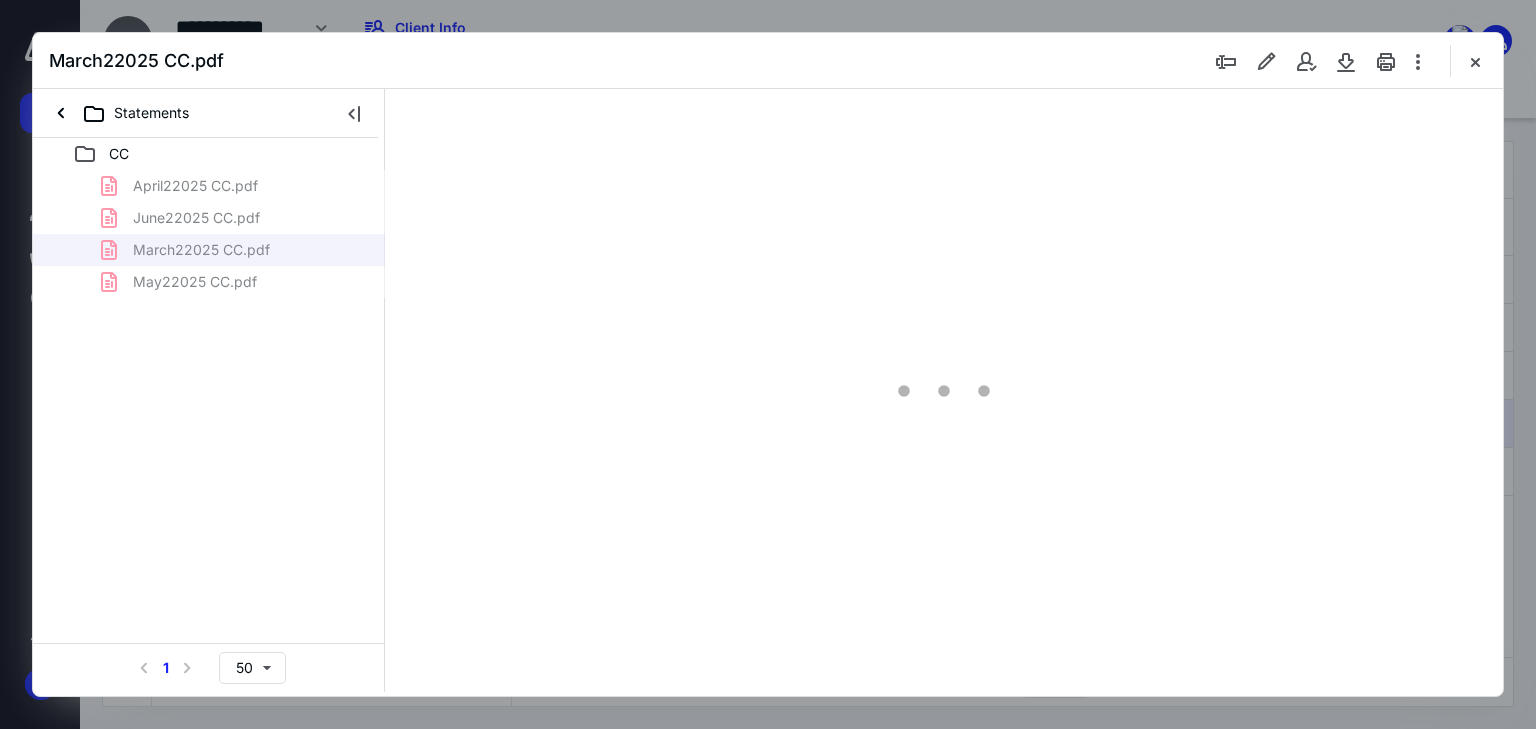 scroll, scrollTop: 0, scrollLeft: 0, axis: both 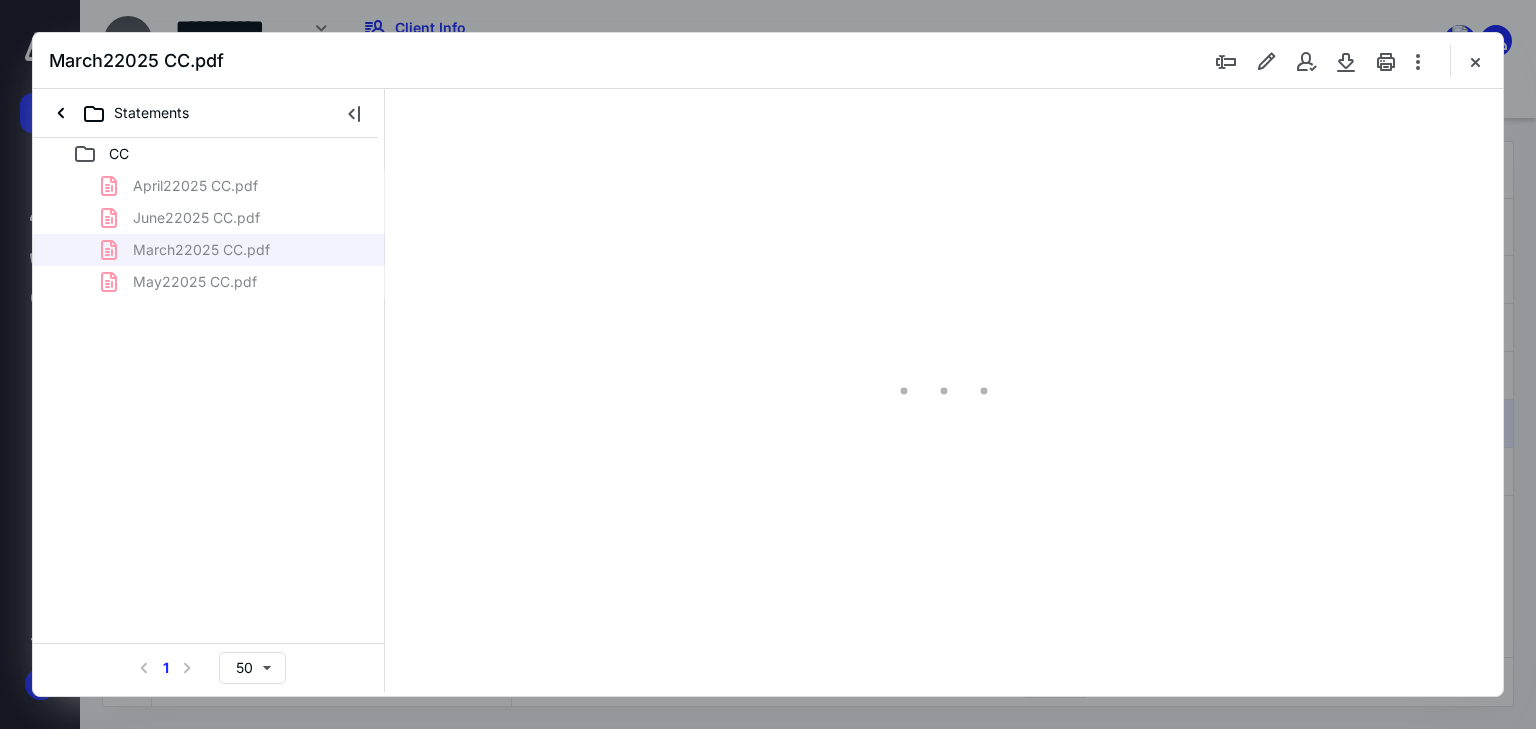 type on "66" 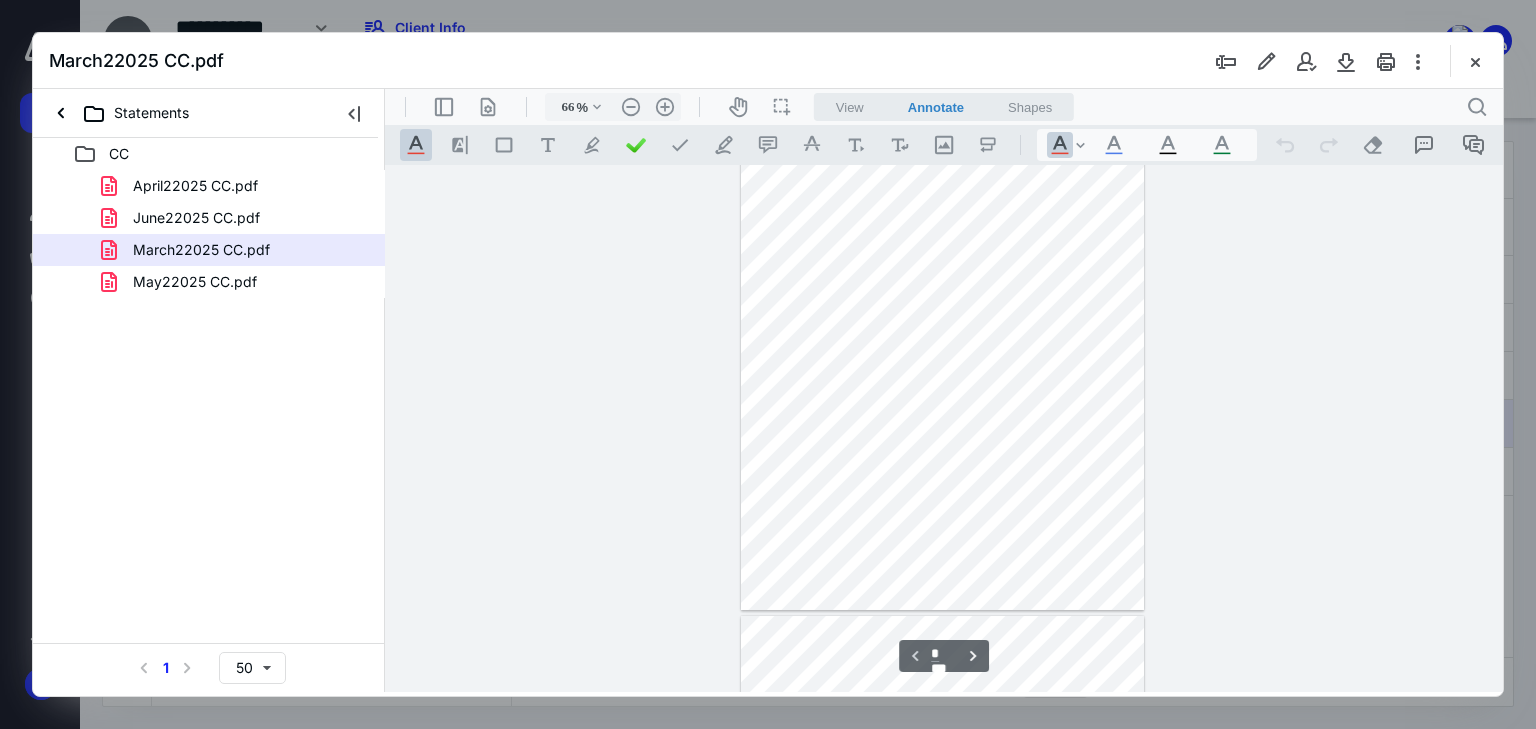 scroll, scrollTop: 0, scrollLeft: 0, axis: both 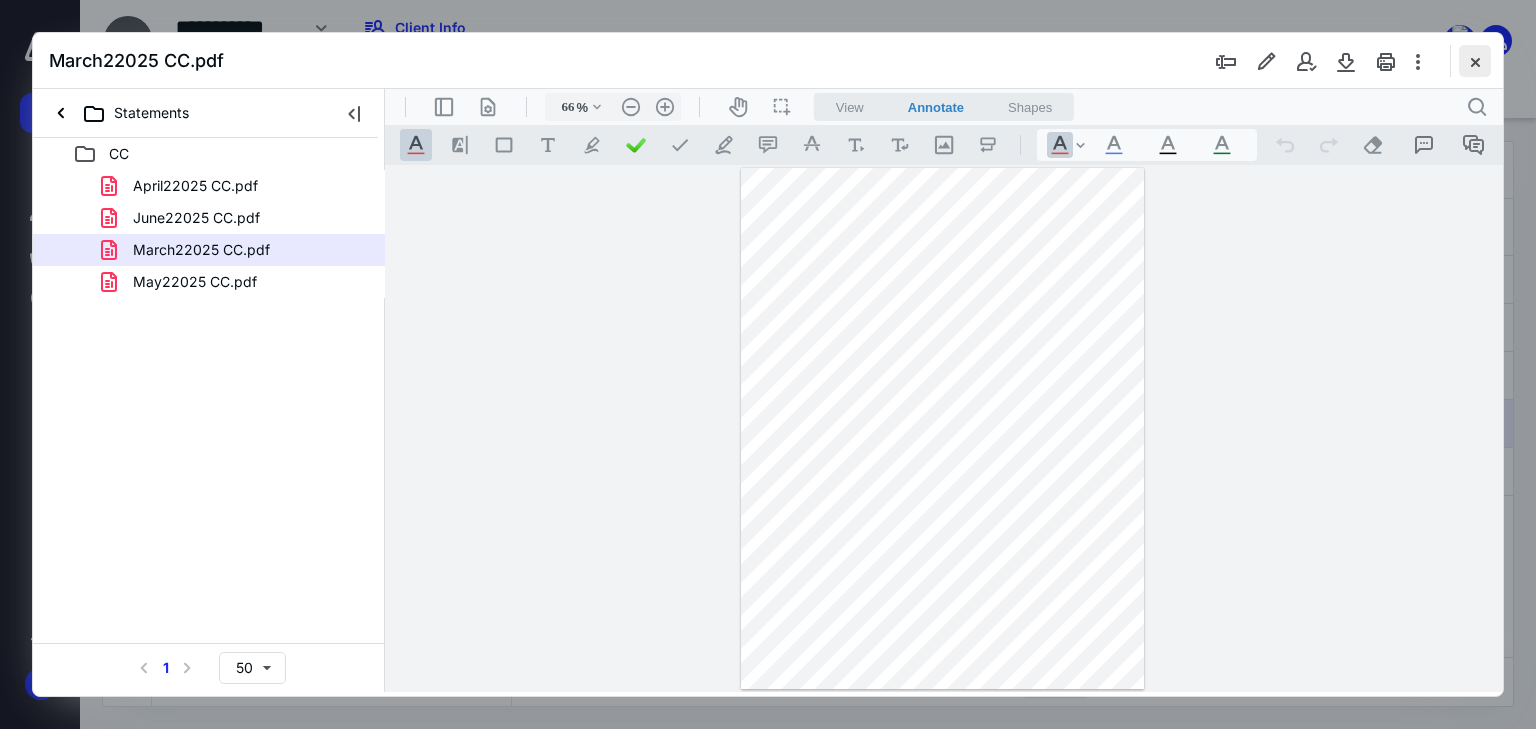 click at bounding box center (1475, 61) 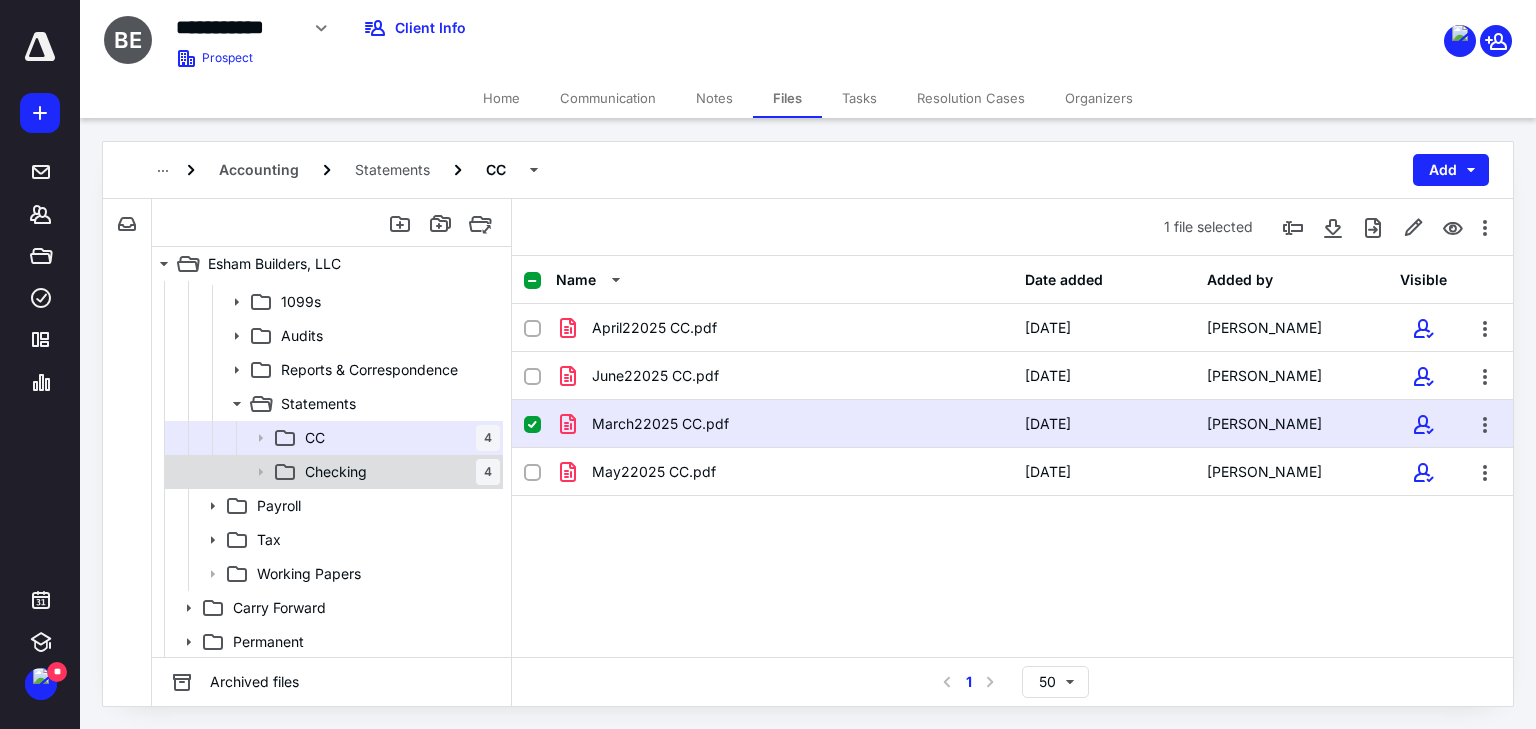 click on "Checking" at bounding box center (336, 472) 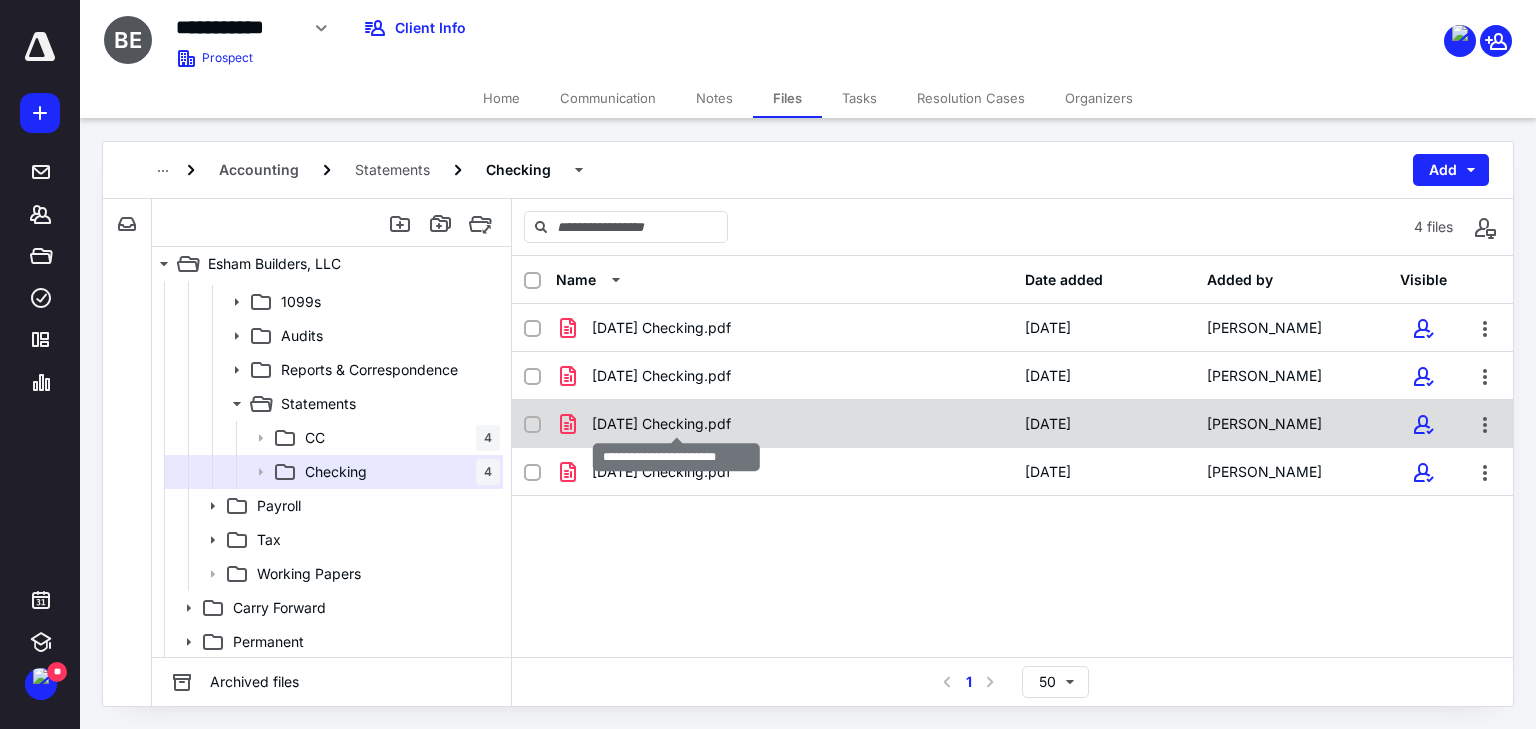 click on "[DATE] Checking.pdf" at bounding box center [661, 424] 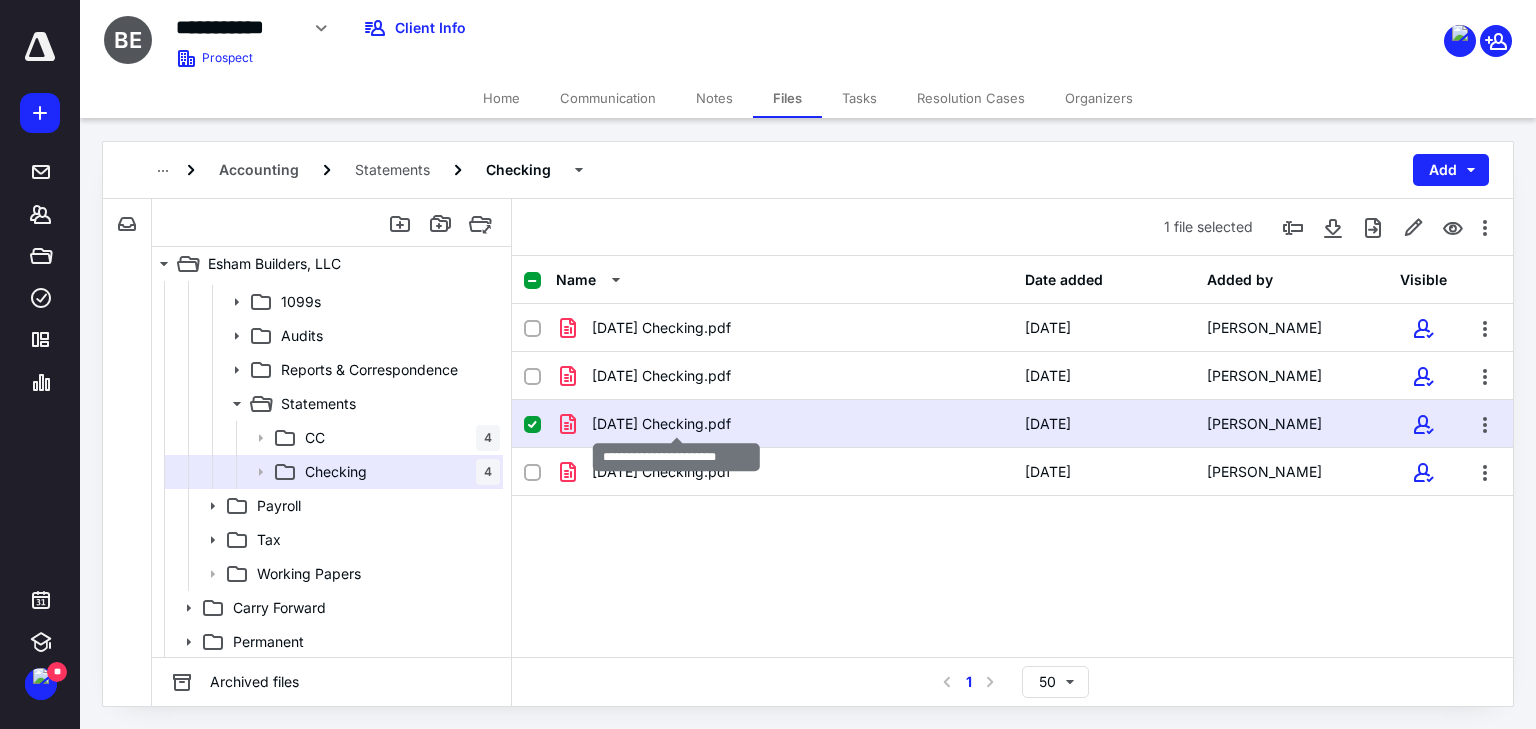click on "[DATE] Checking.pdf" at bounding box center (661, 424) 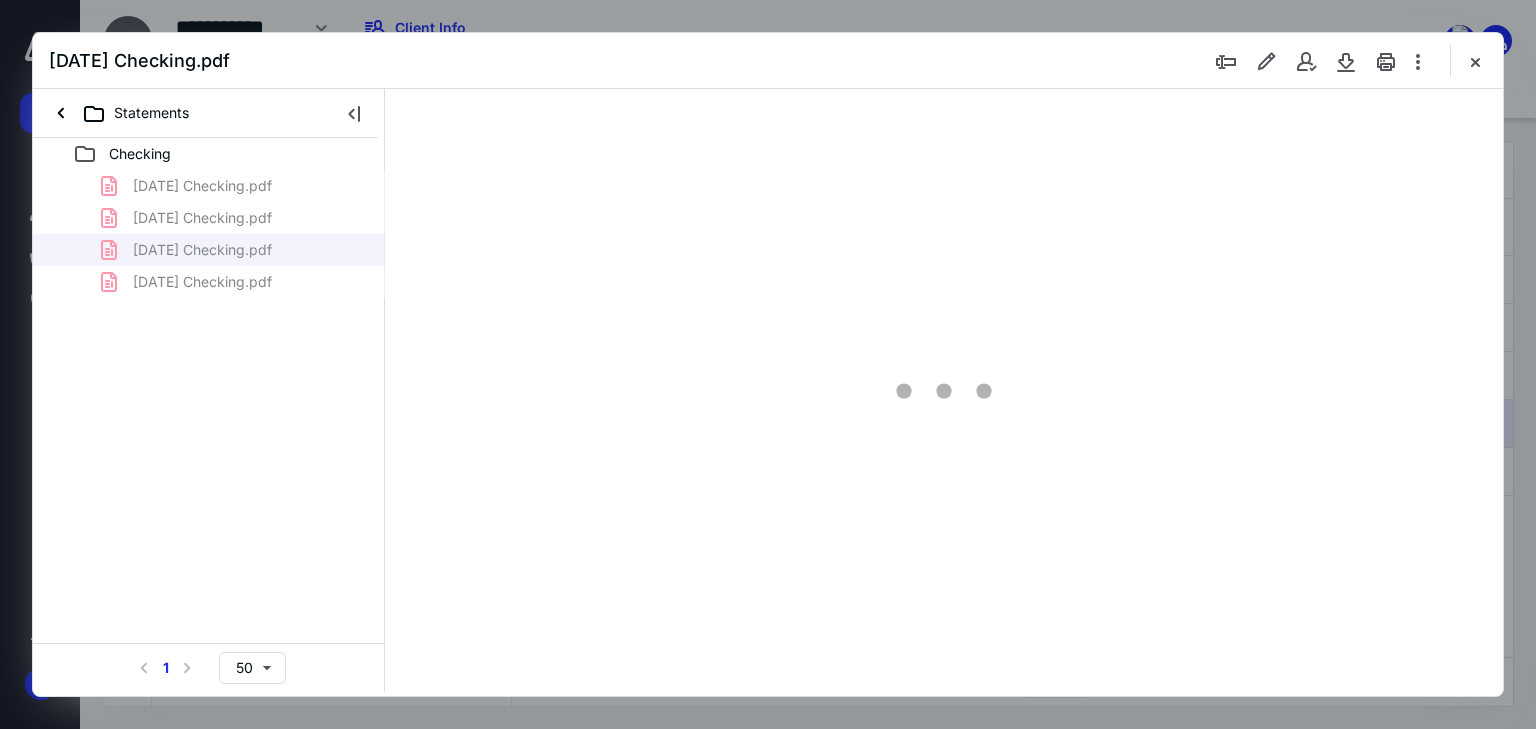 scroll, scrollTop: 0, scrollLeft: 0, axis: both 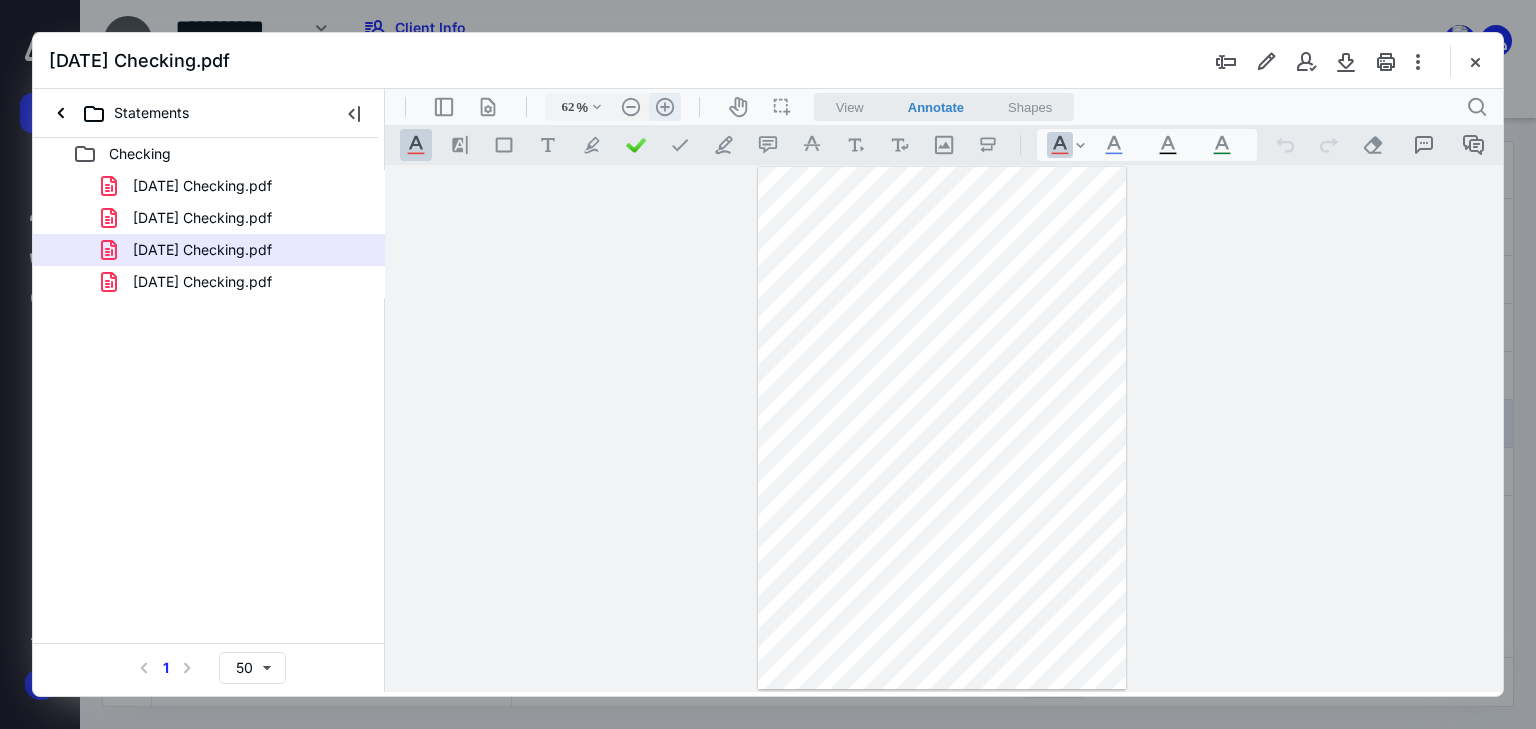 click on ".cls-1{fill:#abb0c4;} icon - header - zoom - in - line" at bounding box center (665, 107) 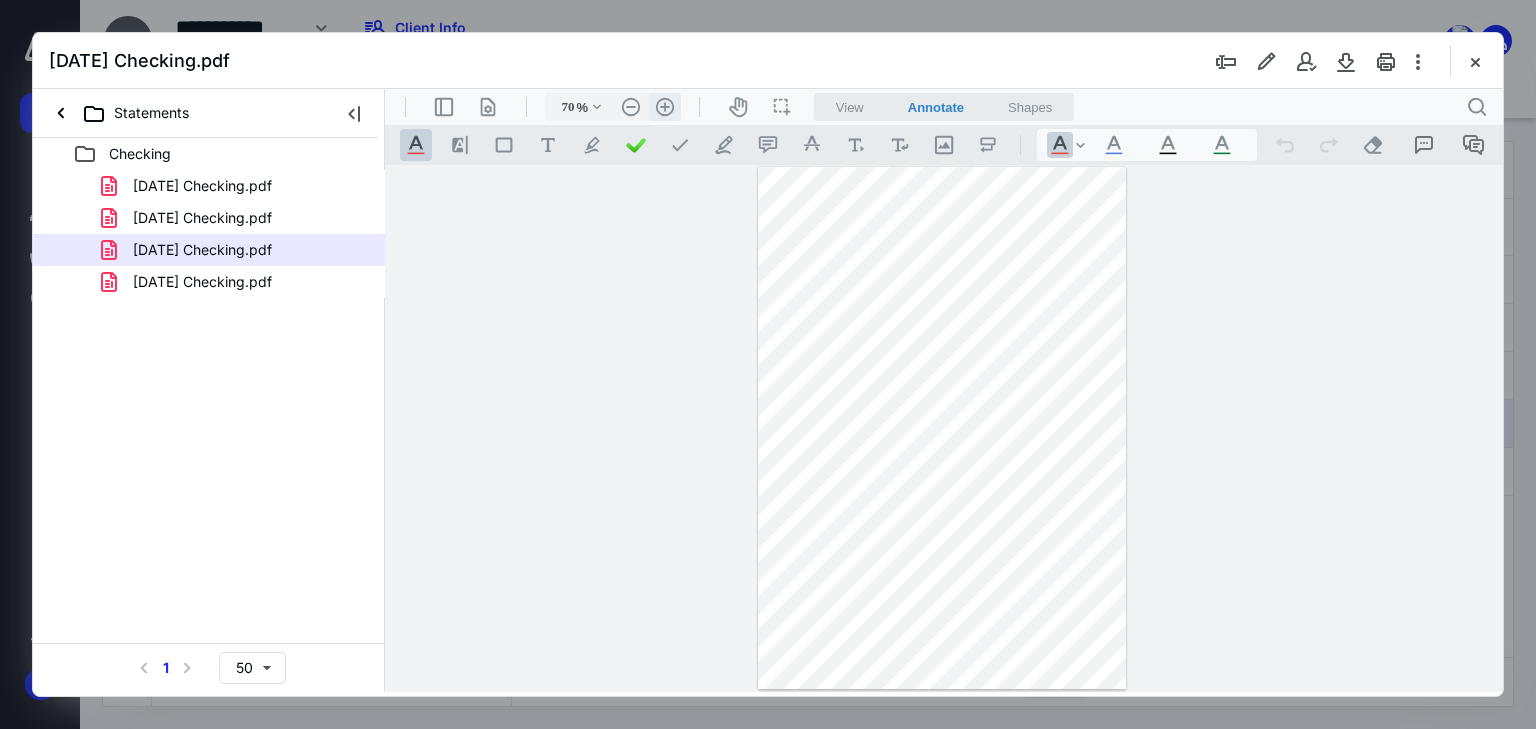 scroll, scrollTop: 27, scrollLeft: 0, axis: vertical 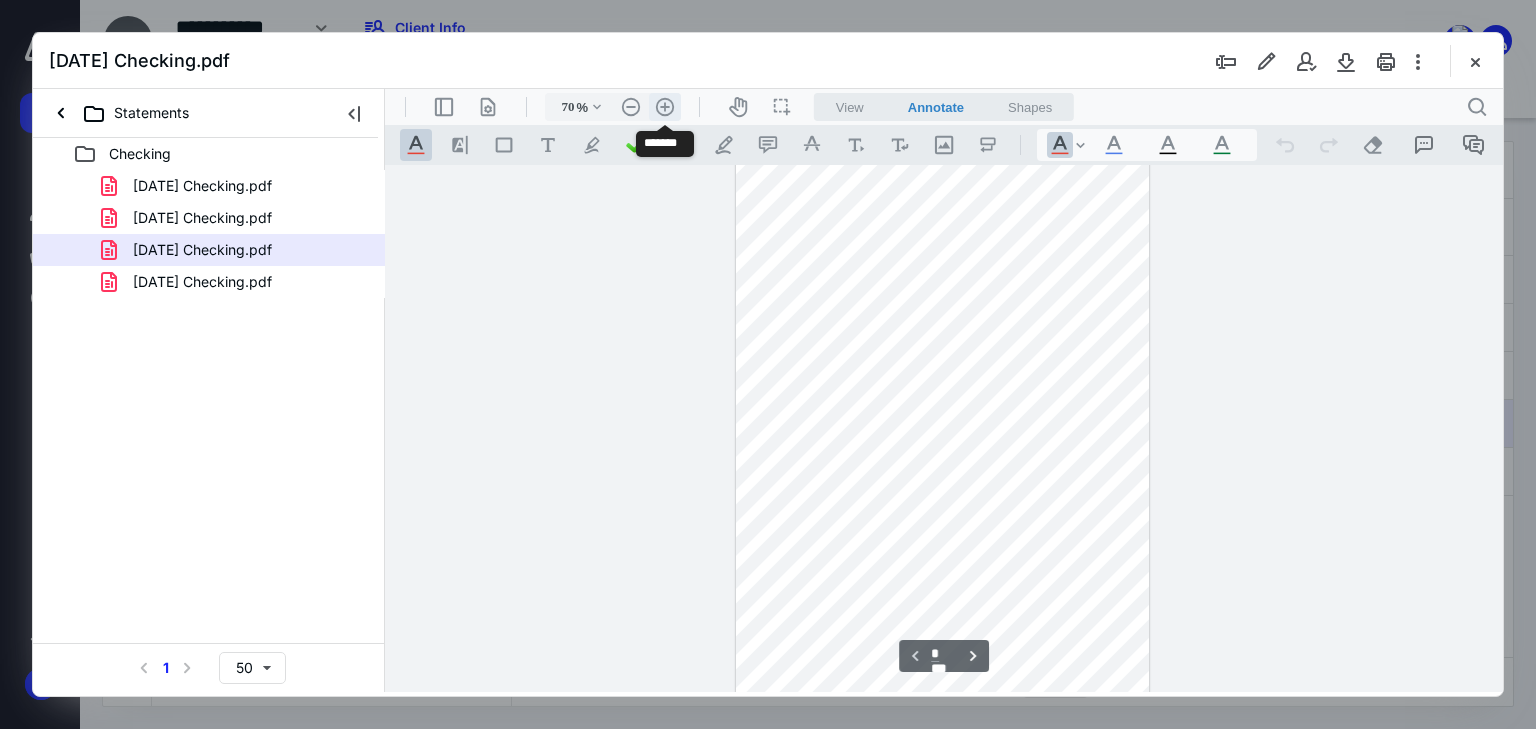 click on ".cls-1{fill:#abb0c4;} icon - header - zoom - in - line" at bounding box center [665, 107] 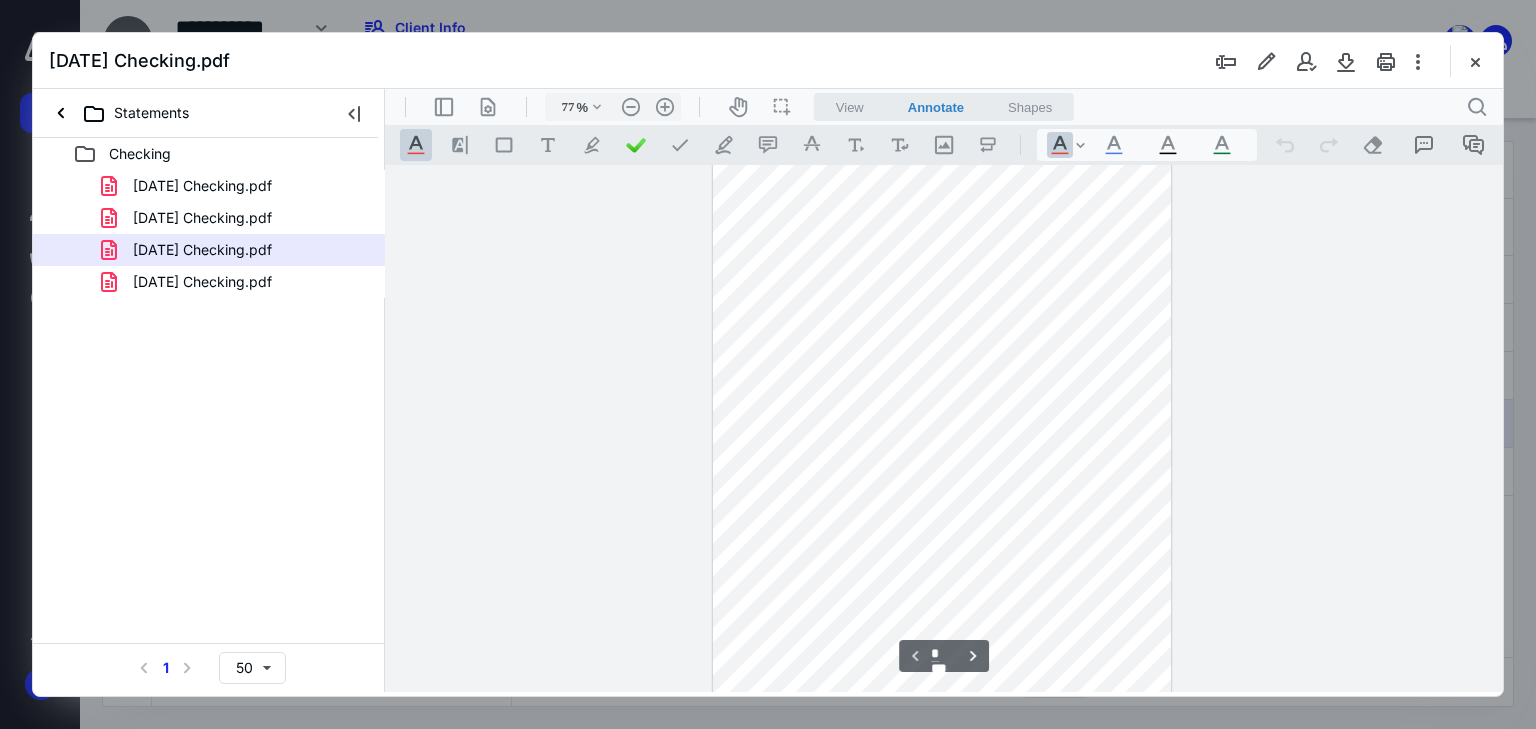scroll, scrollTop: 0, scrollLeft: 0, axis: both 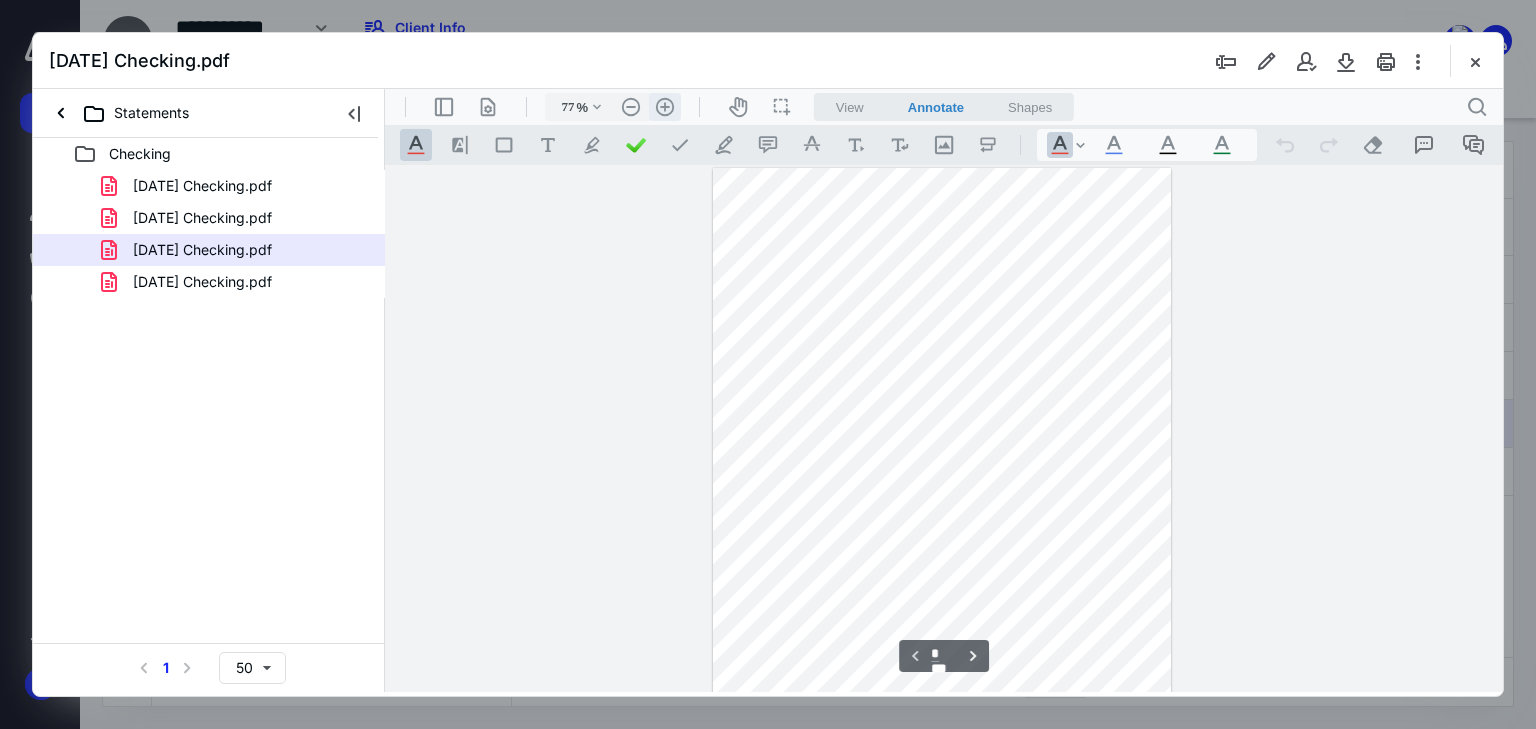 click on ".cls-1{fill:#abb0c4;} icon - header - zoom - in - line" at bounding box center [665, 107] 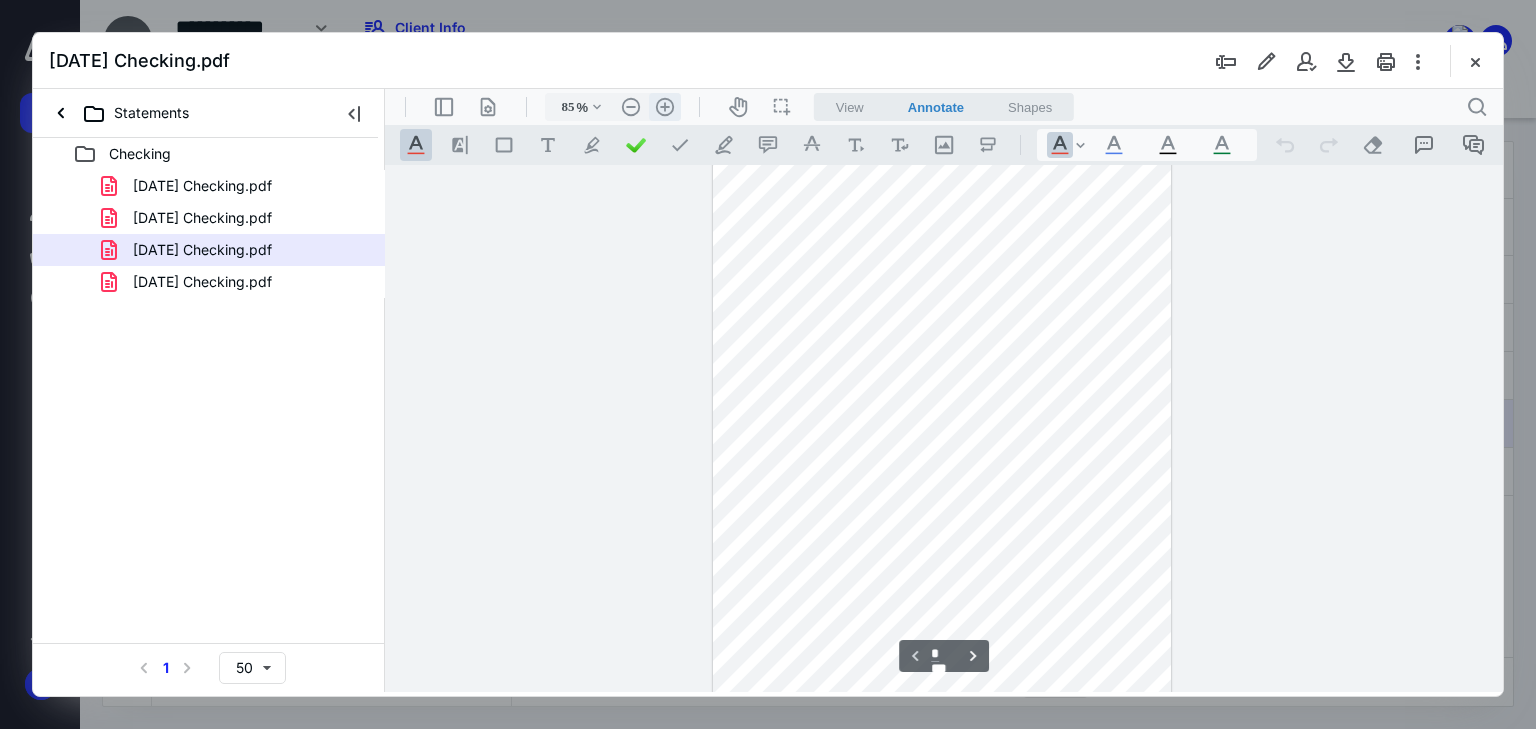 click on ".cls-1{fill:#abb0c4;} icon - header - zoom - in - line" at bounding box center (665, 107) 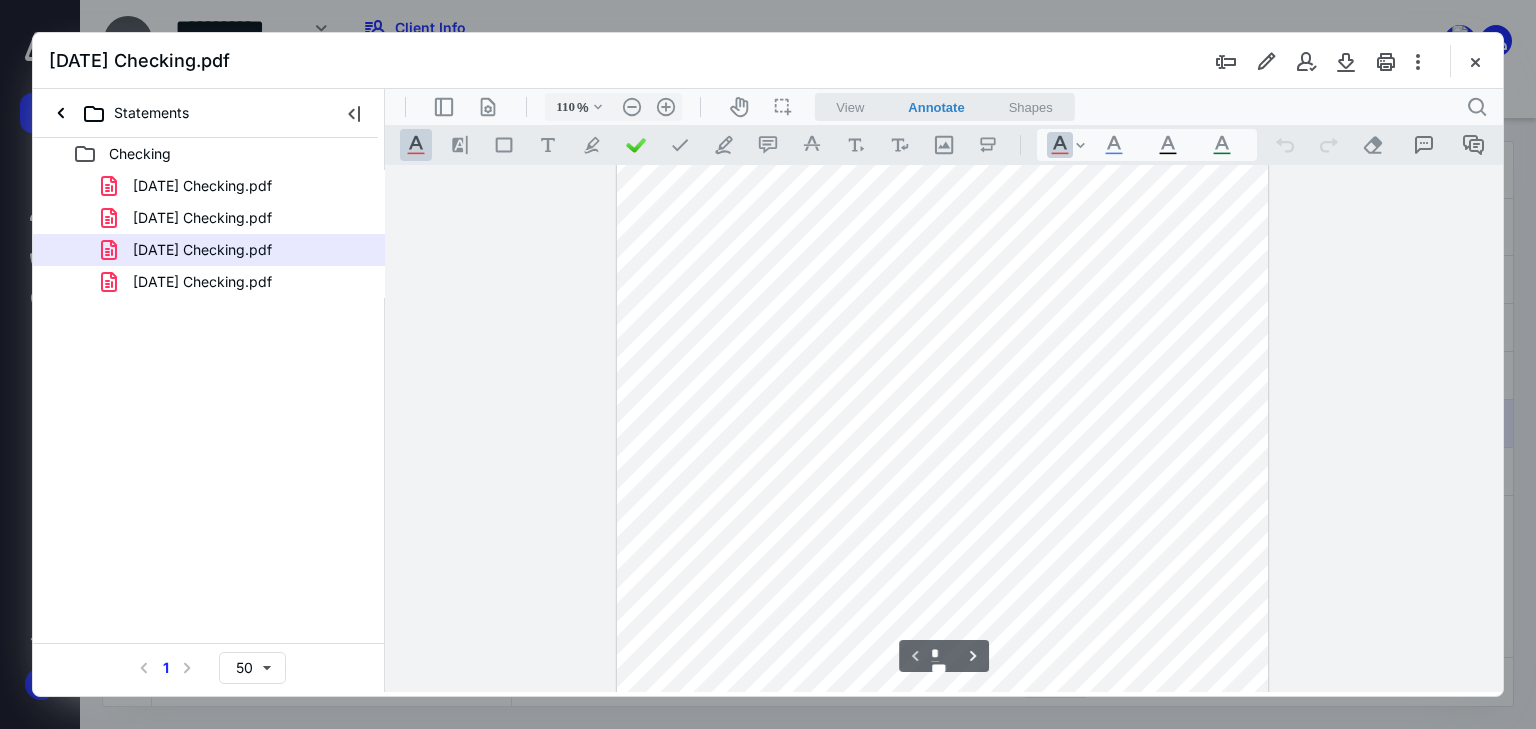 scroll, scrollTop: 0, scrollLeft: 0, axis: both 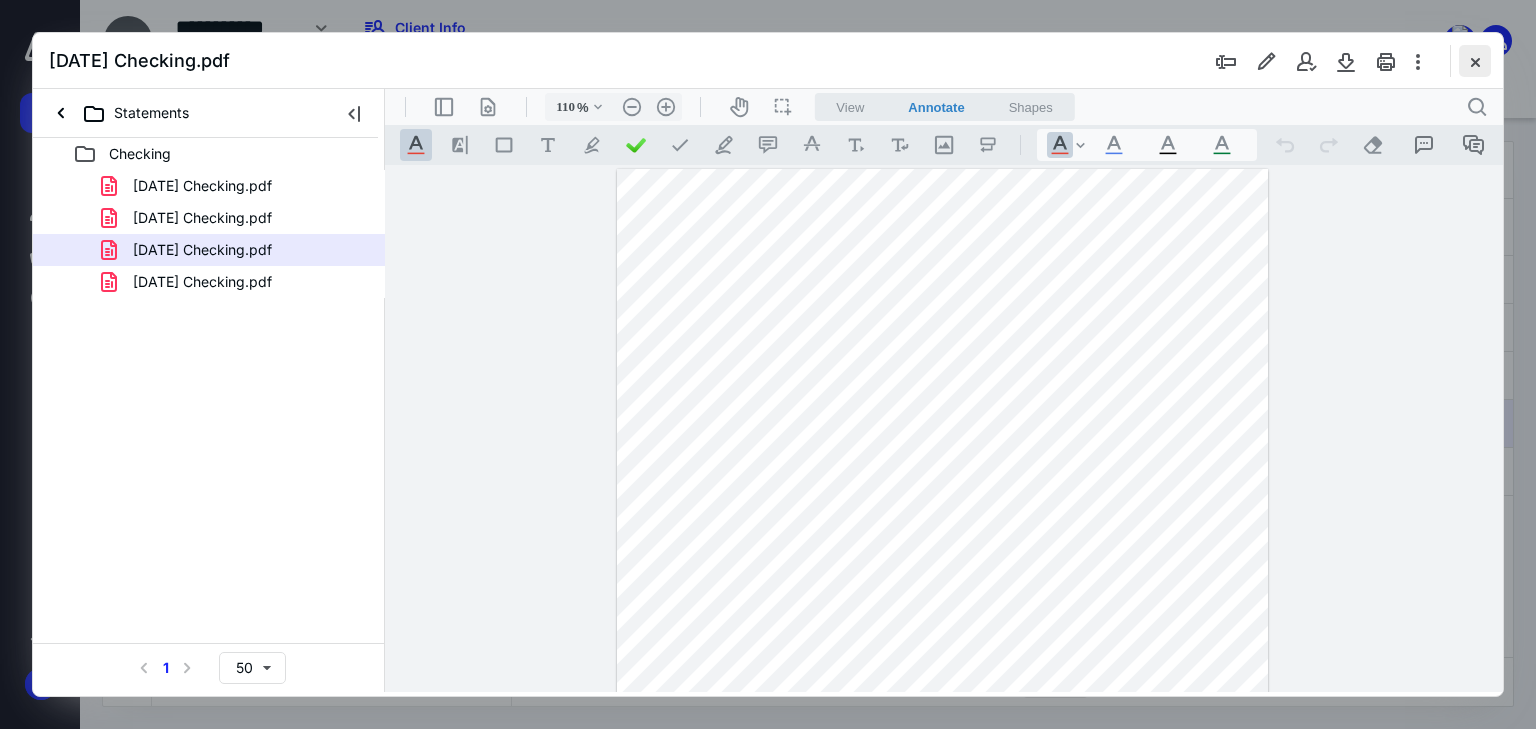click at bounding box center (1475, 61) 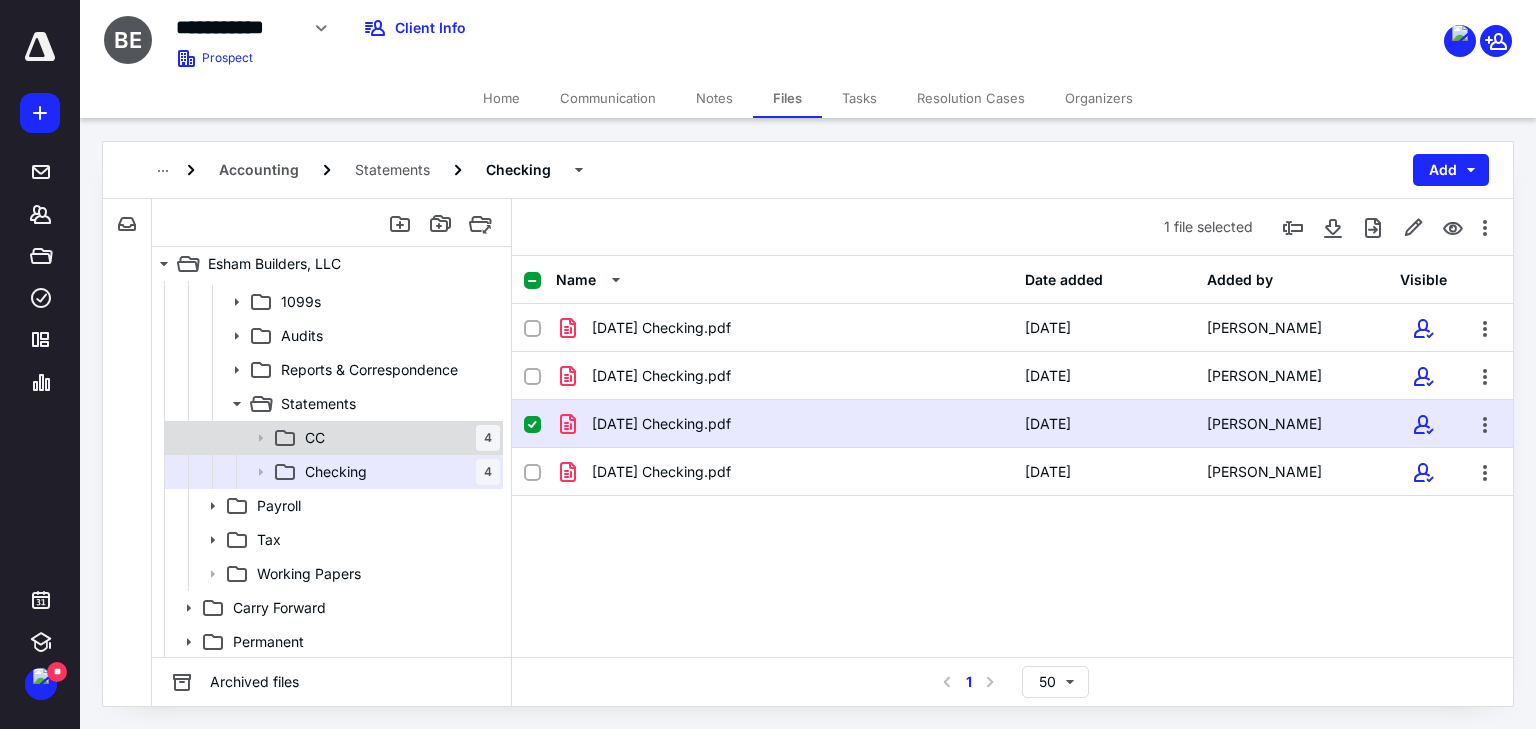 click on "CC 4" at bounding box center [398, 438] 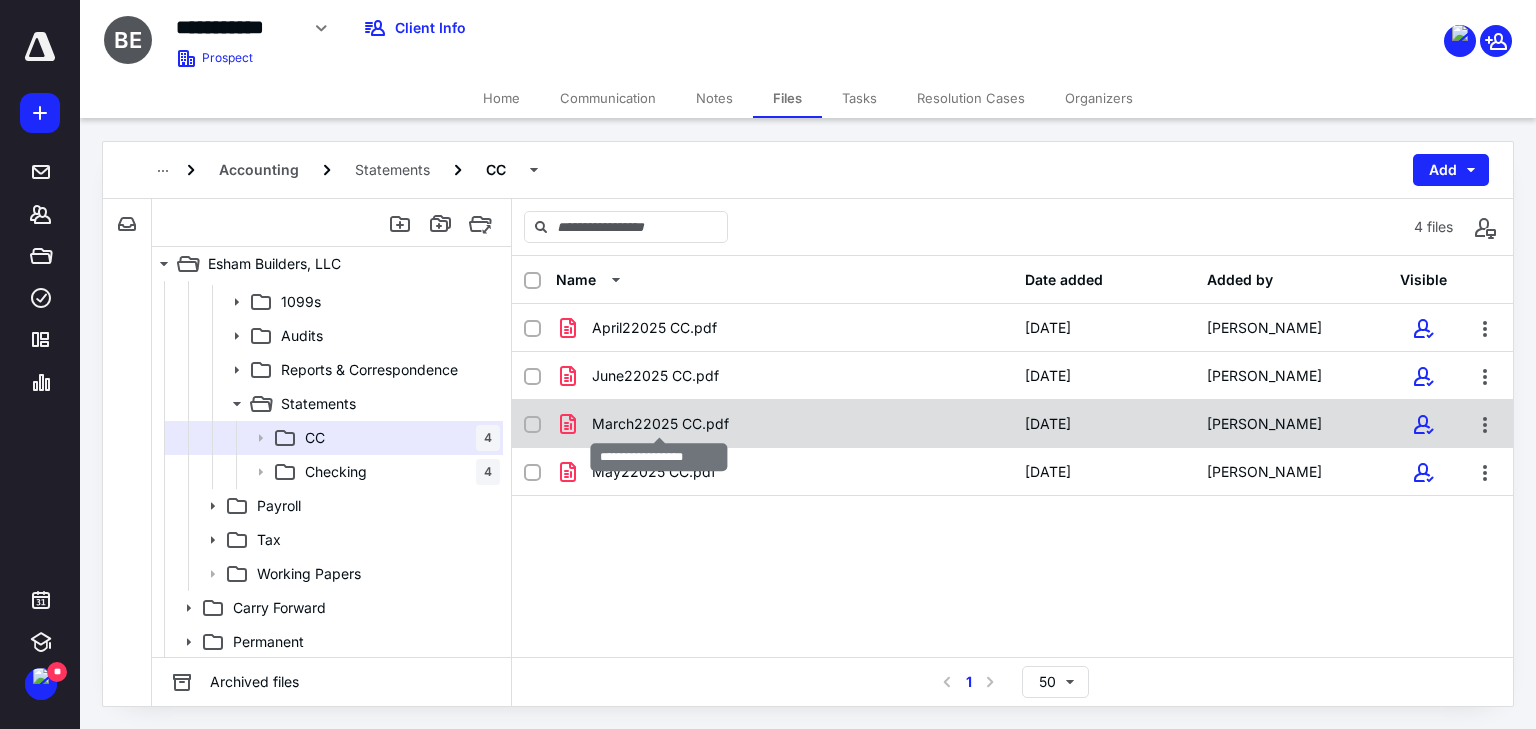 click on "March22025 CC.pdf" at bounding box center [660, 424] 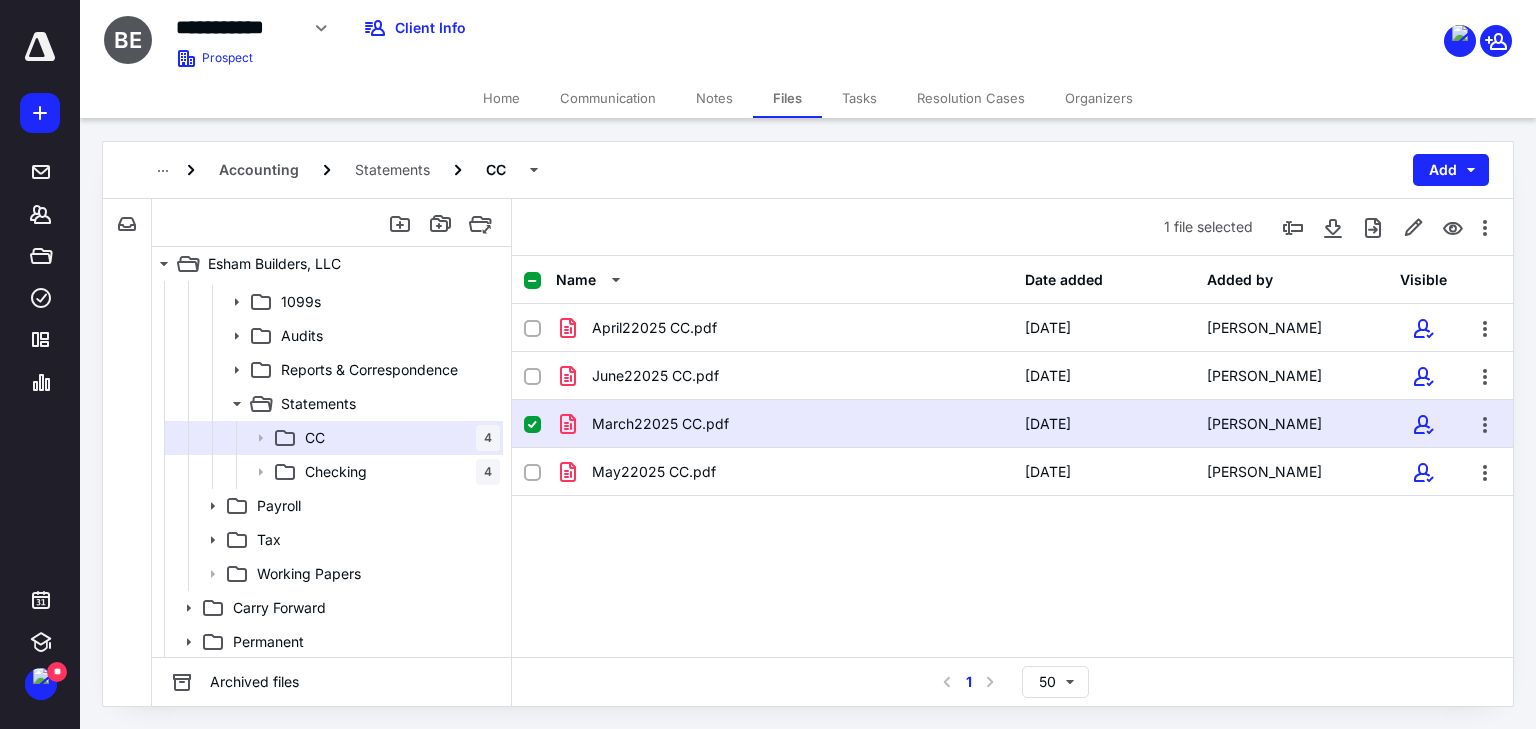 click on "March22025 CC.pdf" at bounding box center (660, 424) 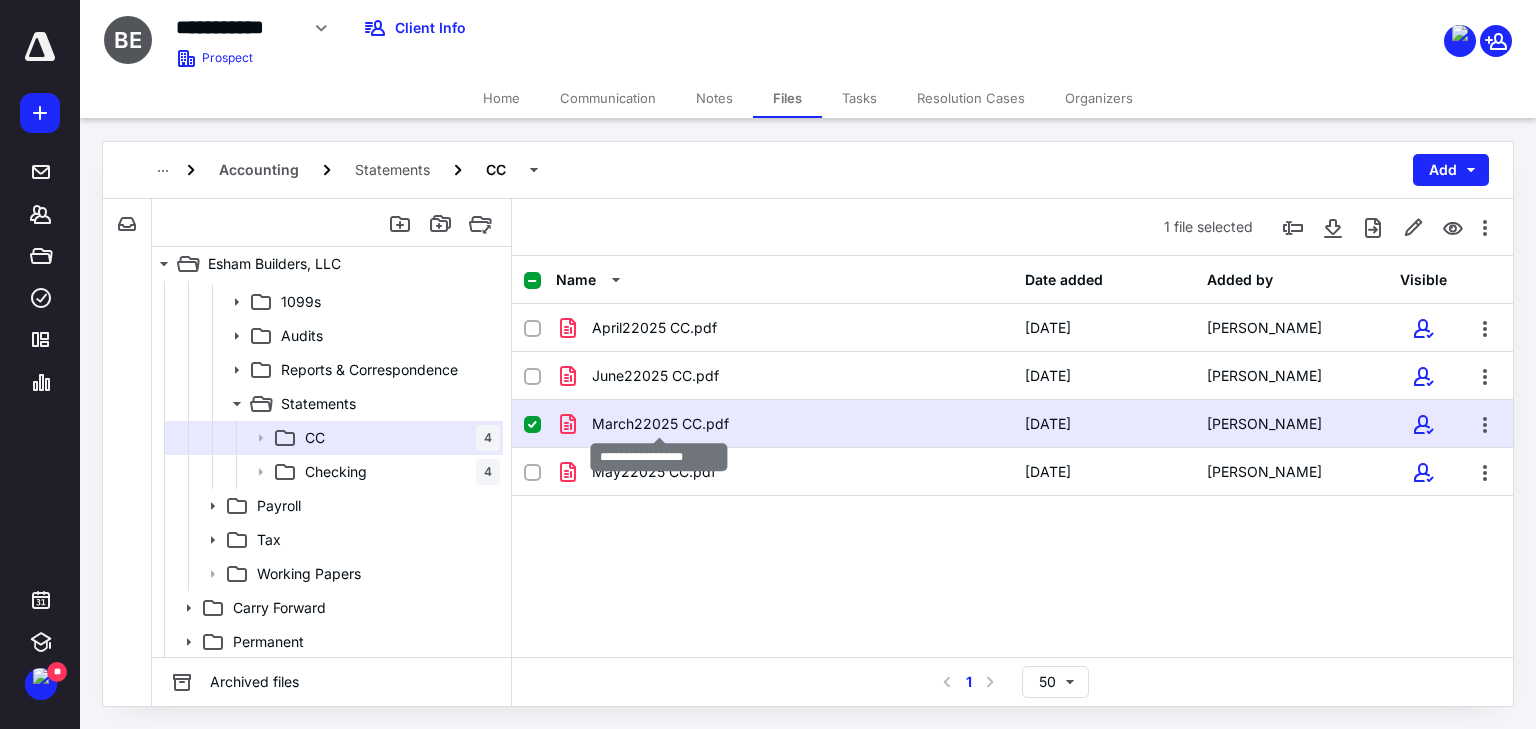 click on "March22025 CC.pdf" at bounding box center (660, 424) 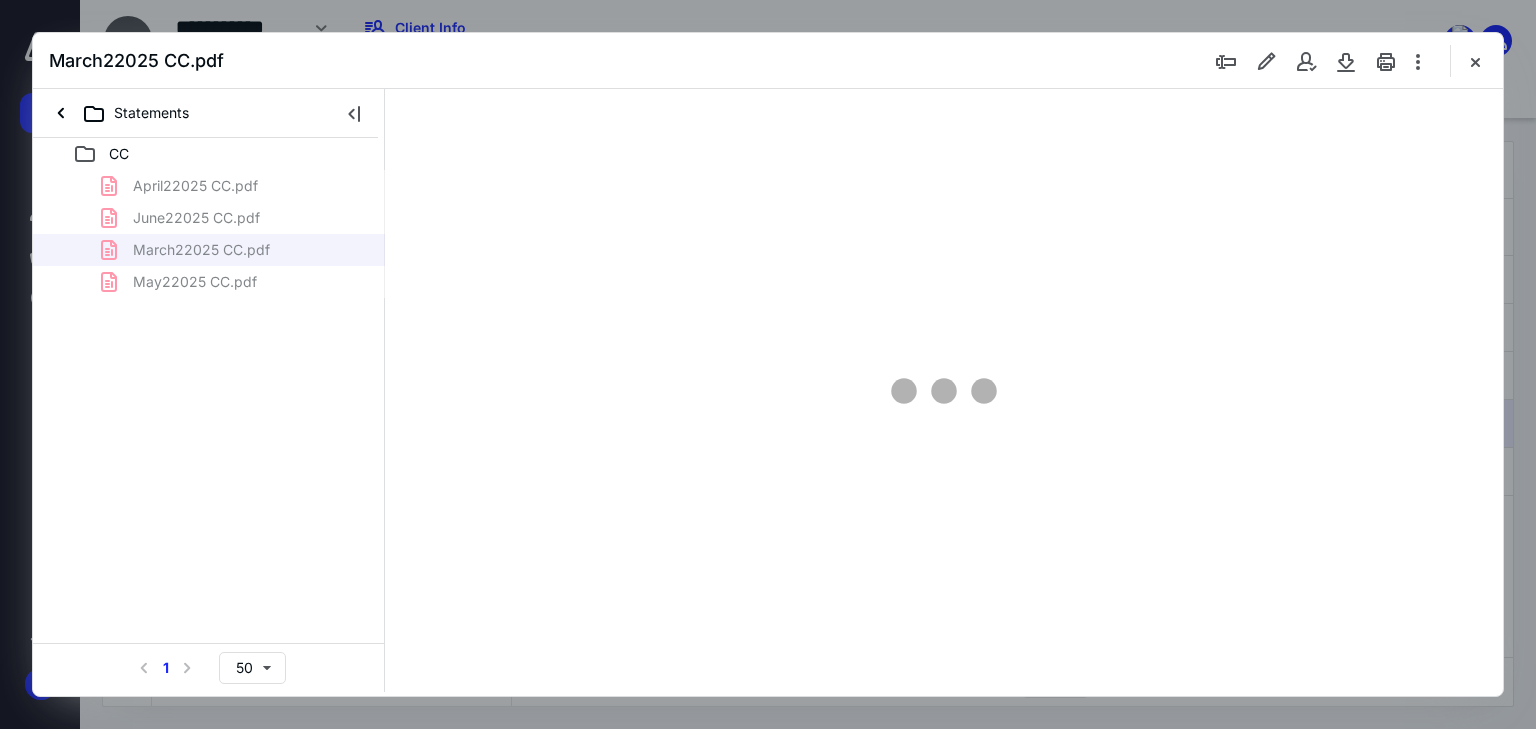 scroll, scrollTop: 0, scrollLeft: 0, axis: both 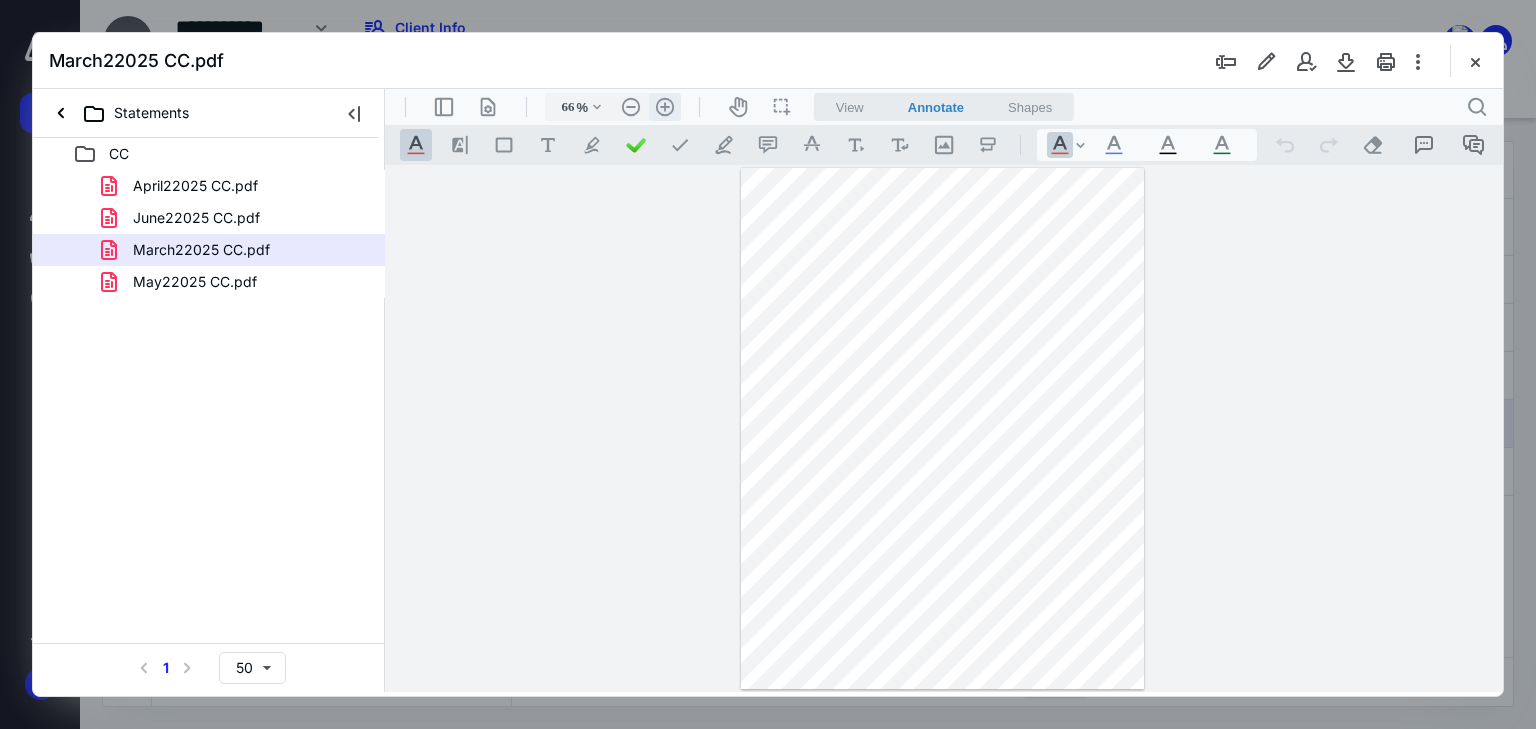 click on ".cls-1{fill:#abb0c4;} icon - header - zoom - in - line" at bounding box center (665, 107) 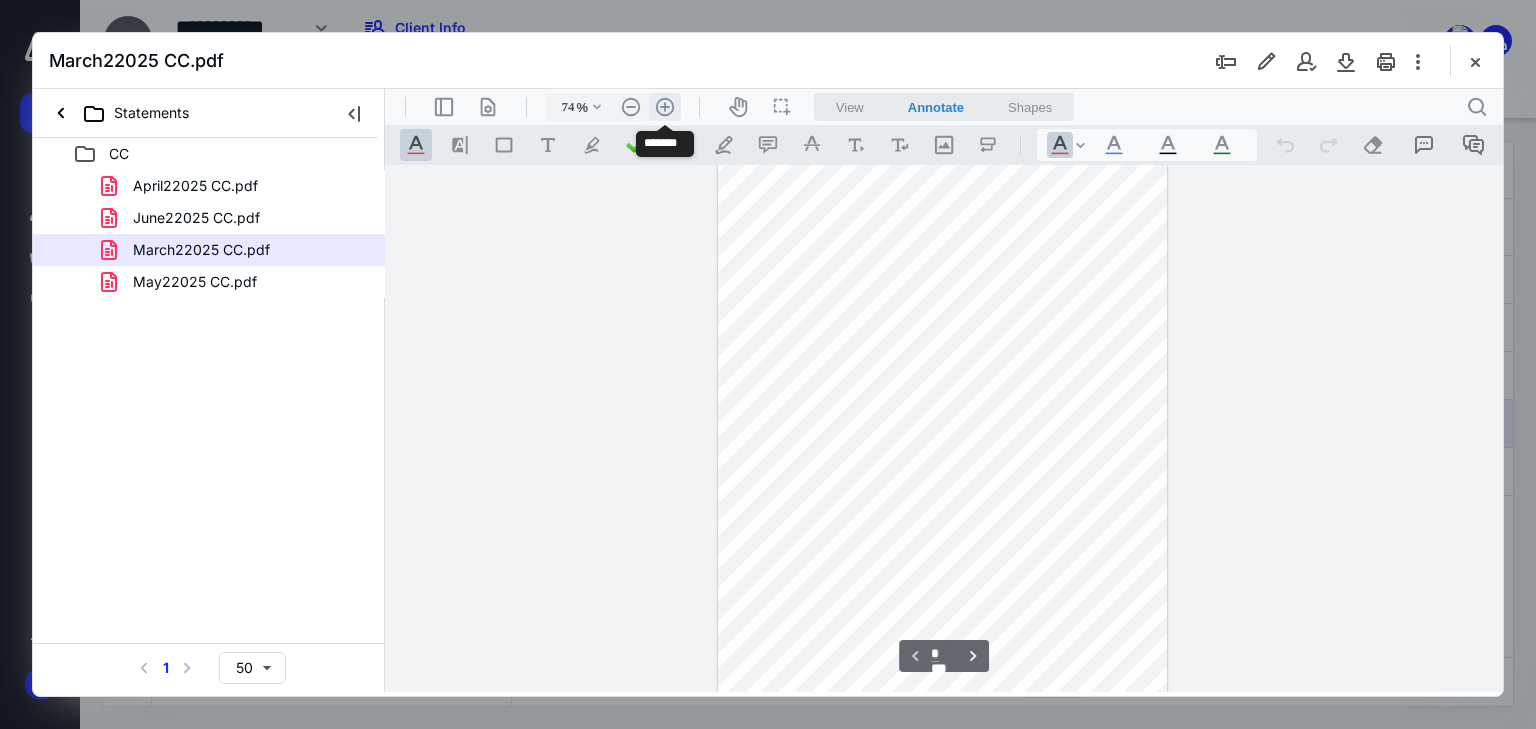 click on ".cls-1{fill:#abb0c4;} icon - header - zoom - in - line" at bounding box center [665, 107] 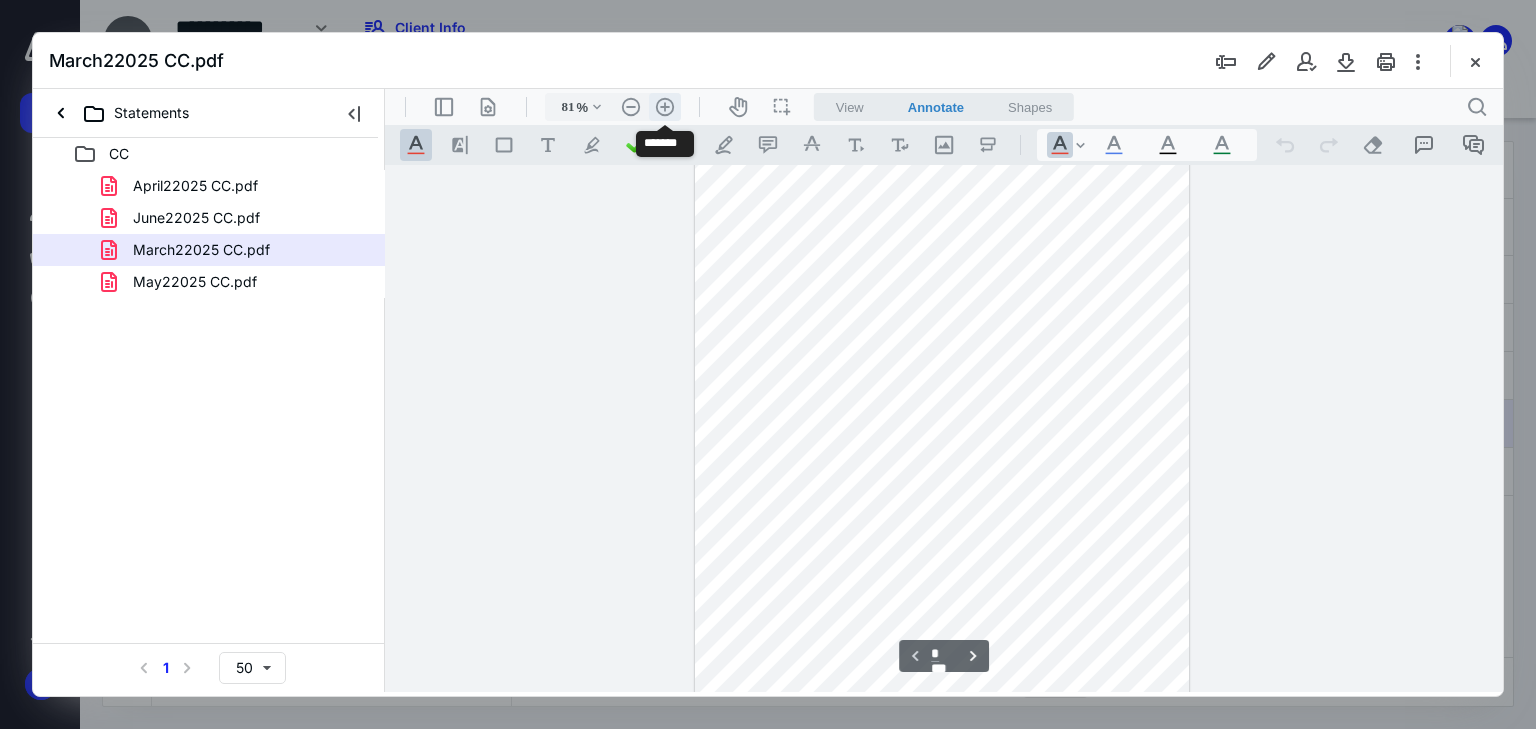click on ".cls-1{fill:#abb0c4;} icon - header - zoom - in - line" at bounding box center (665, 107) 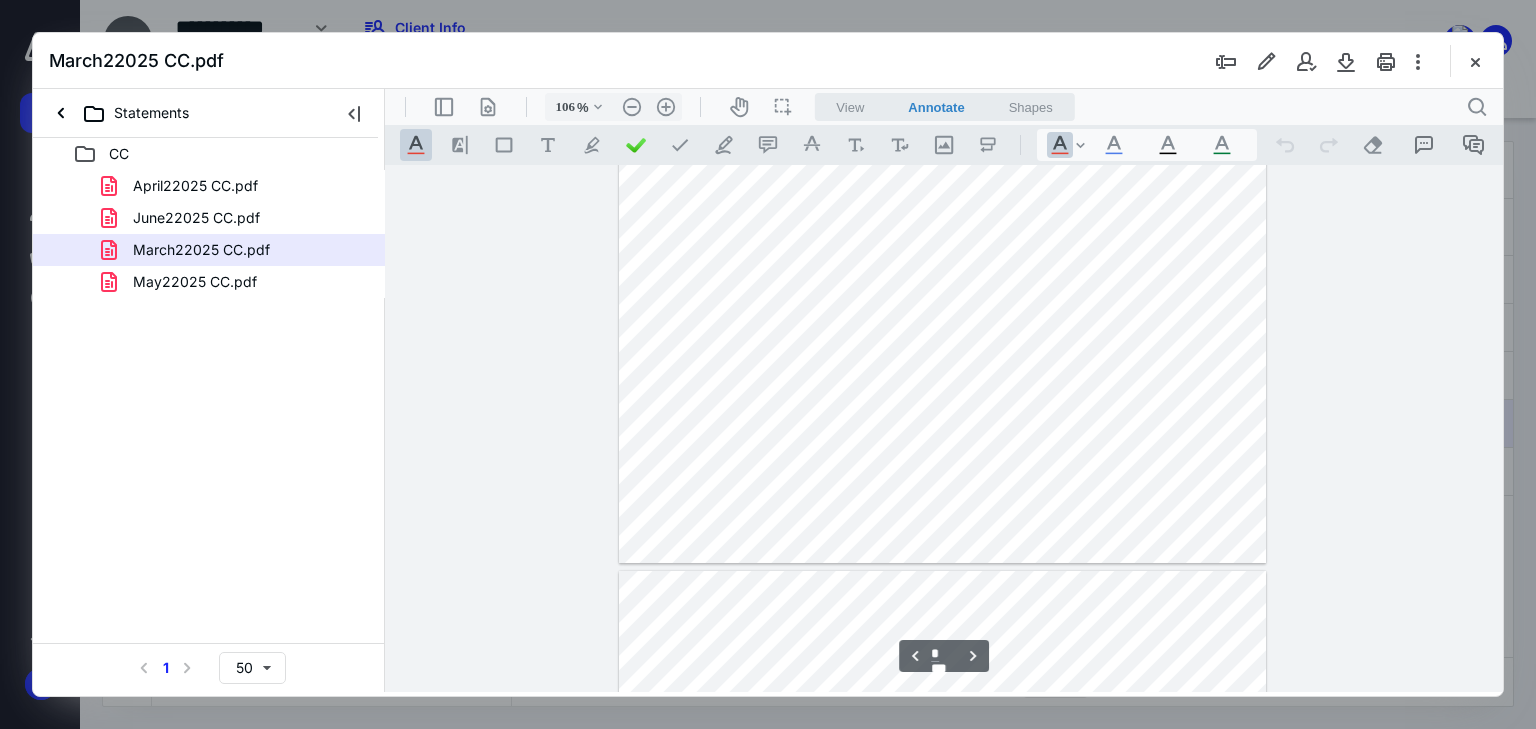 scroll, scrollTop: 5600, scrollLeft: 0, axis: vertical 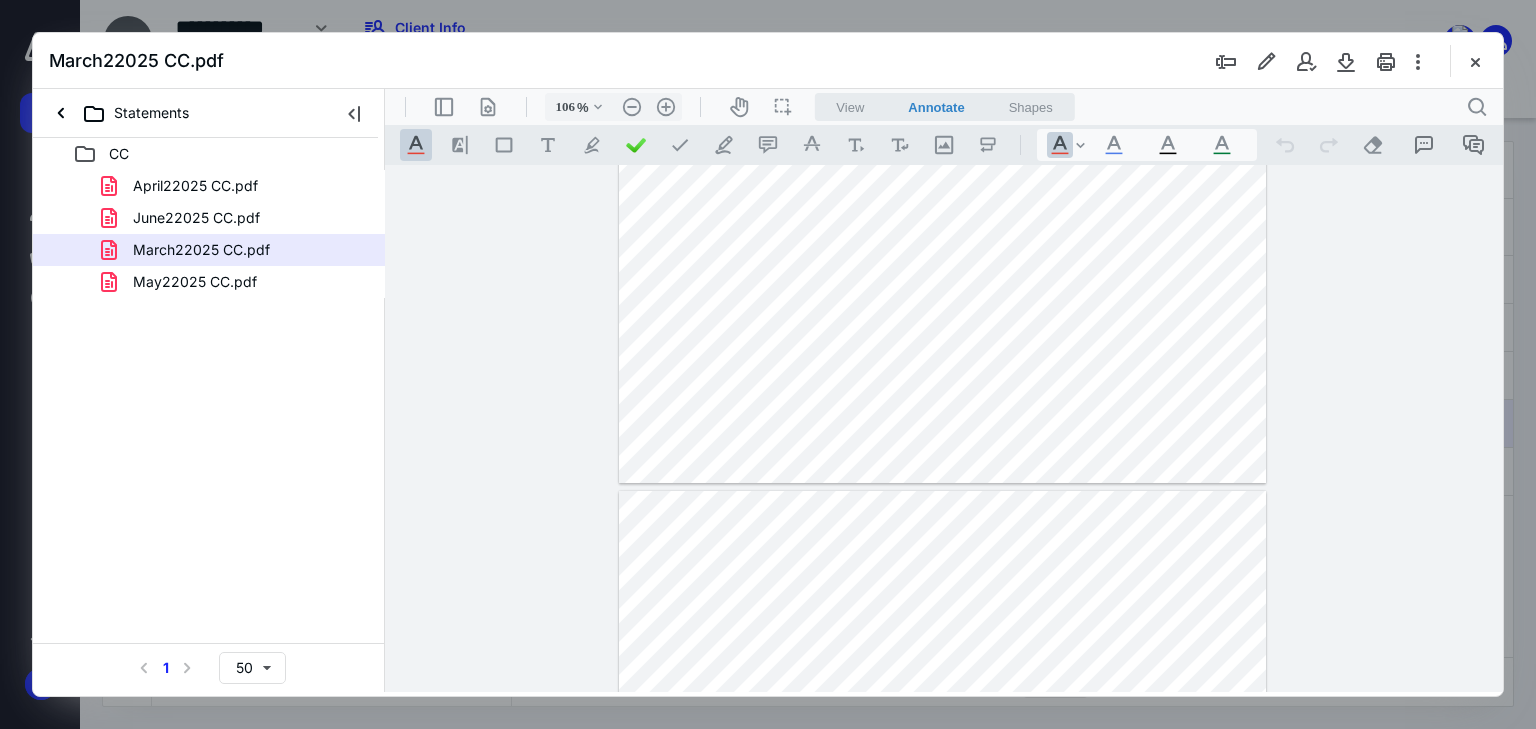 type on "*" 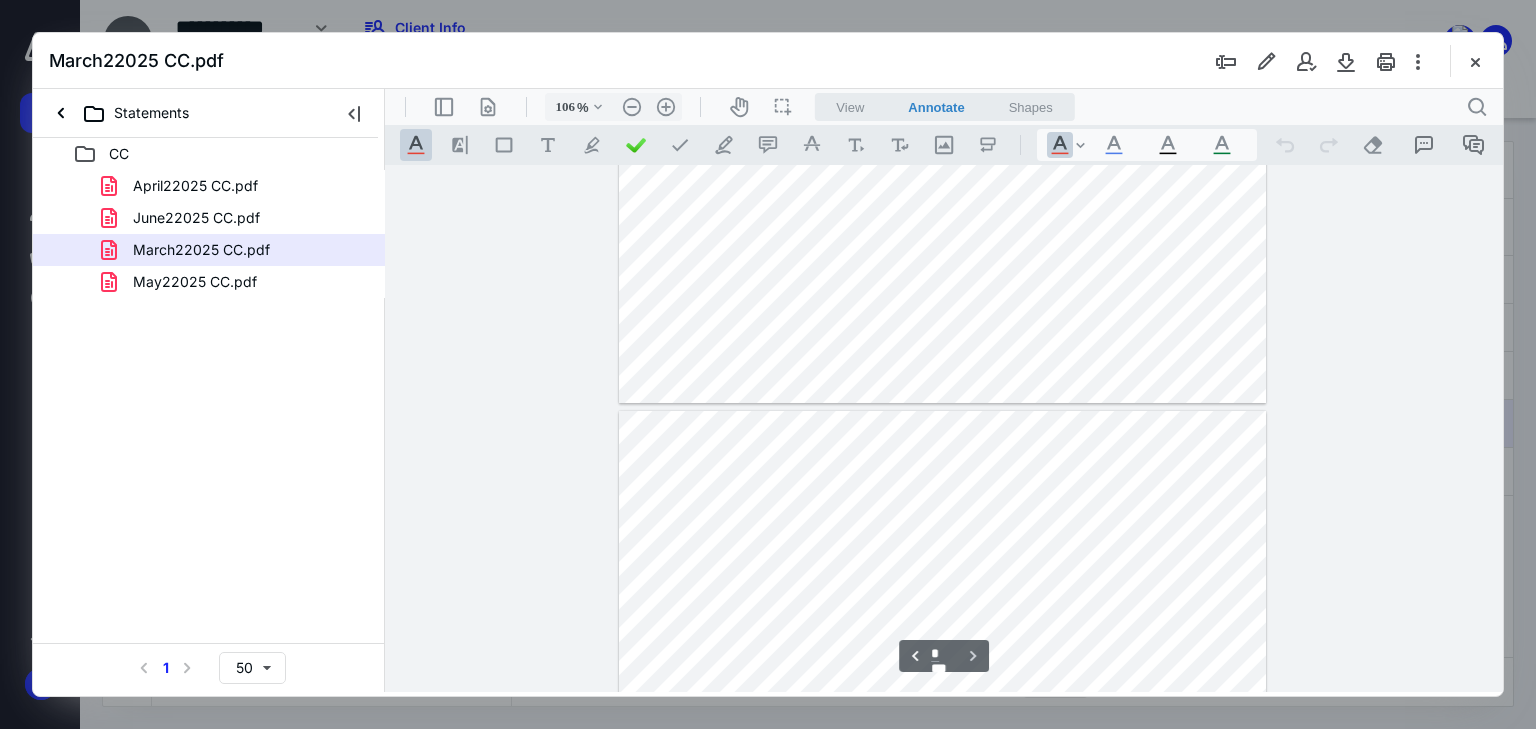 scroll, scrollTop: 5760, scrollLeft: 0, axis: vertical 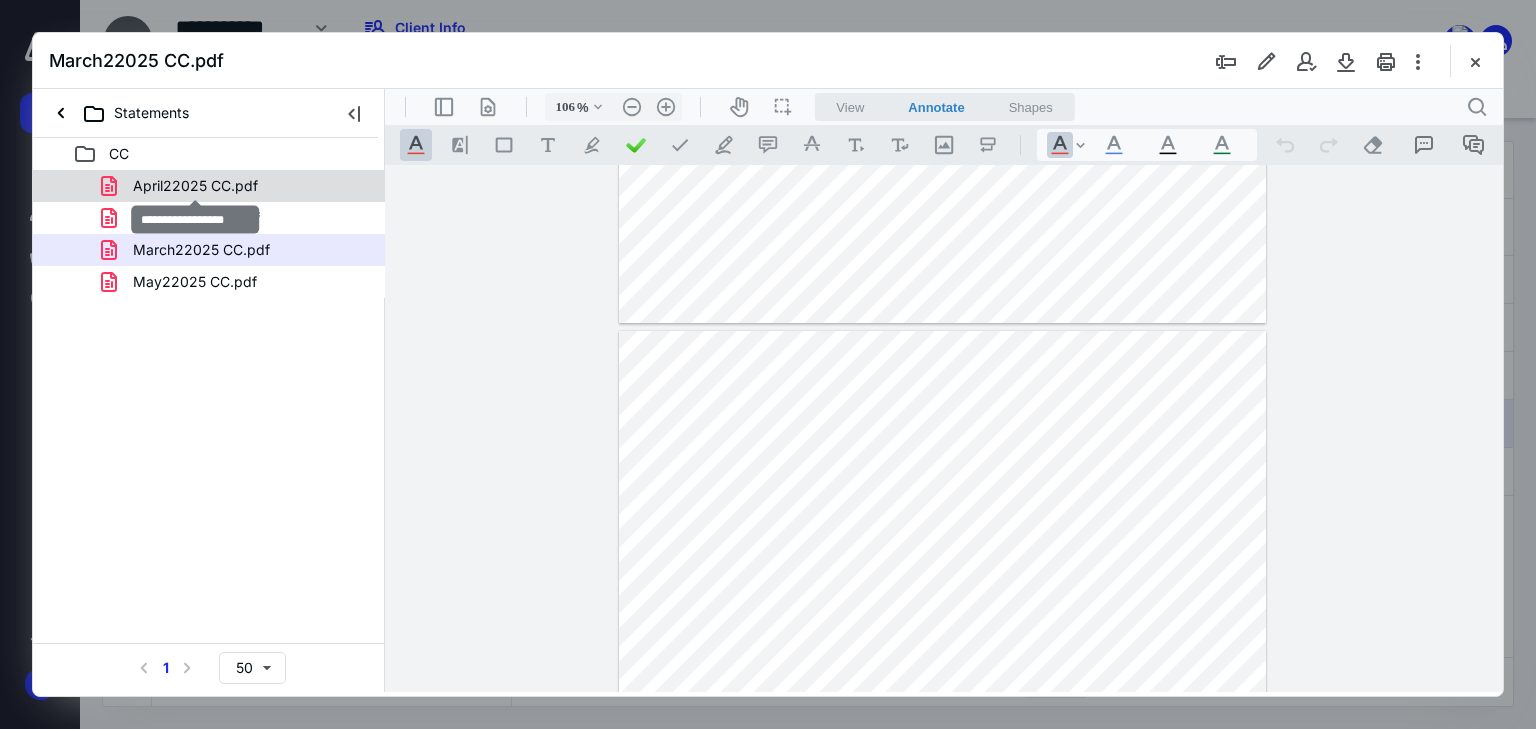 click on "April22025 CC.pdf" at bounding box center (195, 186) 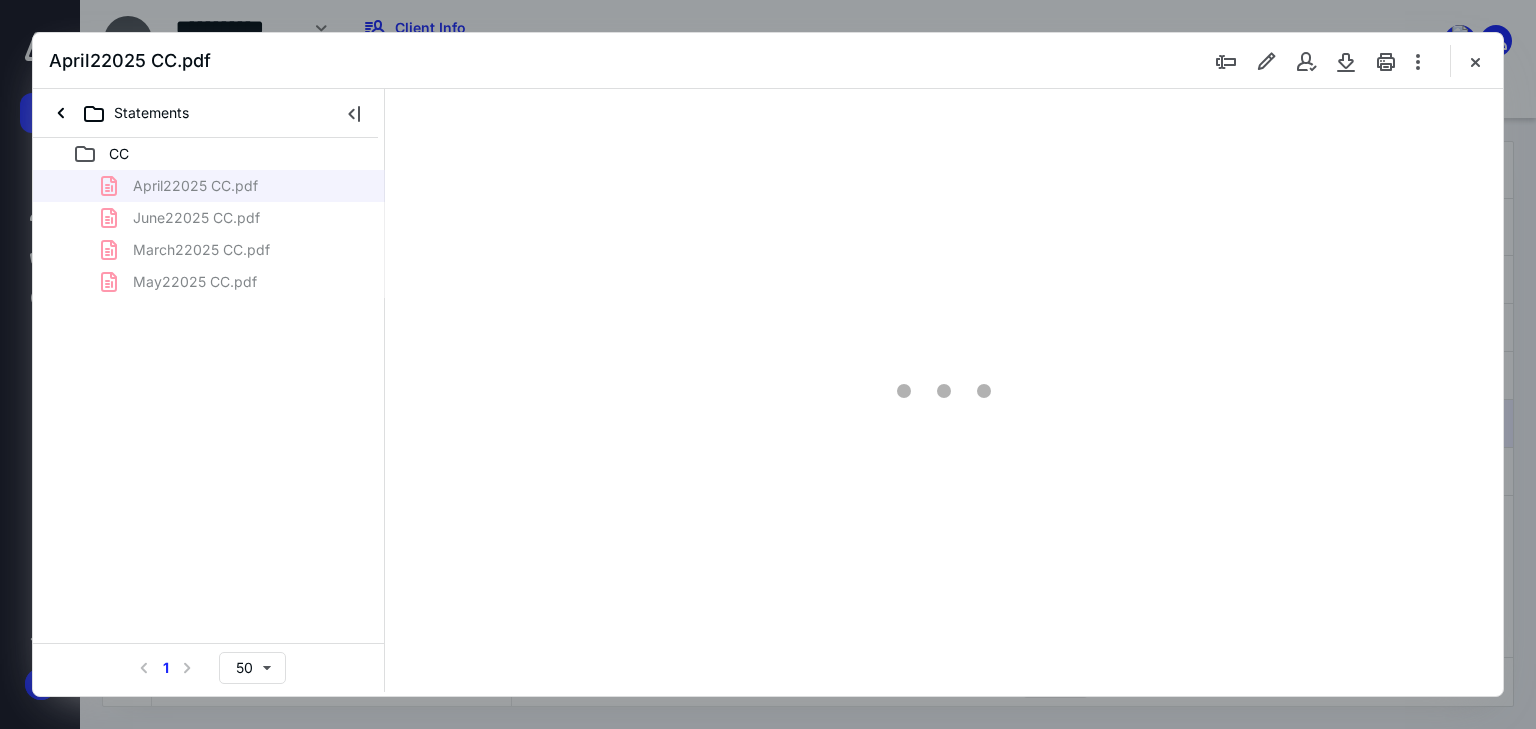 type on "66" 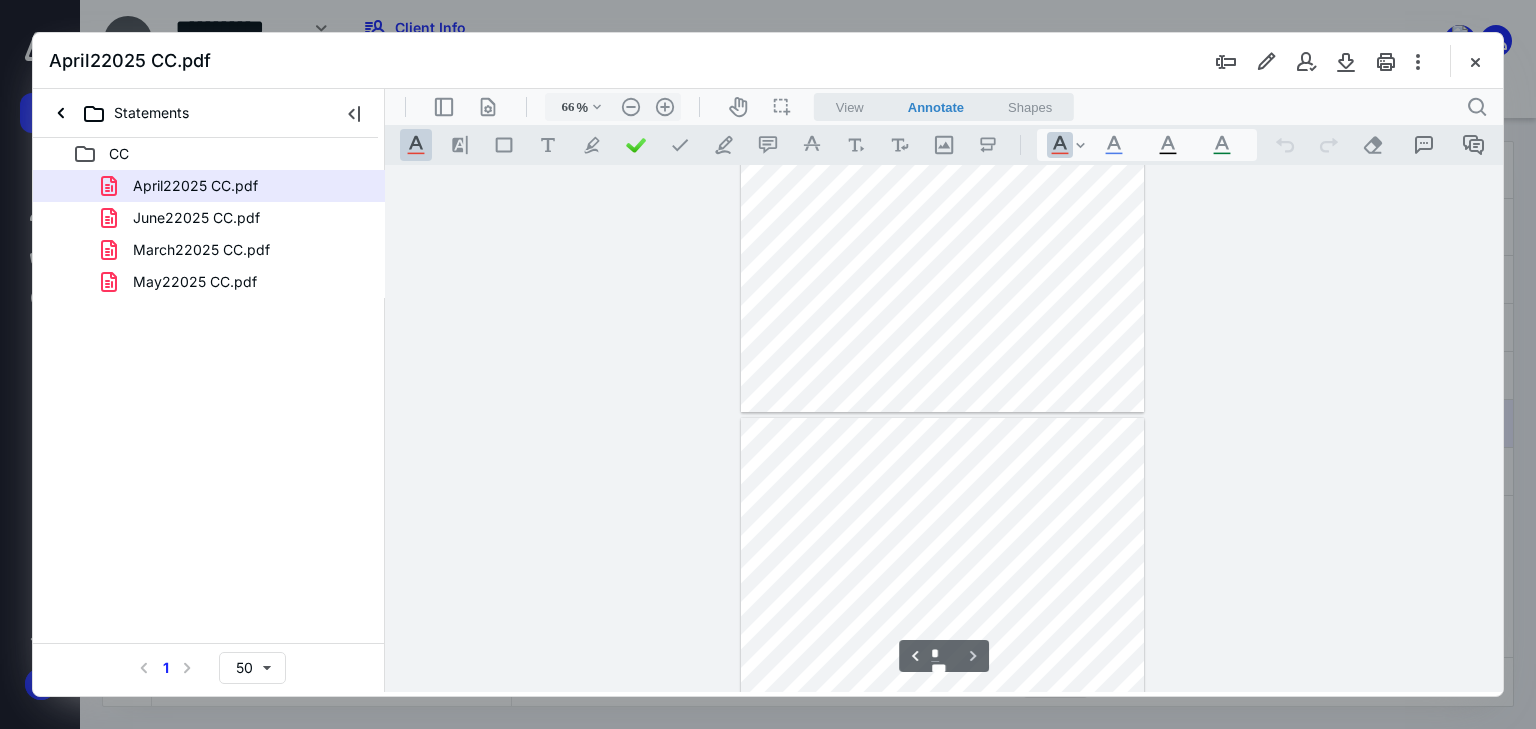 scroll, scrollTop: 3519, scrollLeft: 0, axis: vertical 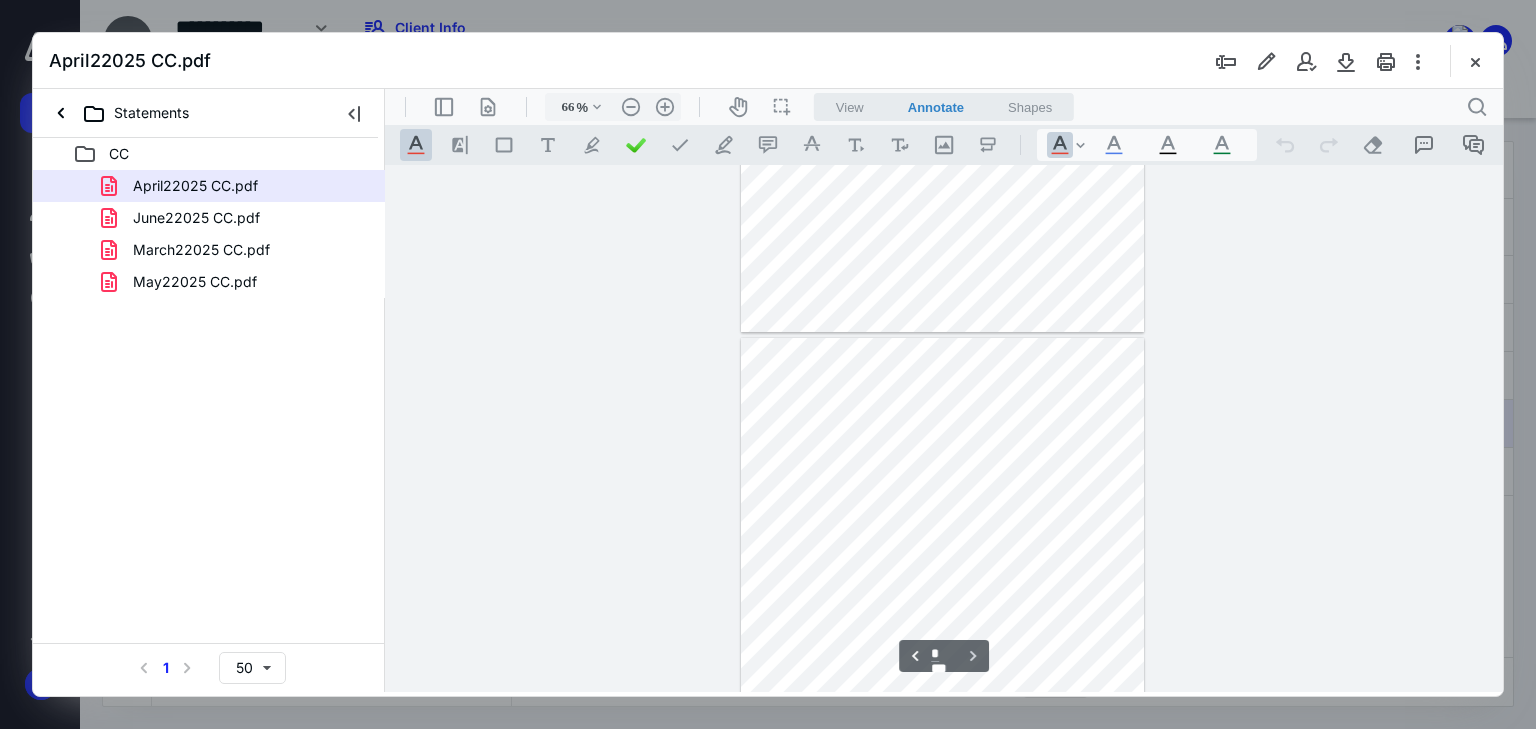 type on "*" 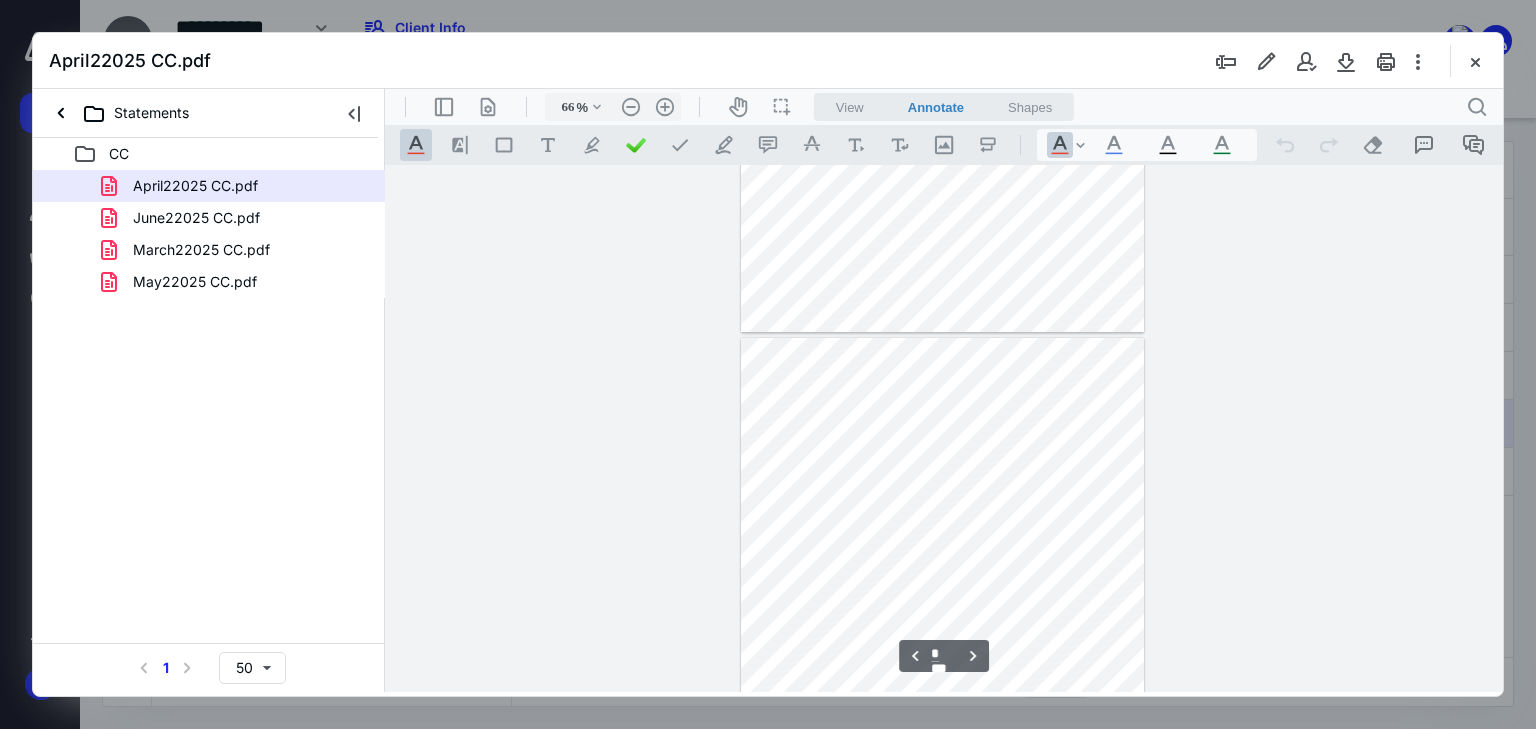 scroll, scrollTop: 3359, scrollLeft: 0, axis: vertical 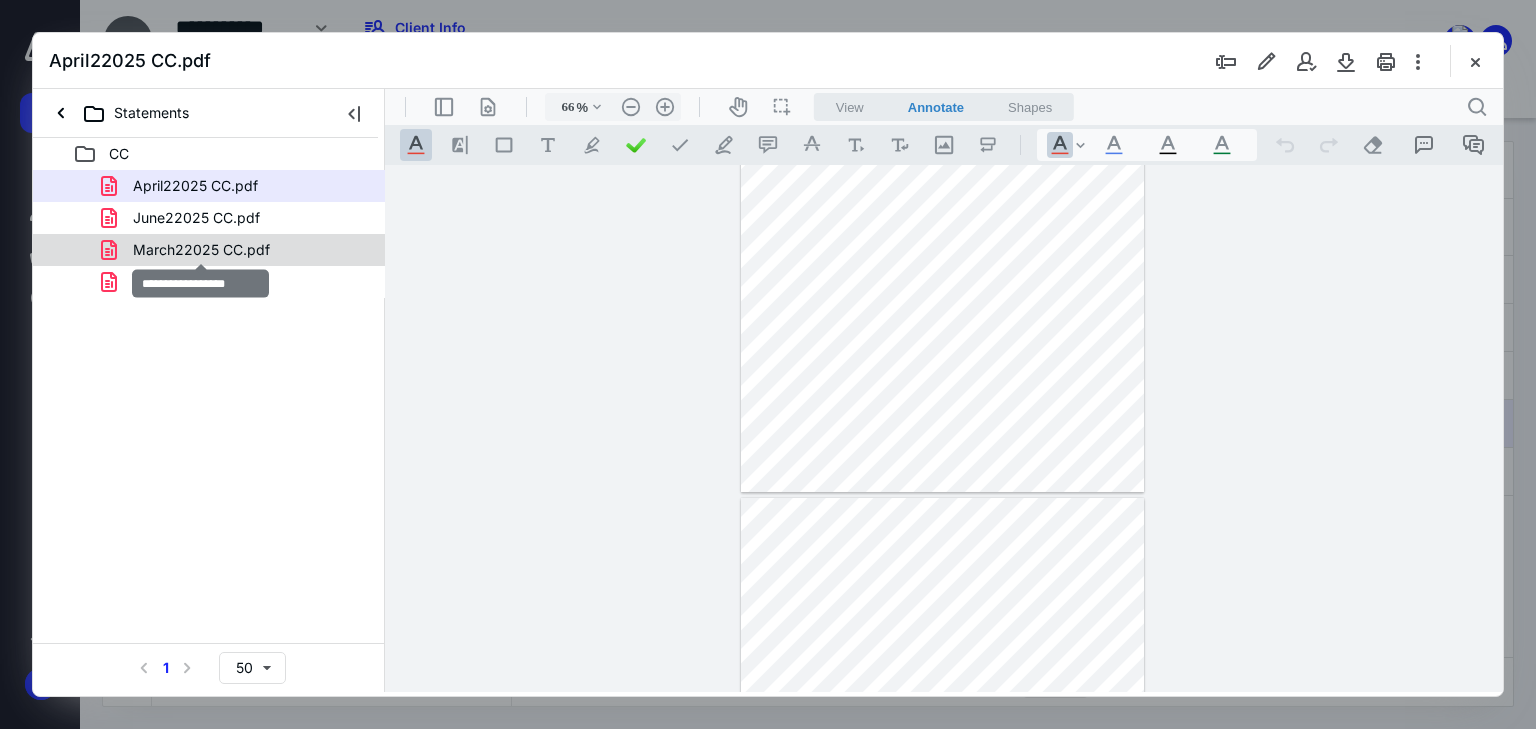 click on "March22025 CC.pdf" at bounding box center (201, 250) 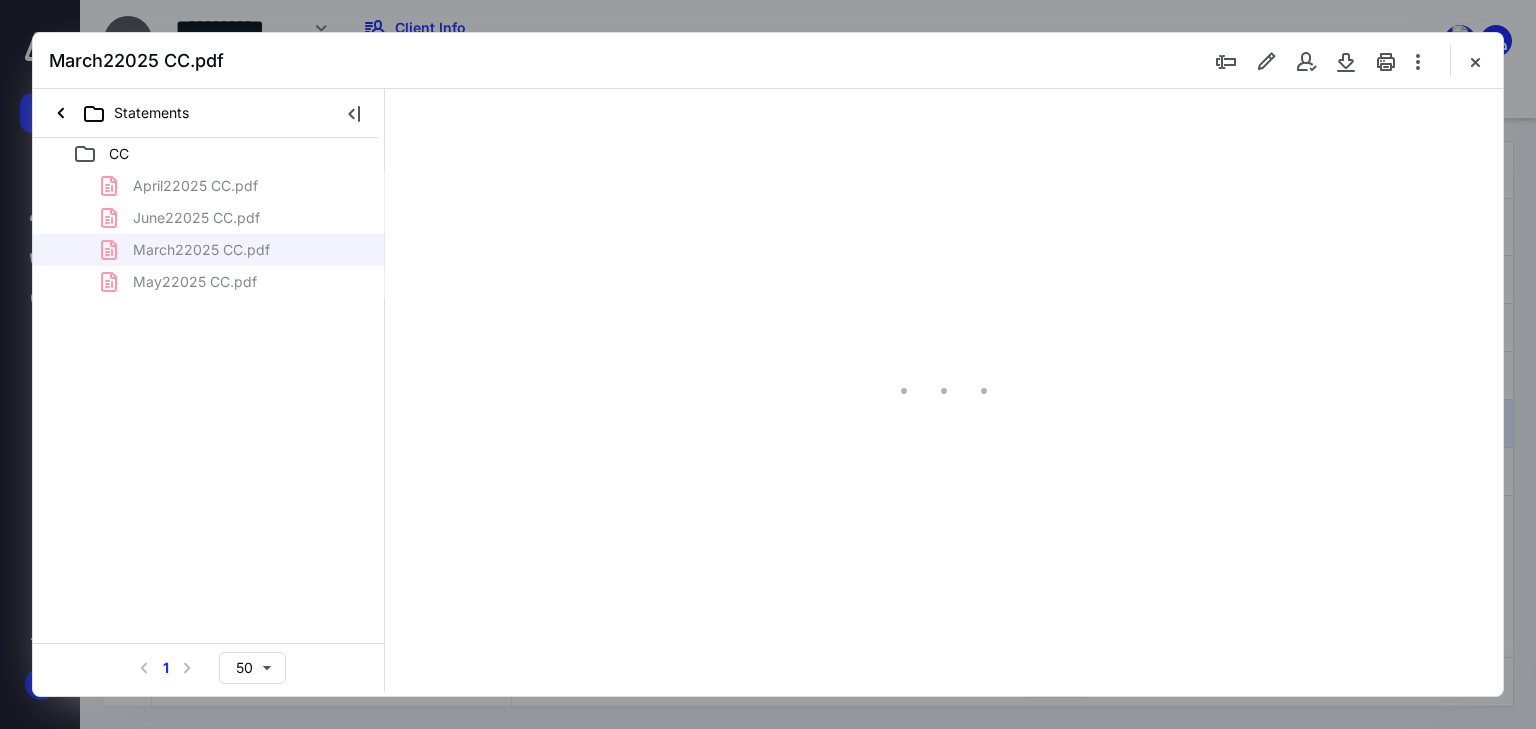 scroll, scrollTop: 79, scrollLeft: 0, axis: vertical 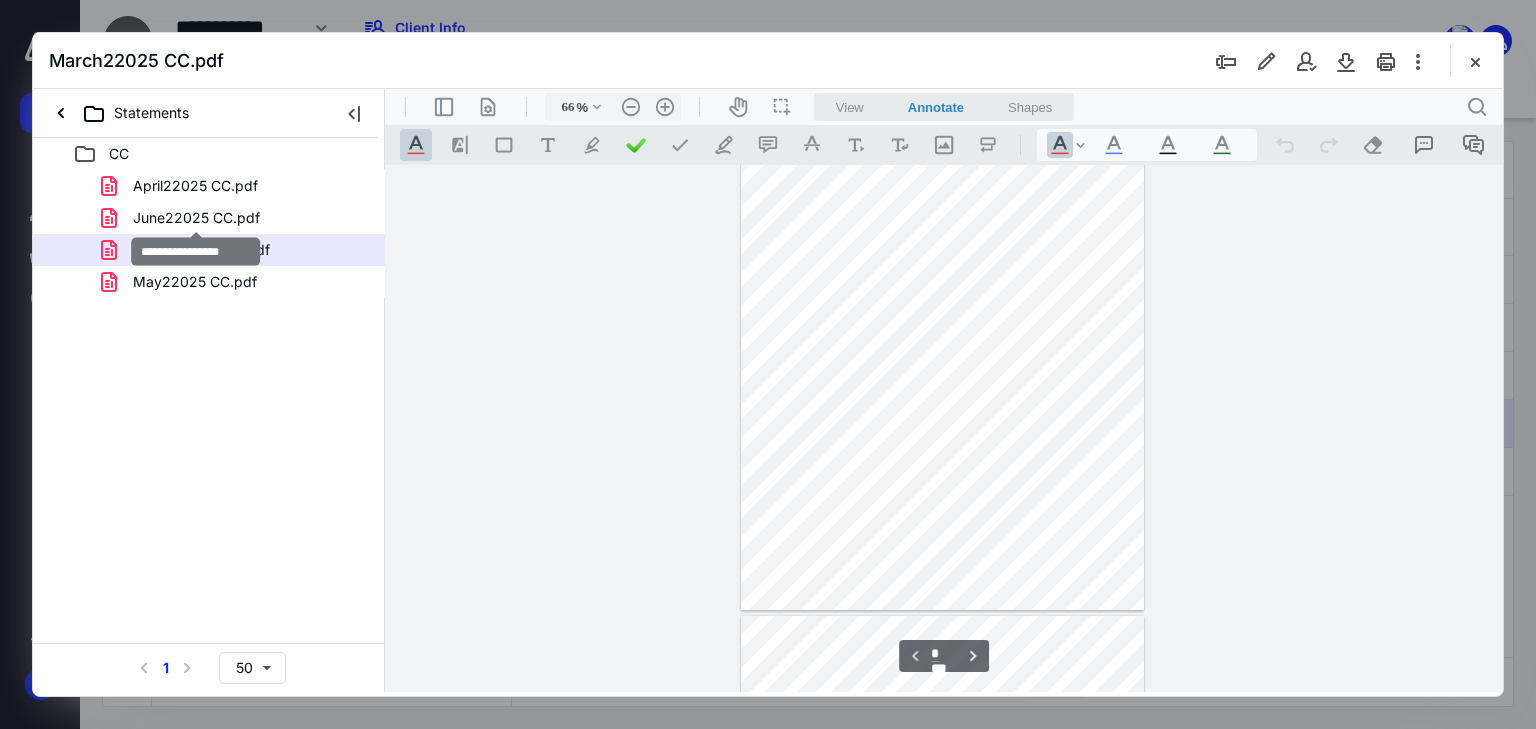 click on "June22025 CC.pdf" at bounding box center [196, 218] 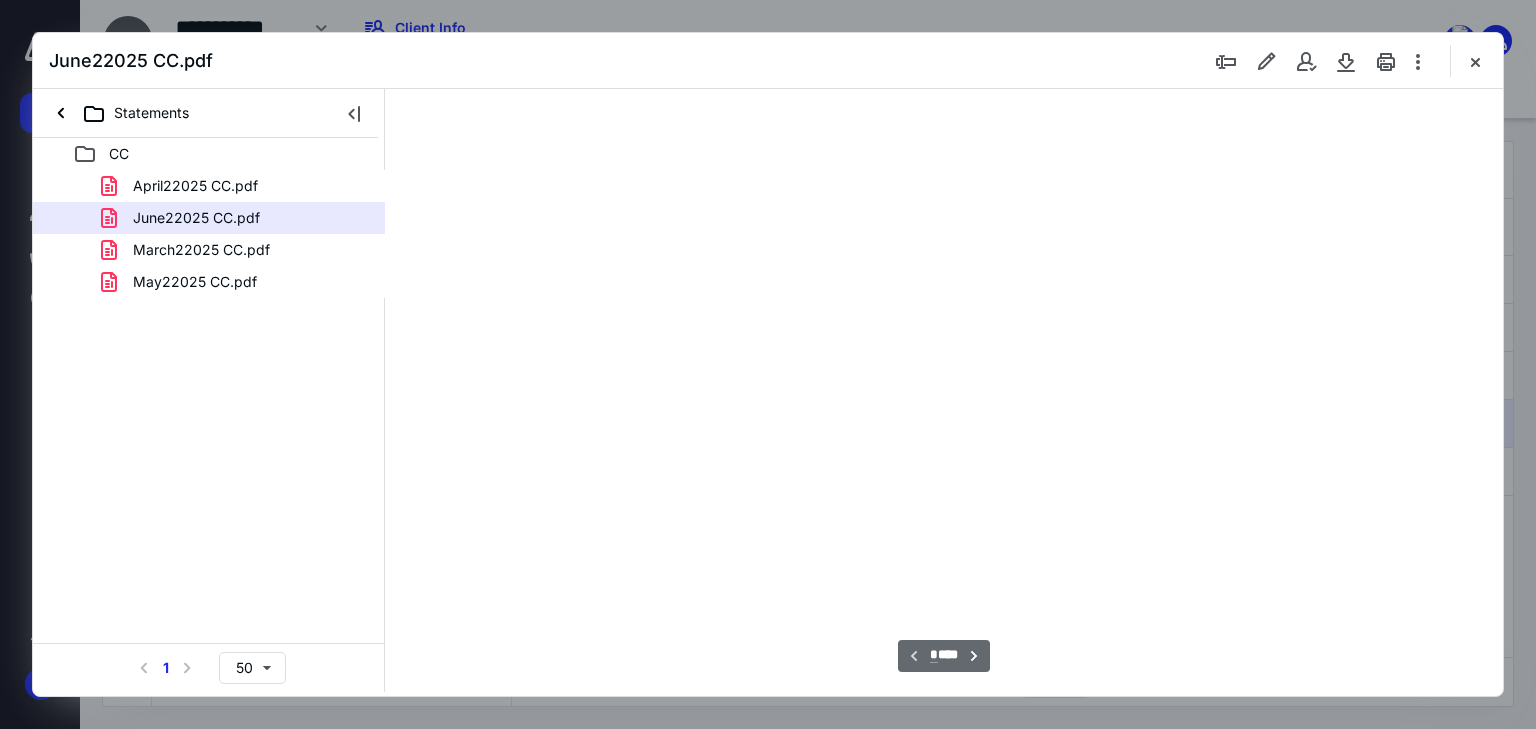 scroll, scrollTop: 79, scrollLeft: 0, axis: vertical 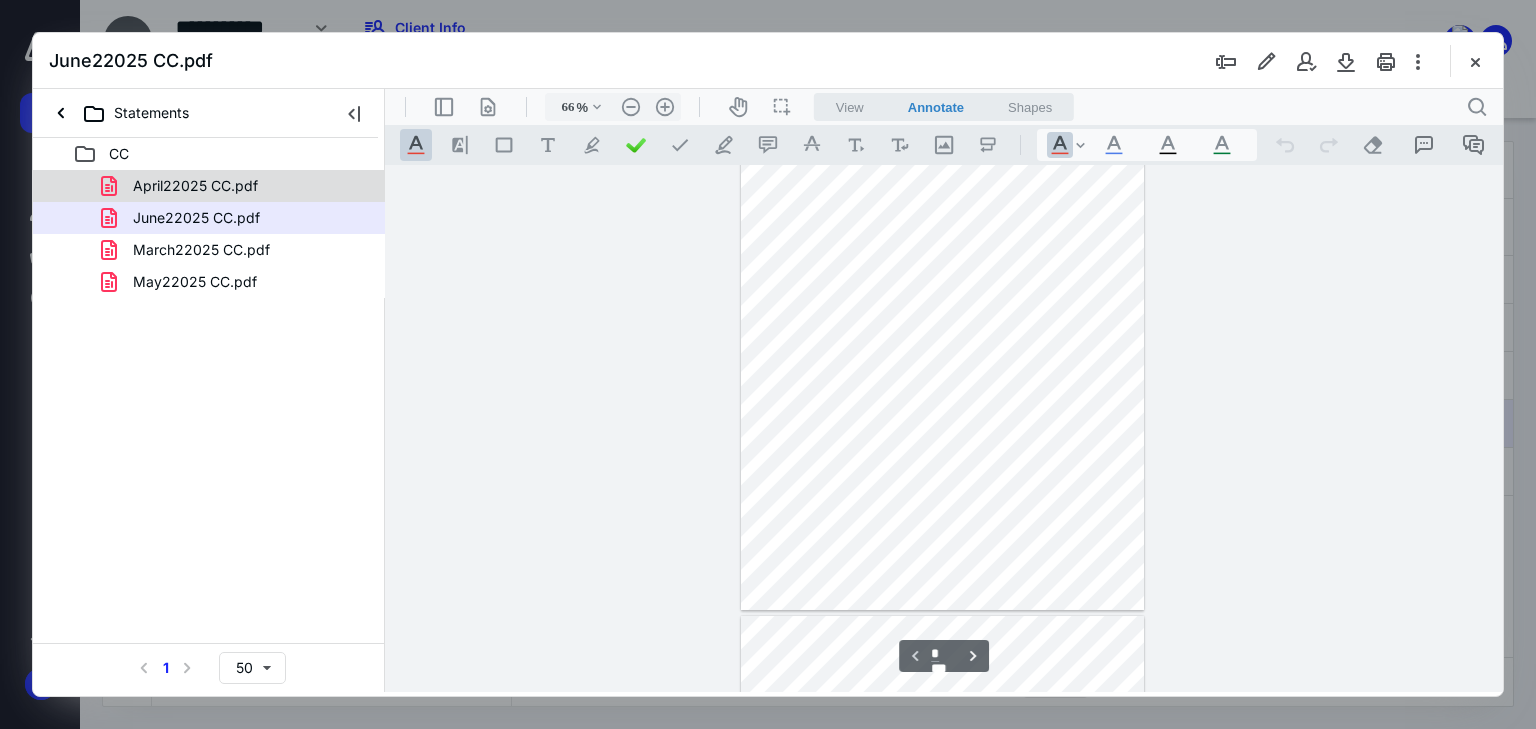 click on "April22025 CC.pdf" at bounding box center (195, 186) 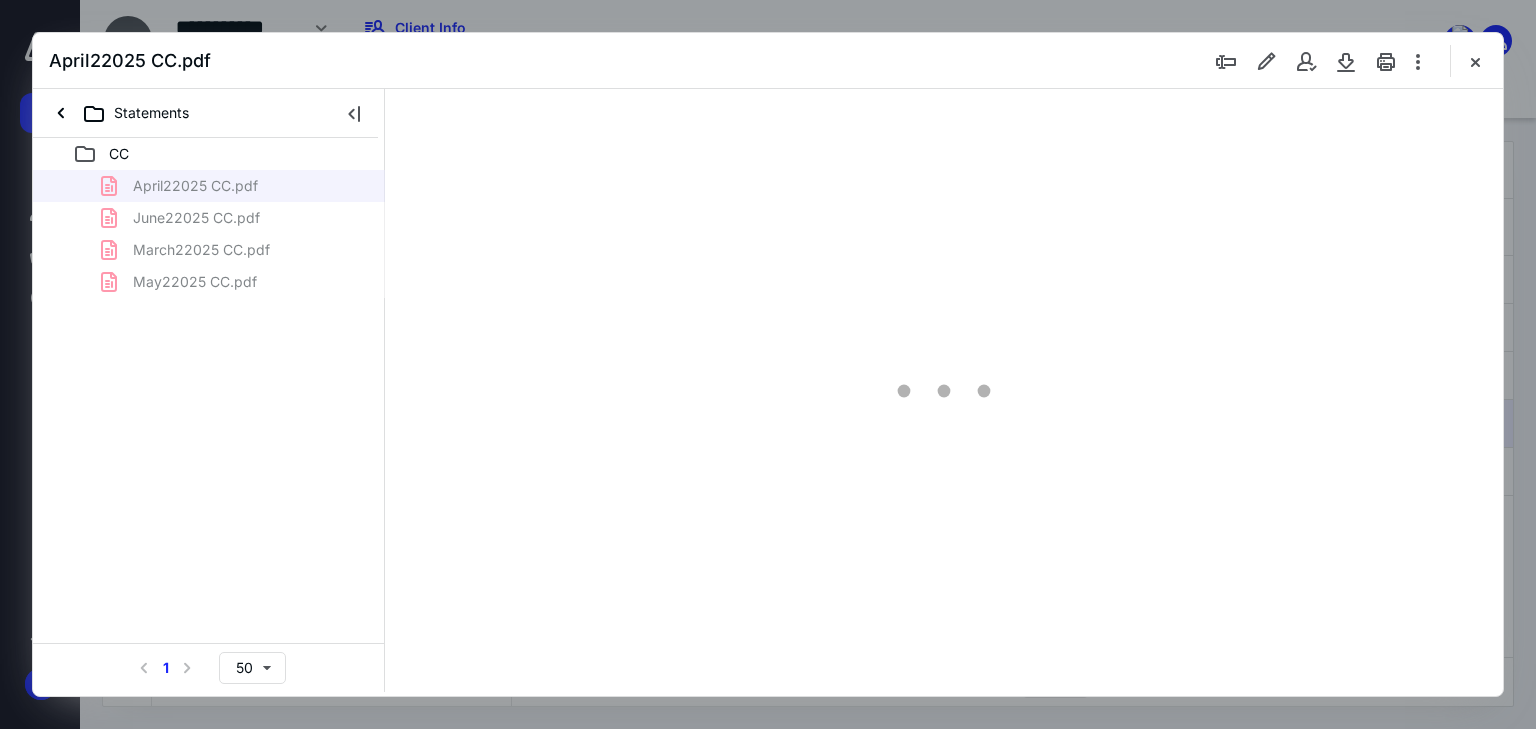 scroll, scrollTop: 79, scrollLeft: 0, axis: vertical 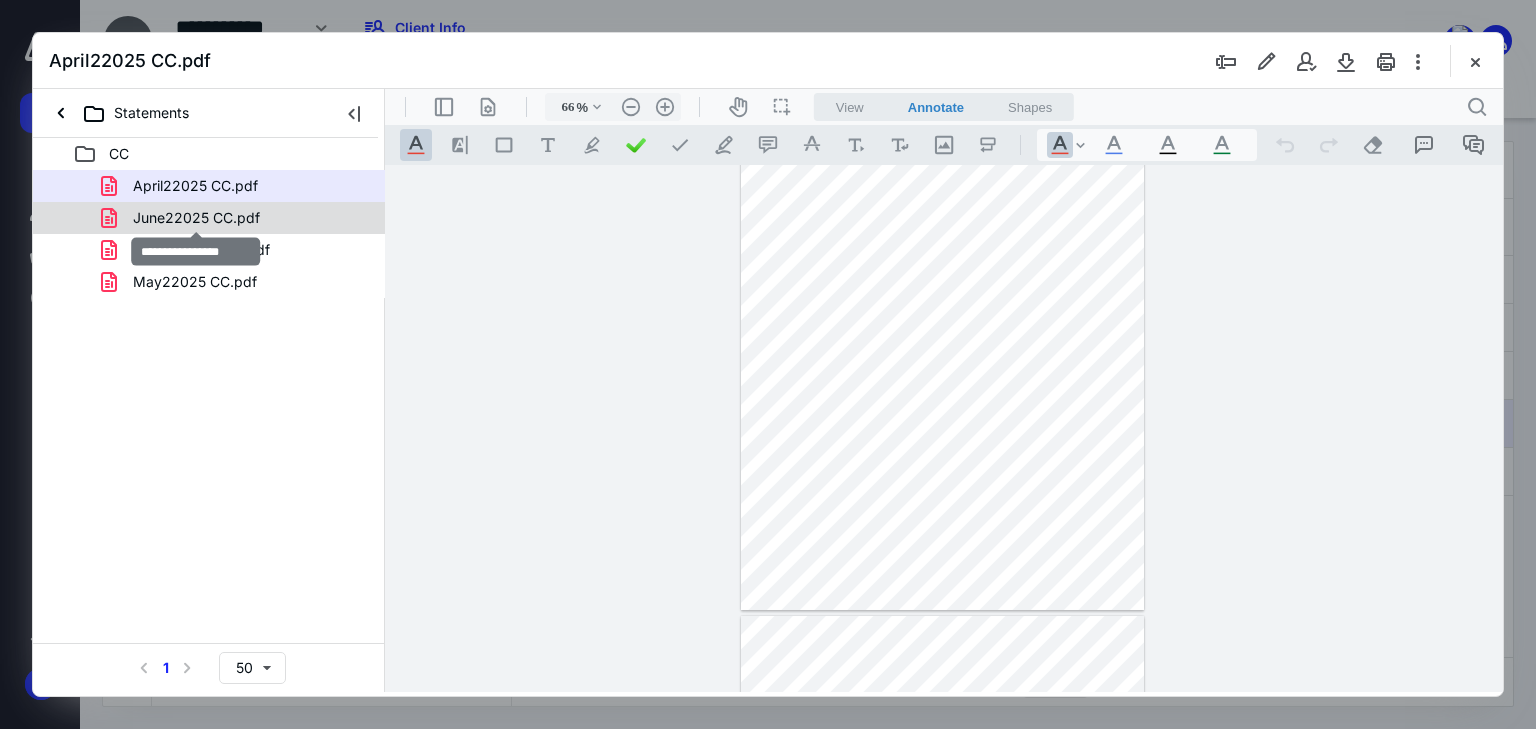 click on "June22025 CC.pdf" at bounding box center (196, 218) 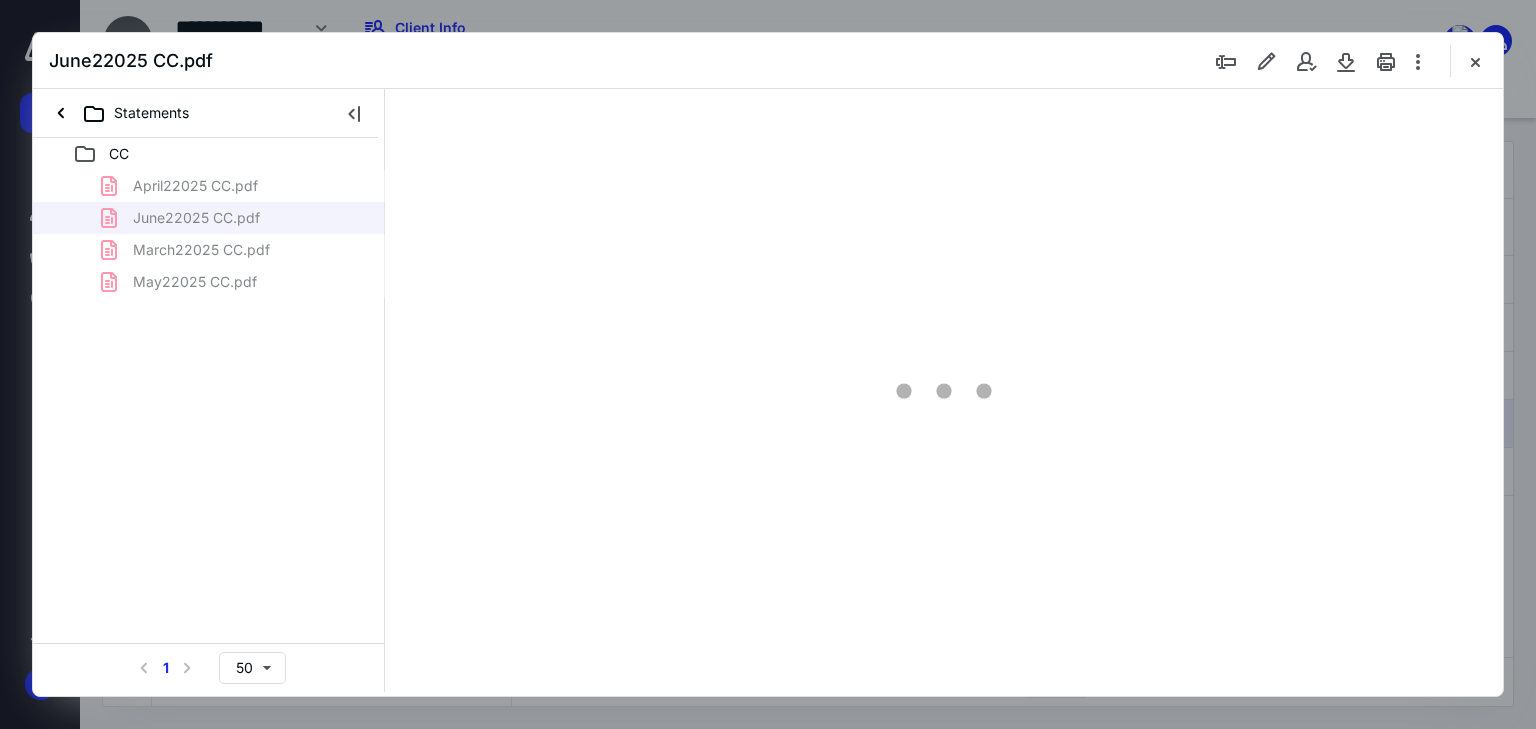 scroll, scrollTop: 79, scrollLeft: 0, axis: vertical 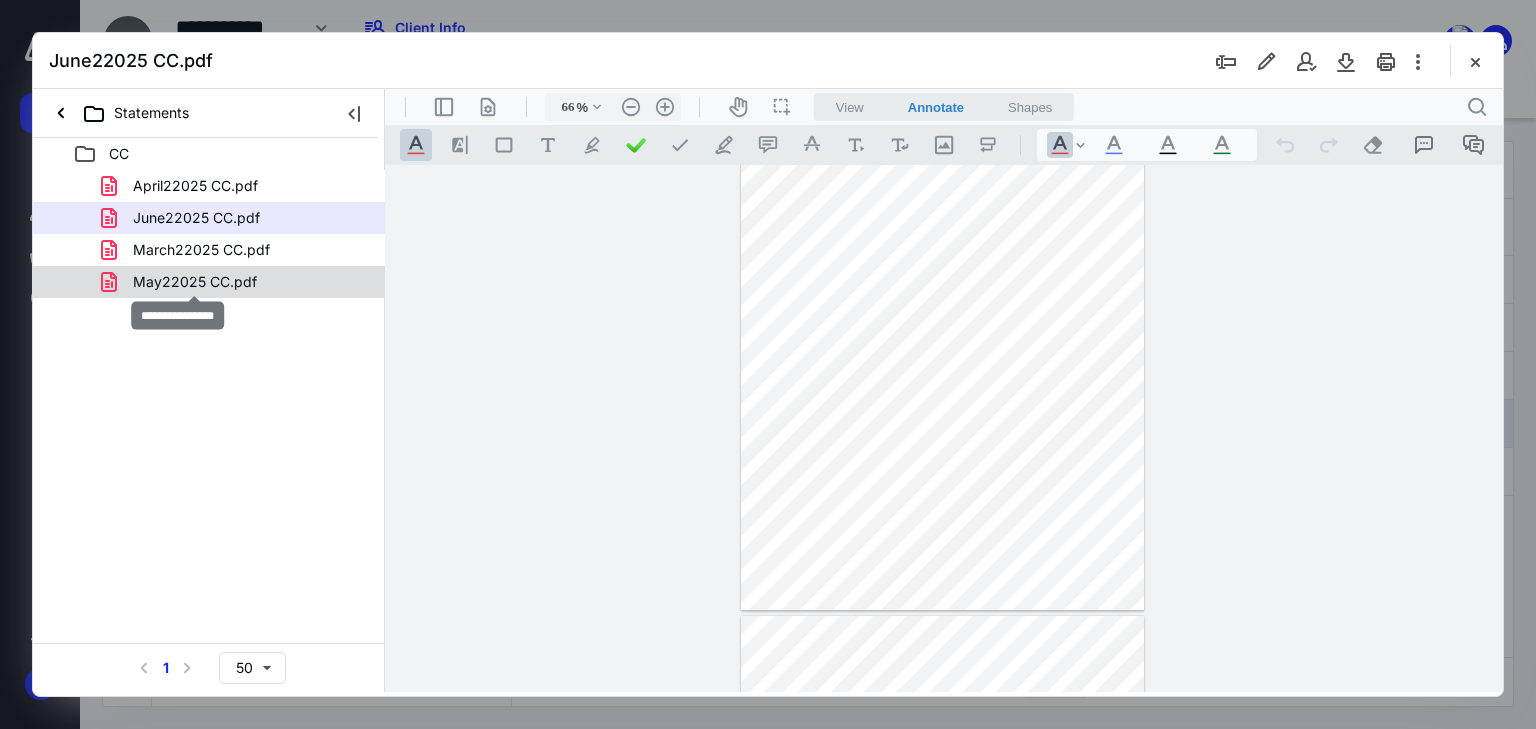 click on "May22025 CC.pdf" at bounding box center [195, 282] 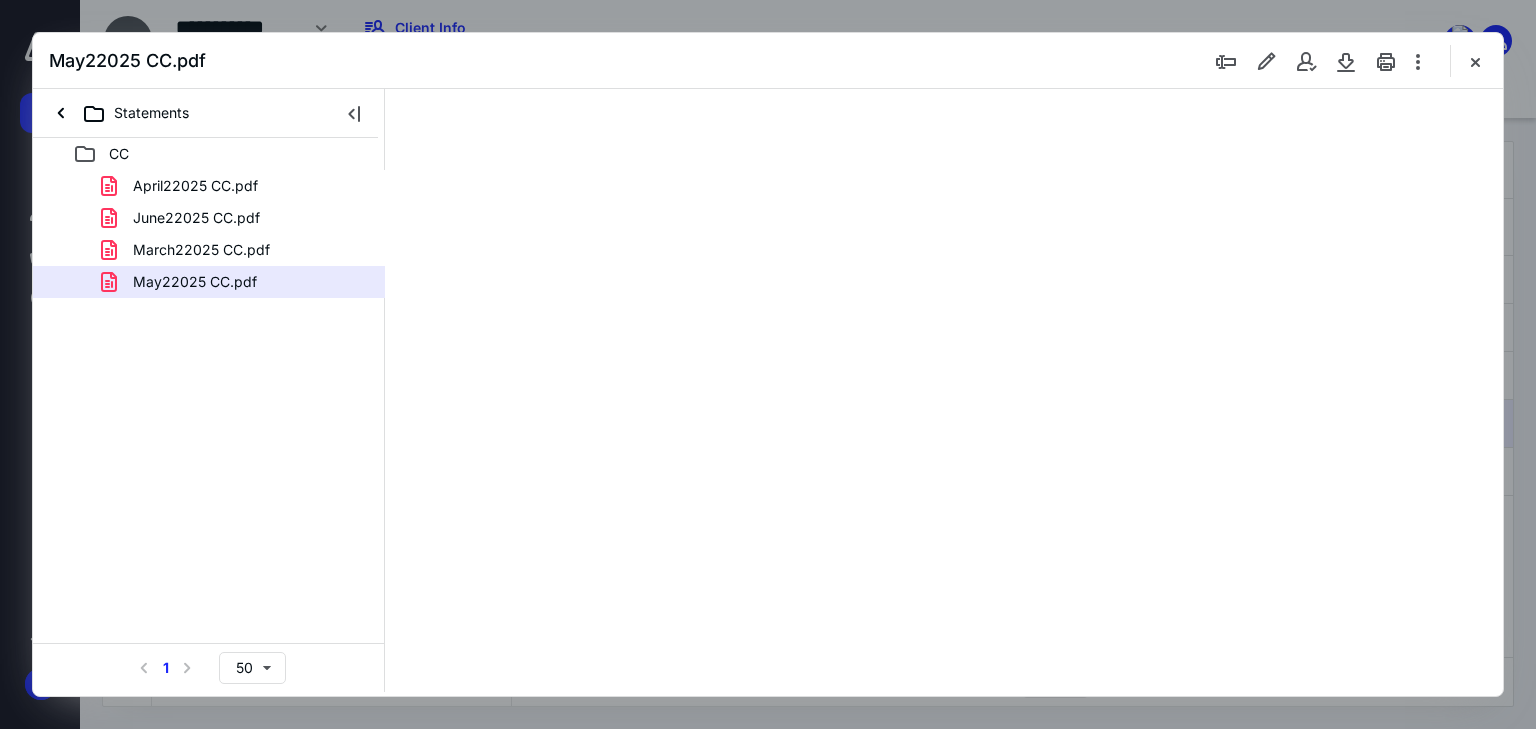 scroll, scrollTop: 79, scrollLeft: 0, axis: vertical 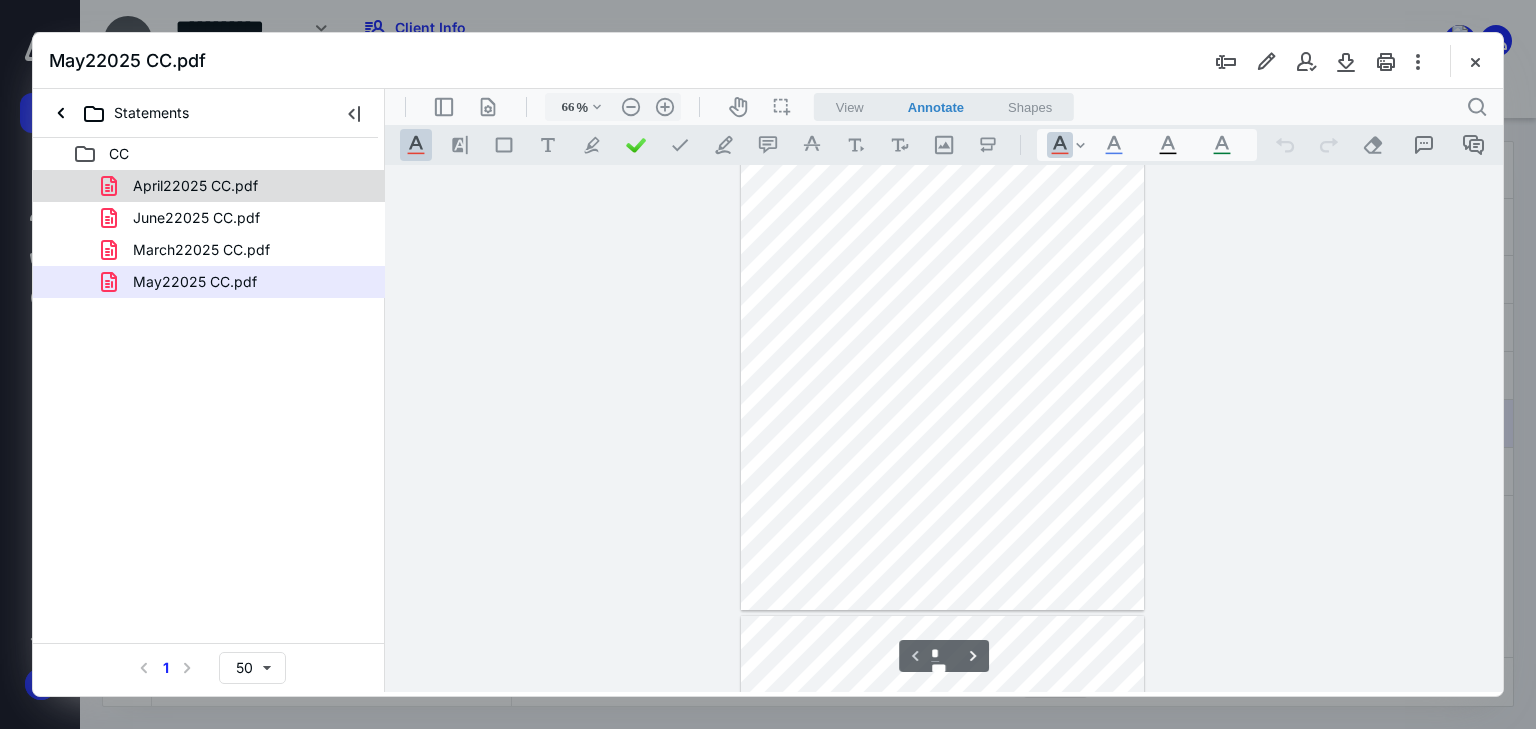 click on "April22025 CC.pdf" at bounding box center (195, 186) 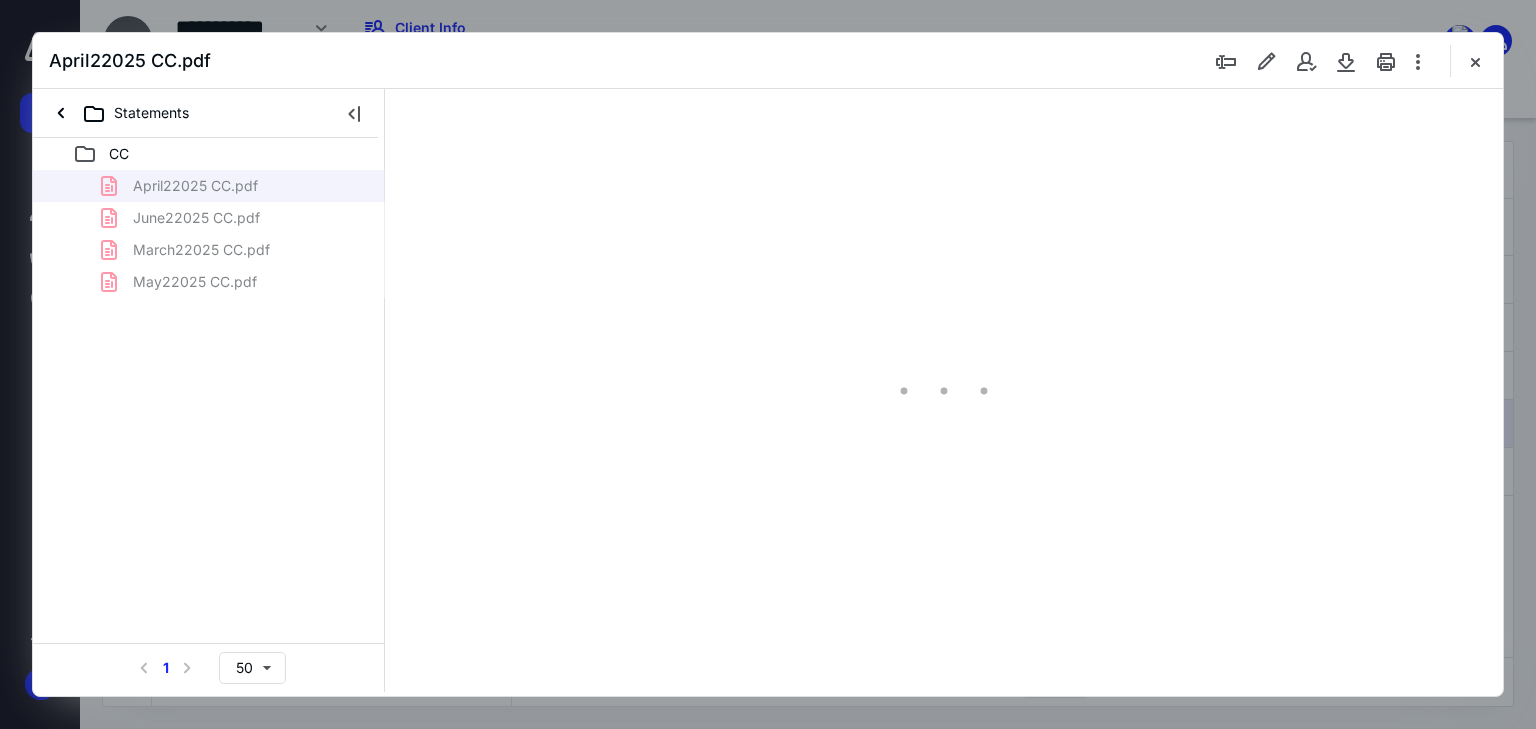 type on "66" 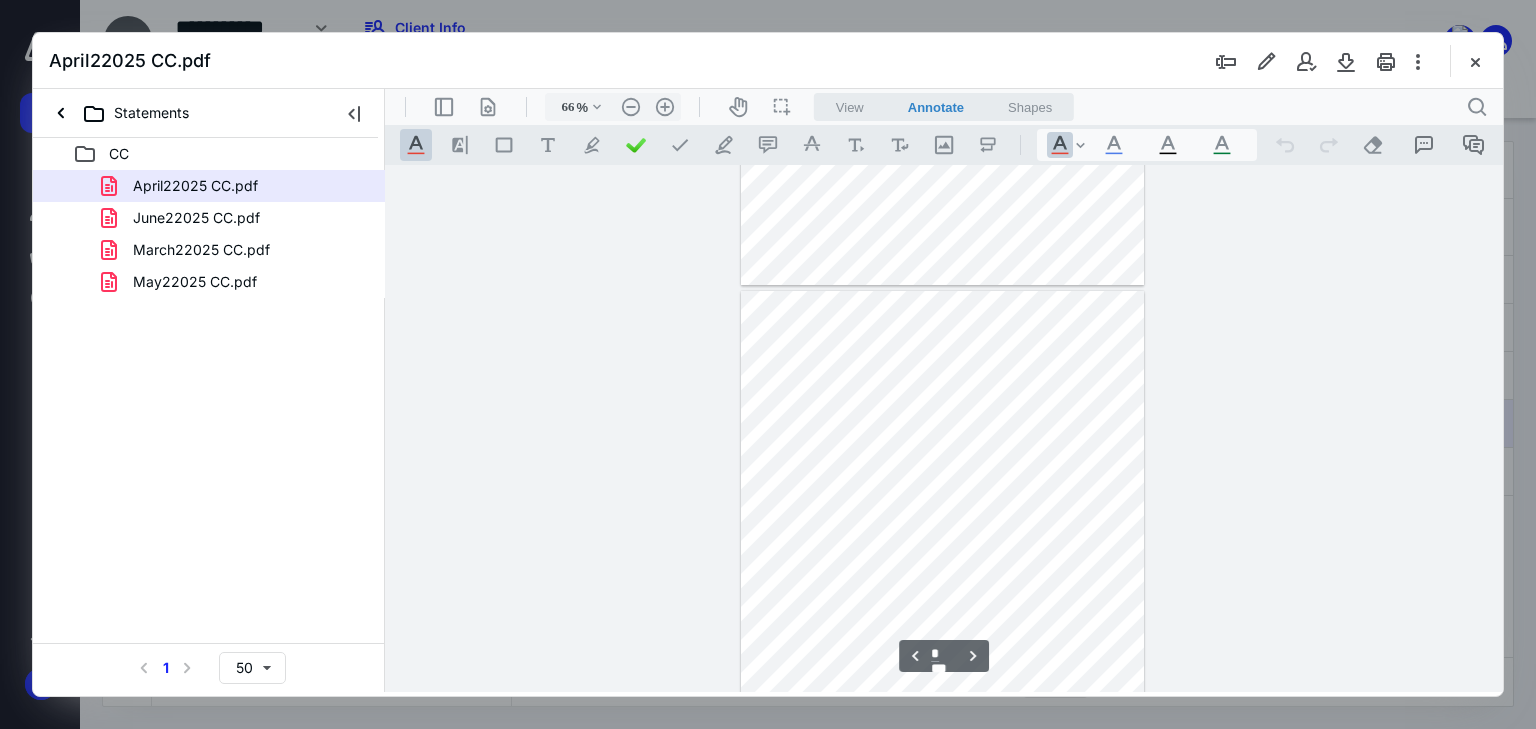 type on "*" 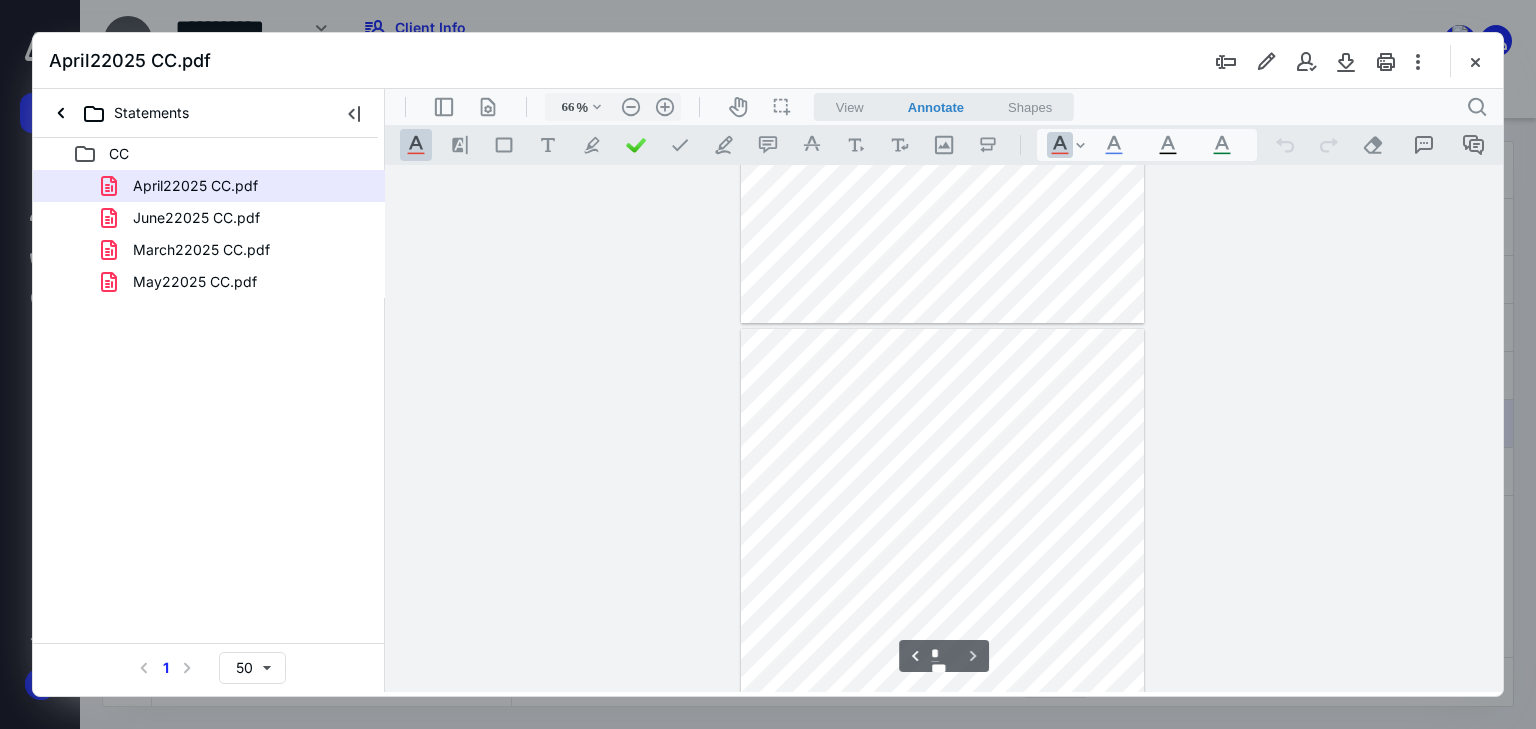 scroll, scrollTop: 3448, scrollLeft: 0, axis: vertical 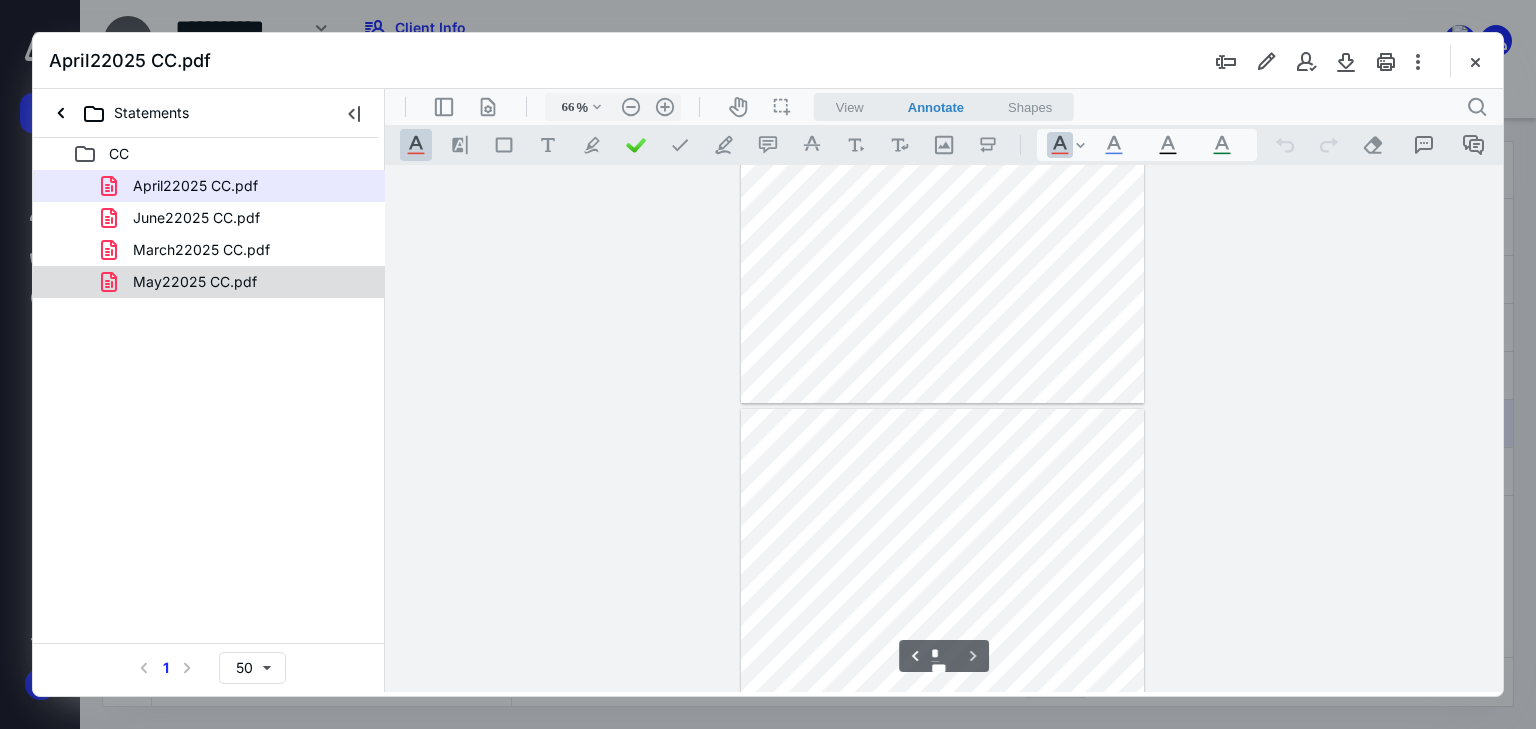 click on "May22025 CC.pdf" at bounding box center (195, 282) 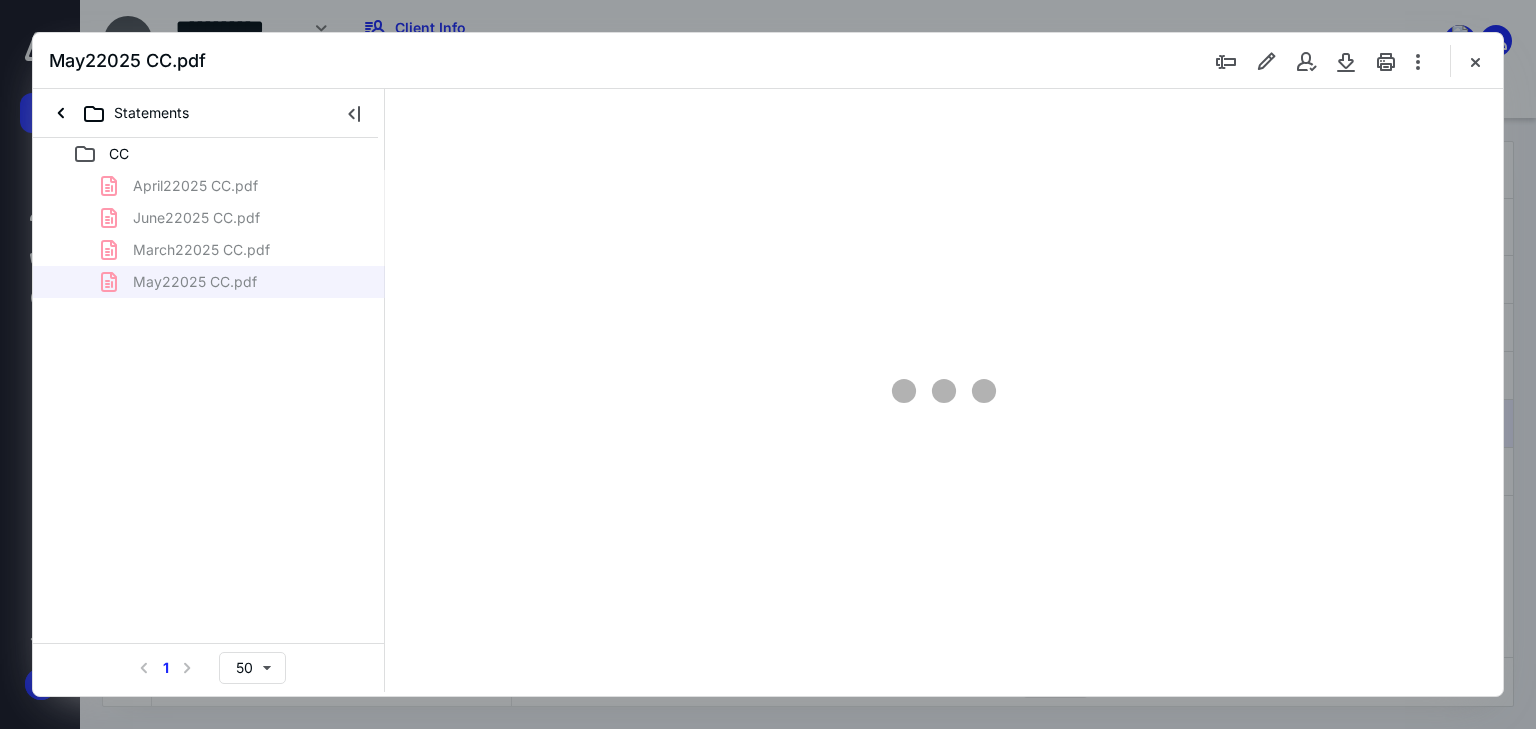 type on "66" 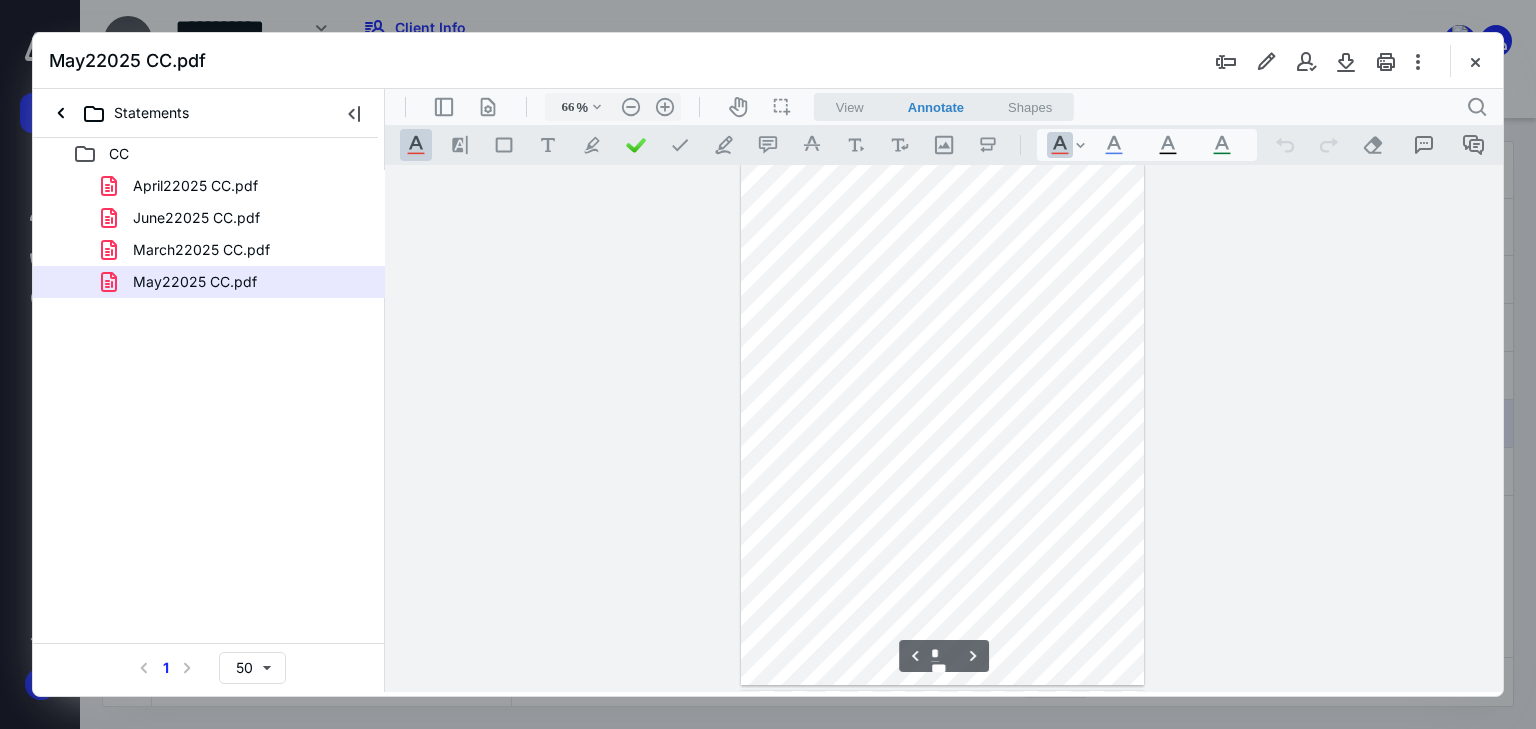 scroll, scrollTop: 2719, scrollLeft: 0, axis: vertical 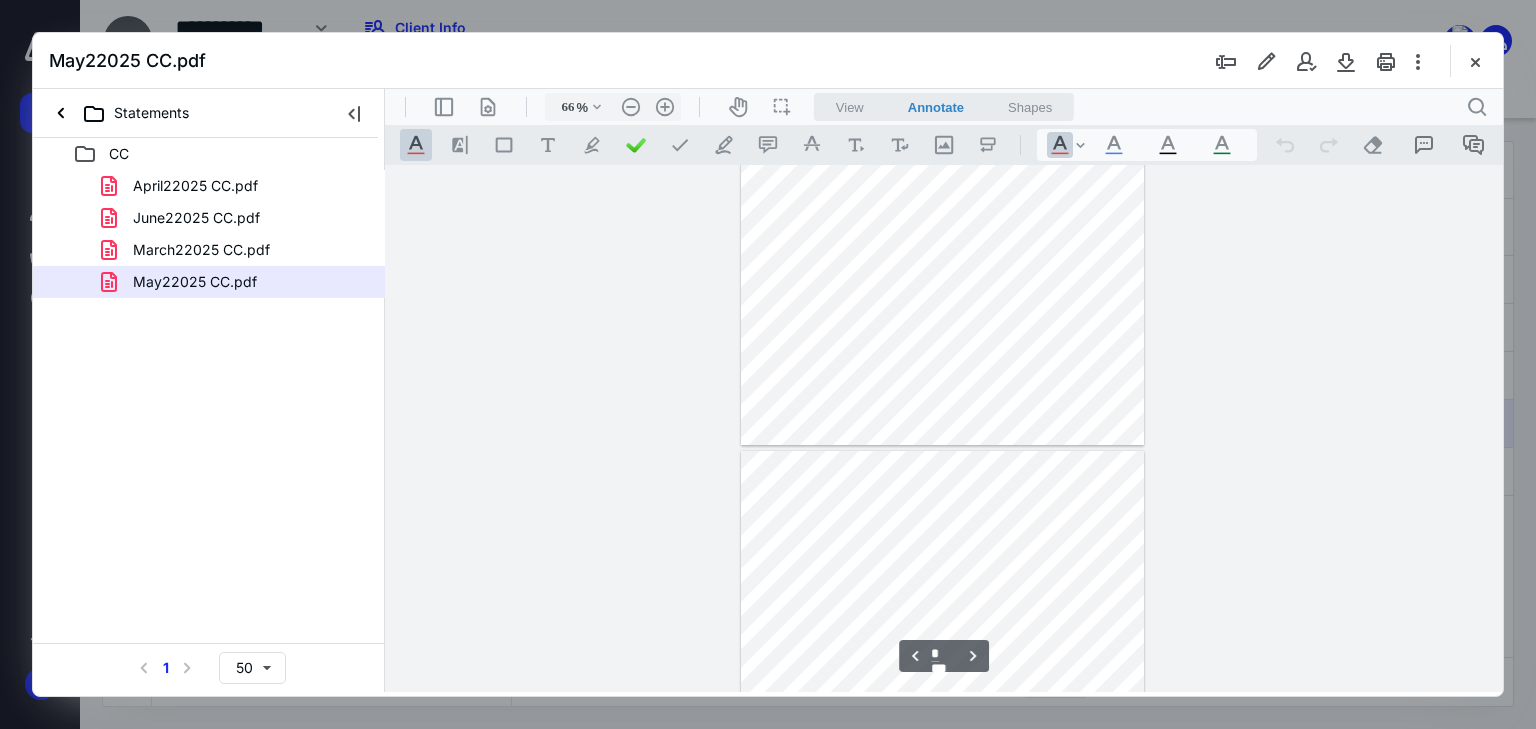 type on "*" 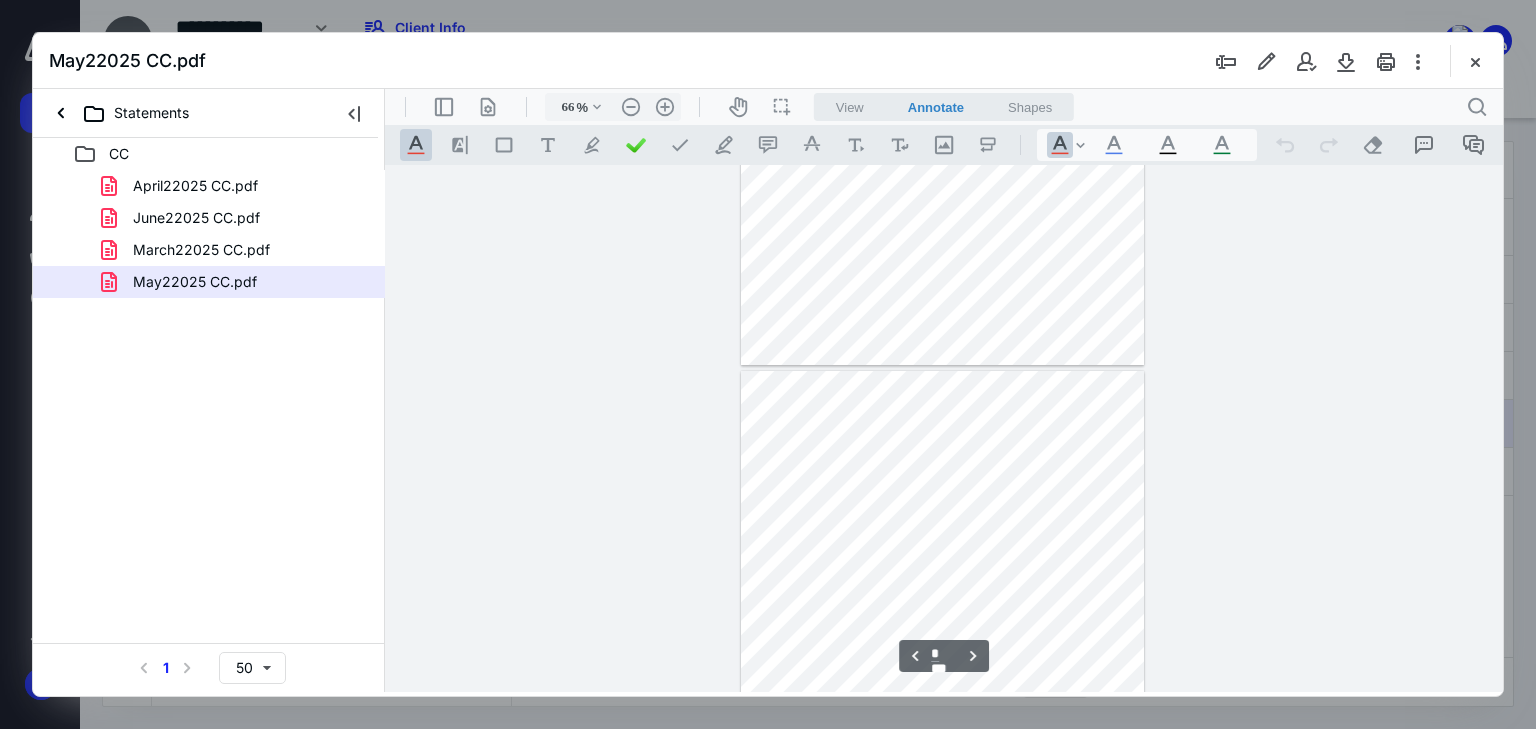 scroll, scrollTop: 3039, scrollLeft: 0, axis: vertical 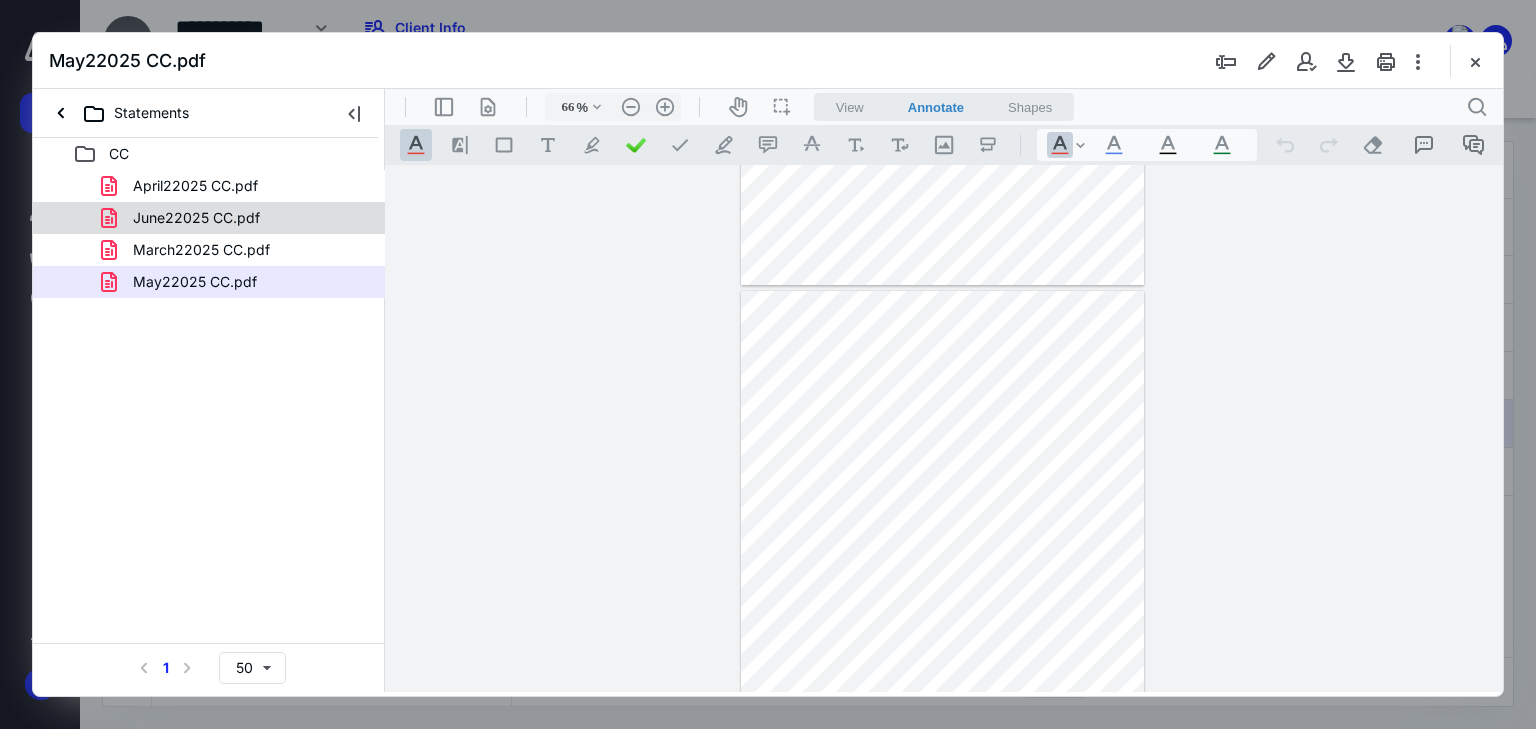 click on "June22025 CC.pdf" at bounding box center (196, 218) 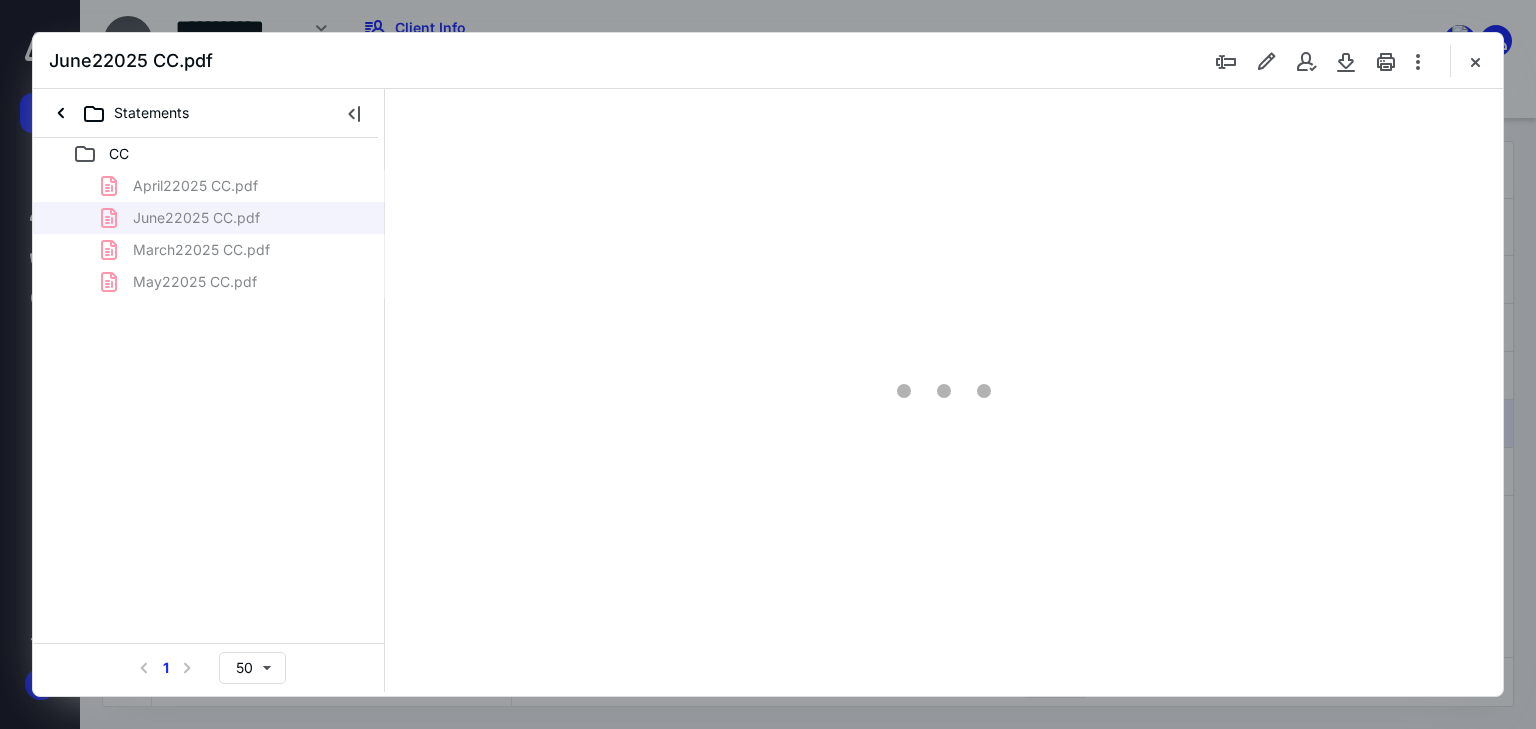 type on "66" 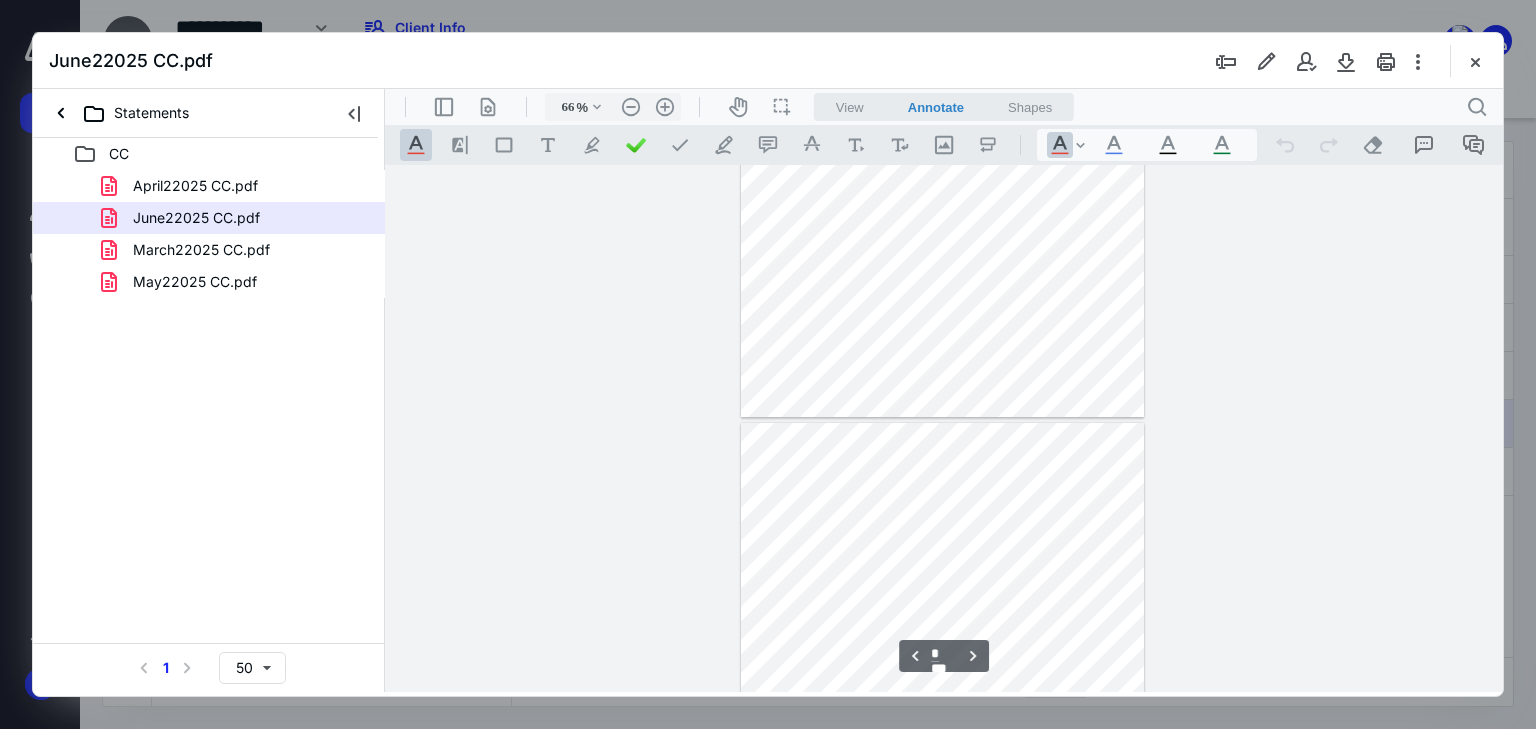 scroll, scrollTop: 1039, scrollLeft: 0, axis: vertical 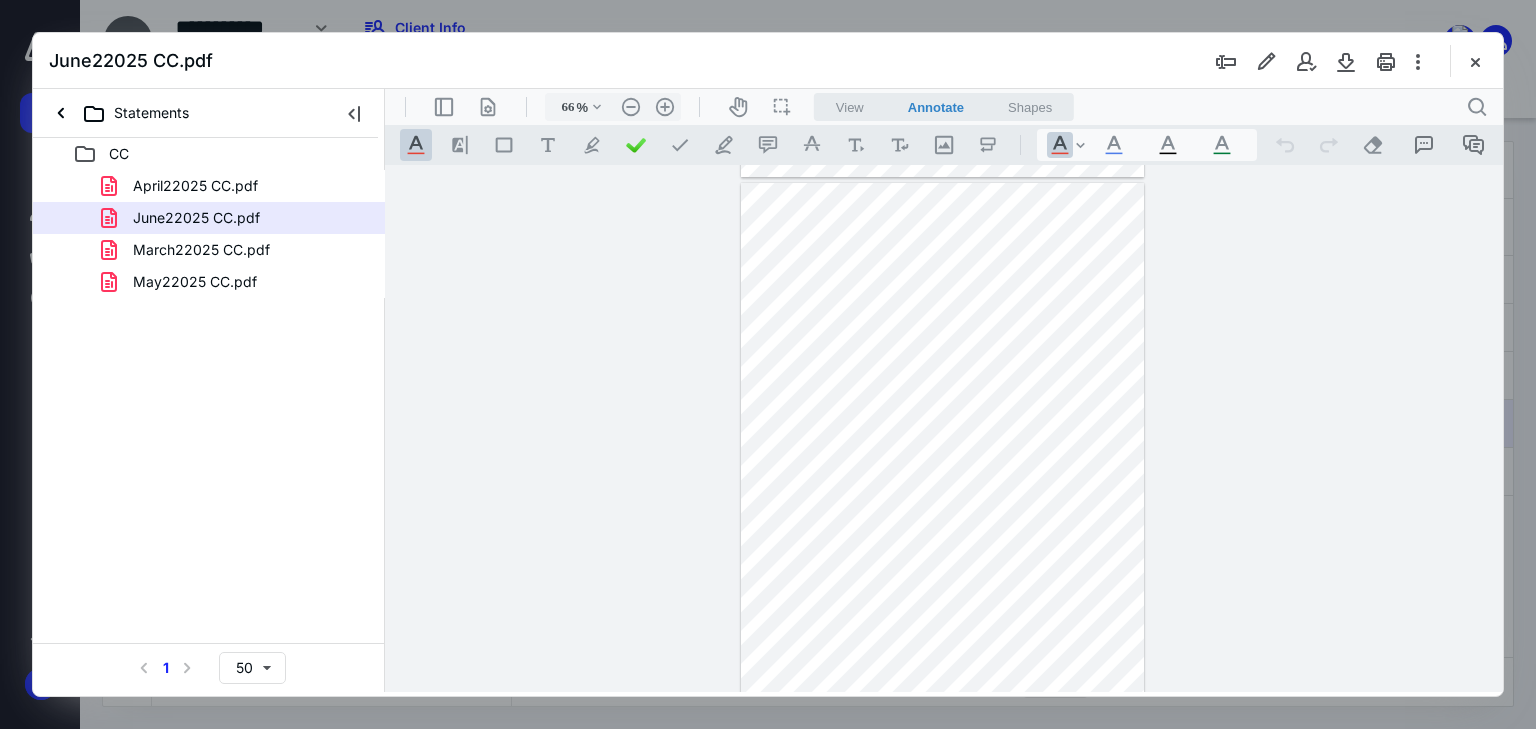 click at bounding box center (942, 444) 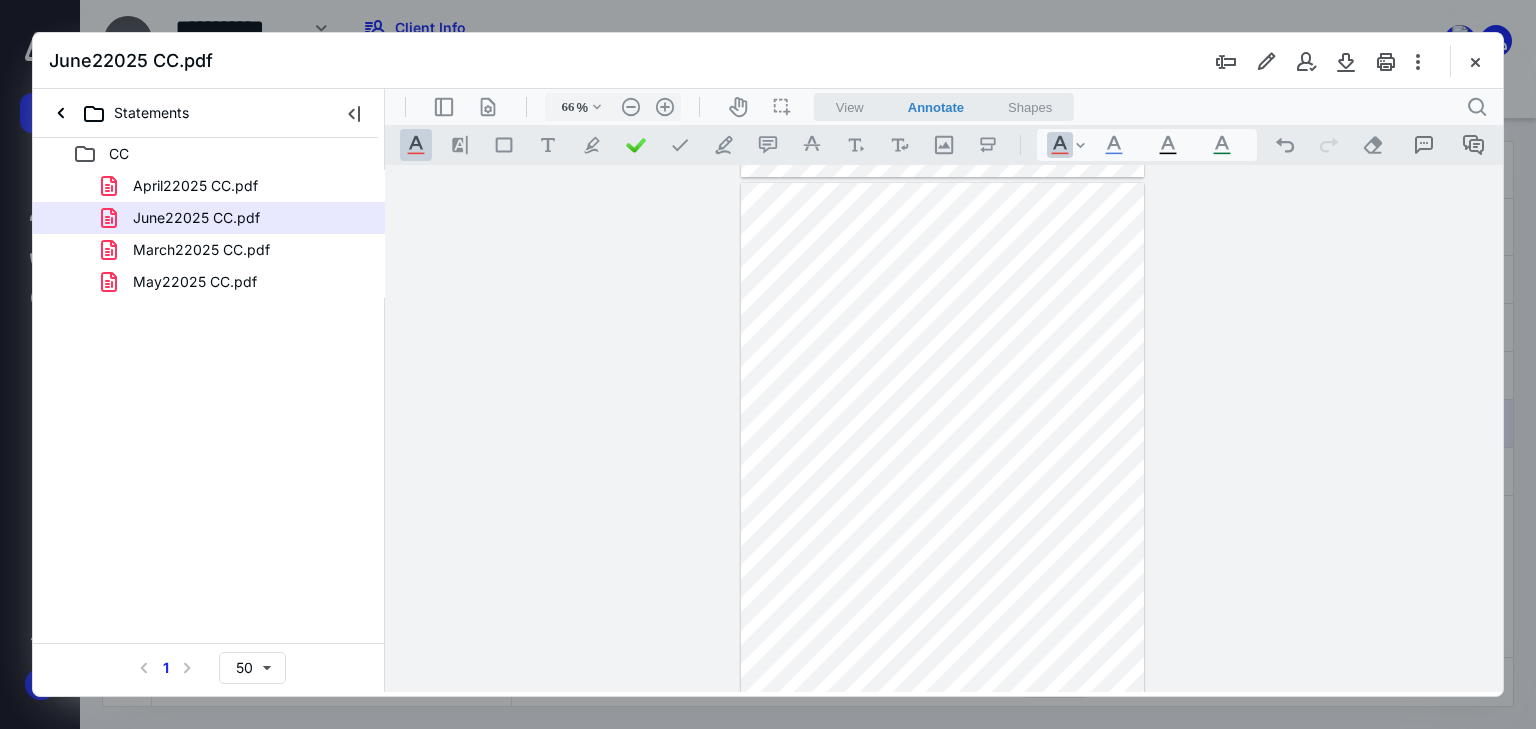 click at bounding box center [942, 444] 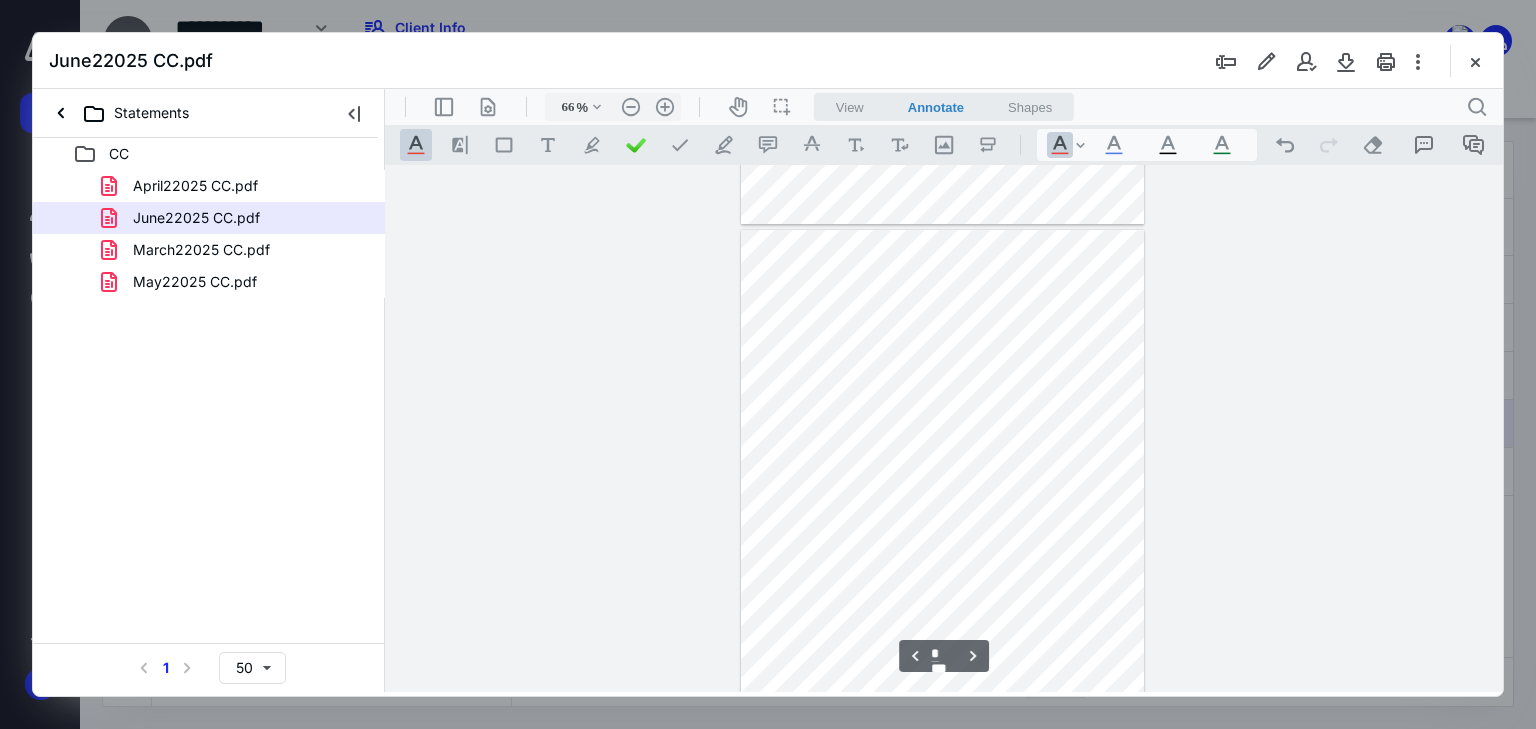 scroll, scrollTop: 1599, scrollLeft: 0, axis: vertical 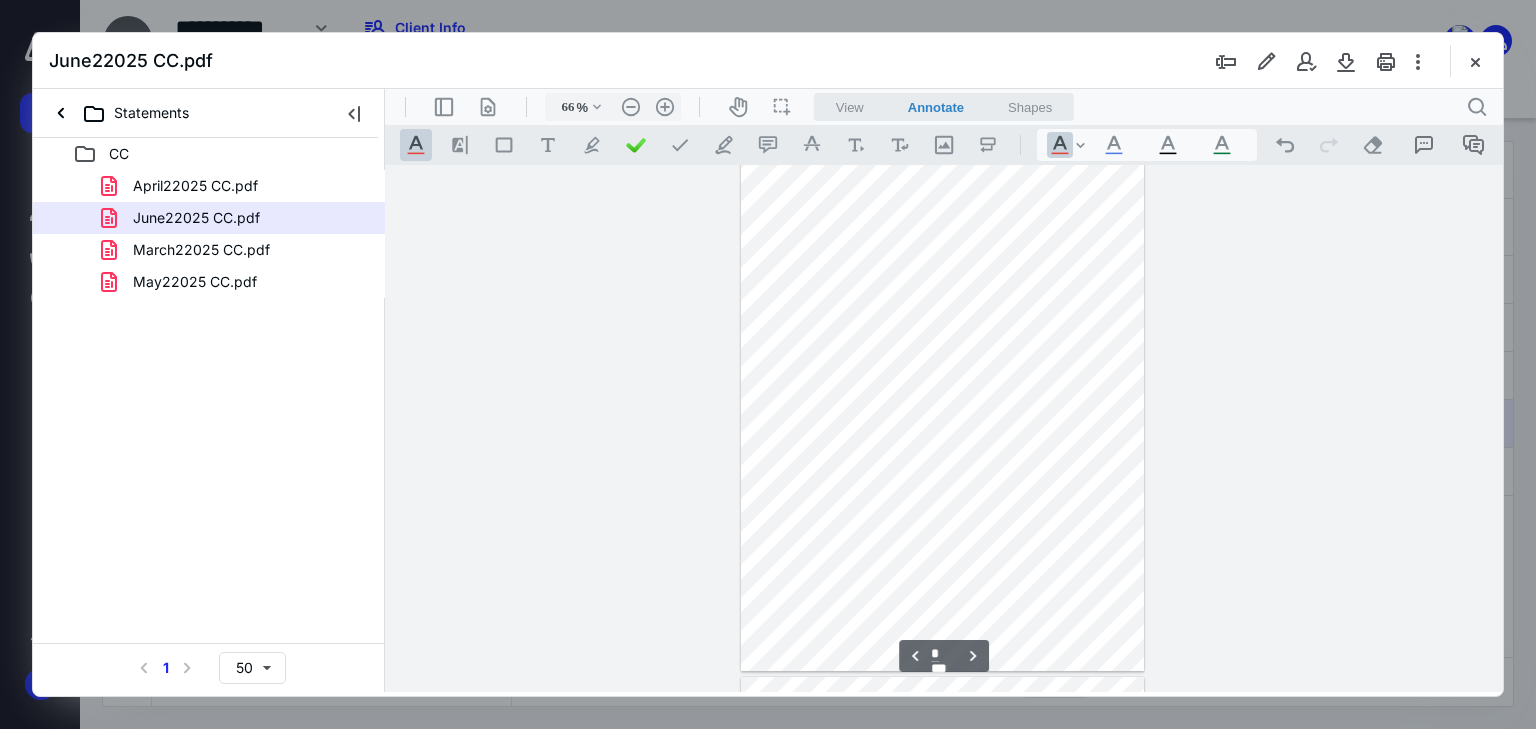 click at bounding box center [942, 411] 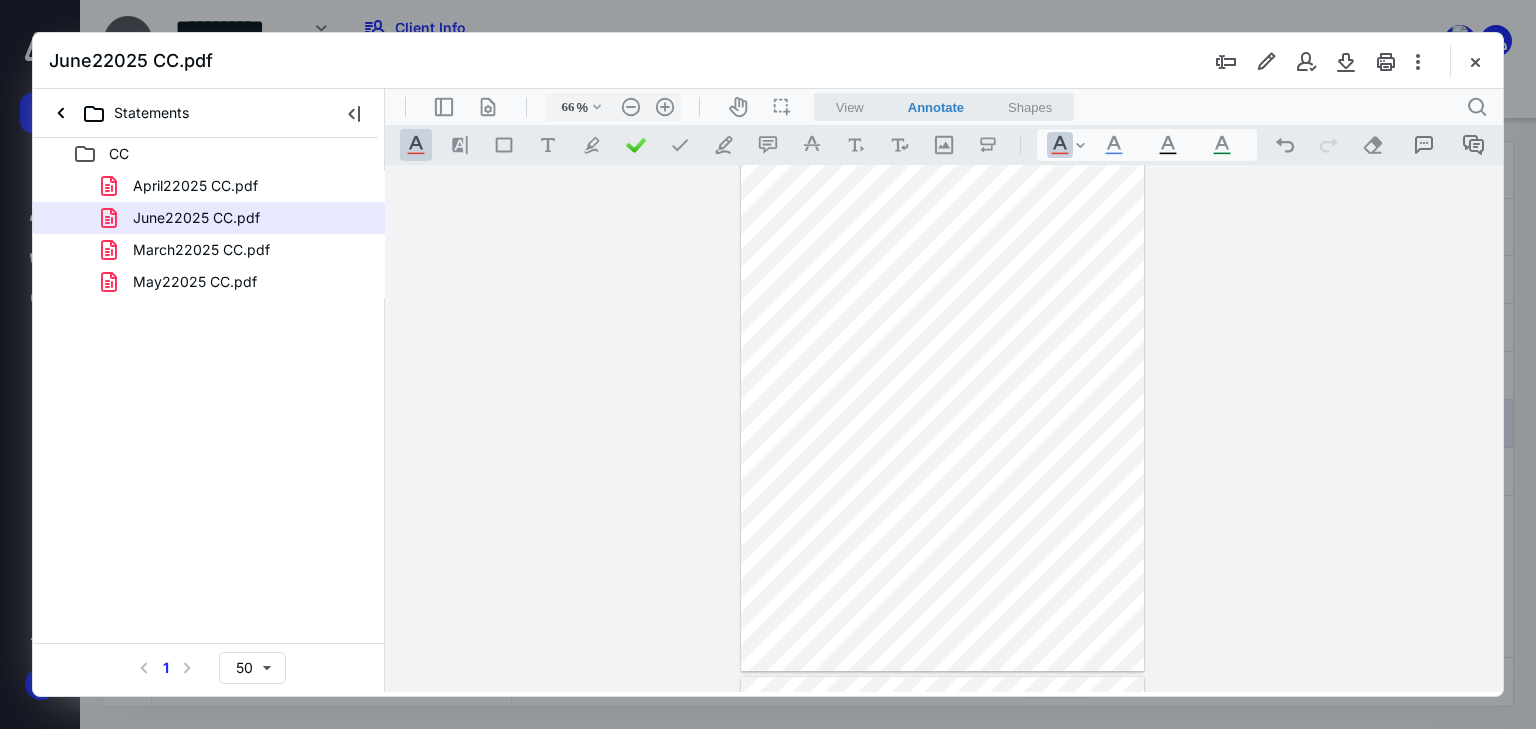 click at bounding box center (942, 411) 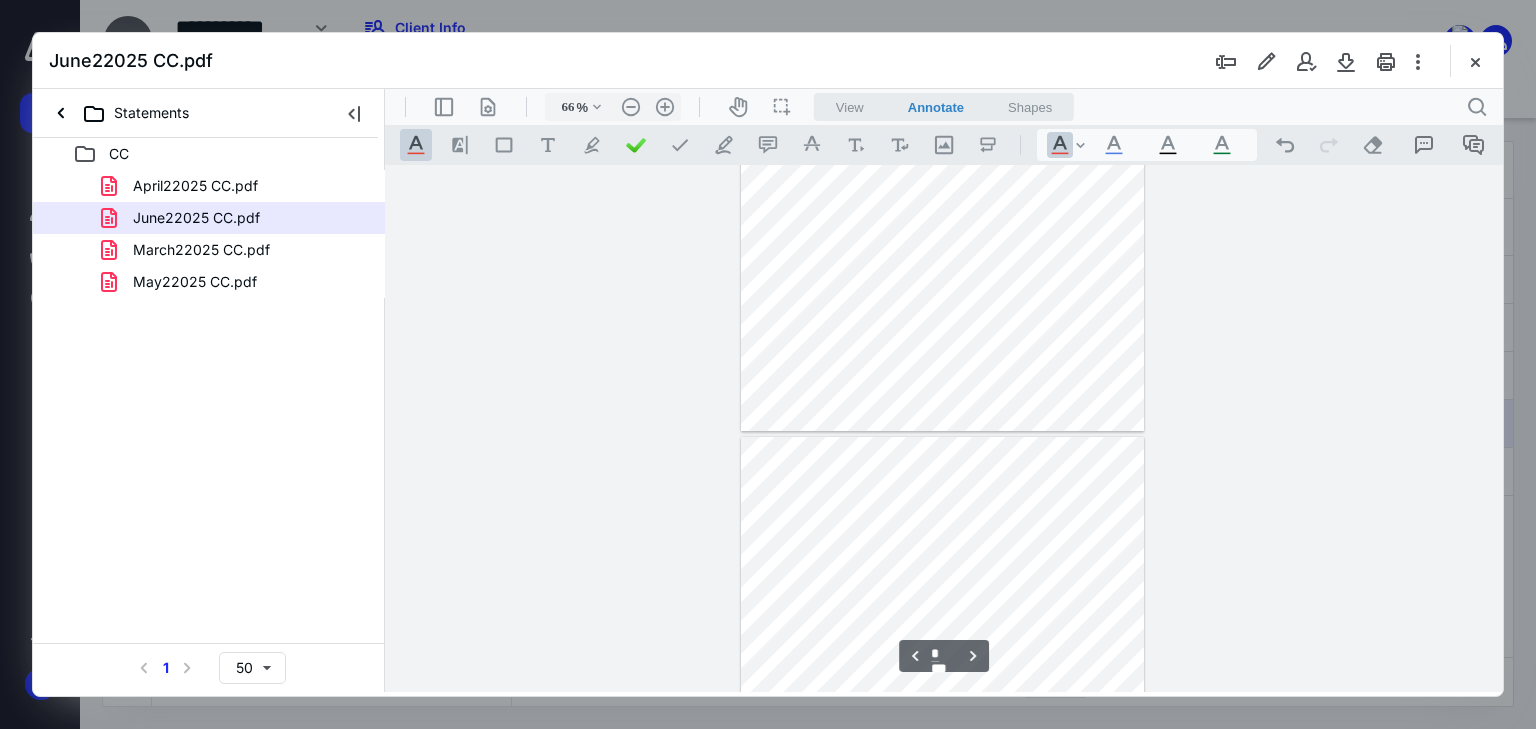 scroll, scrollTop: 1919, scrollLeft: 0, axis: vertical 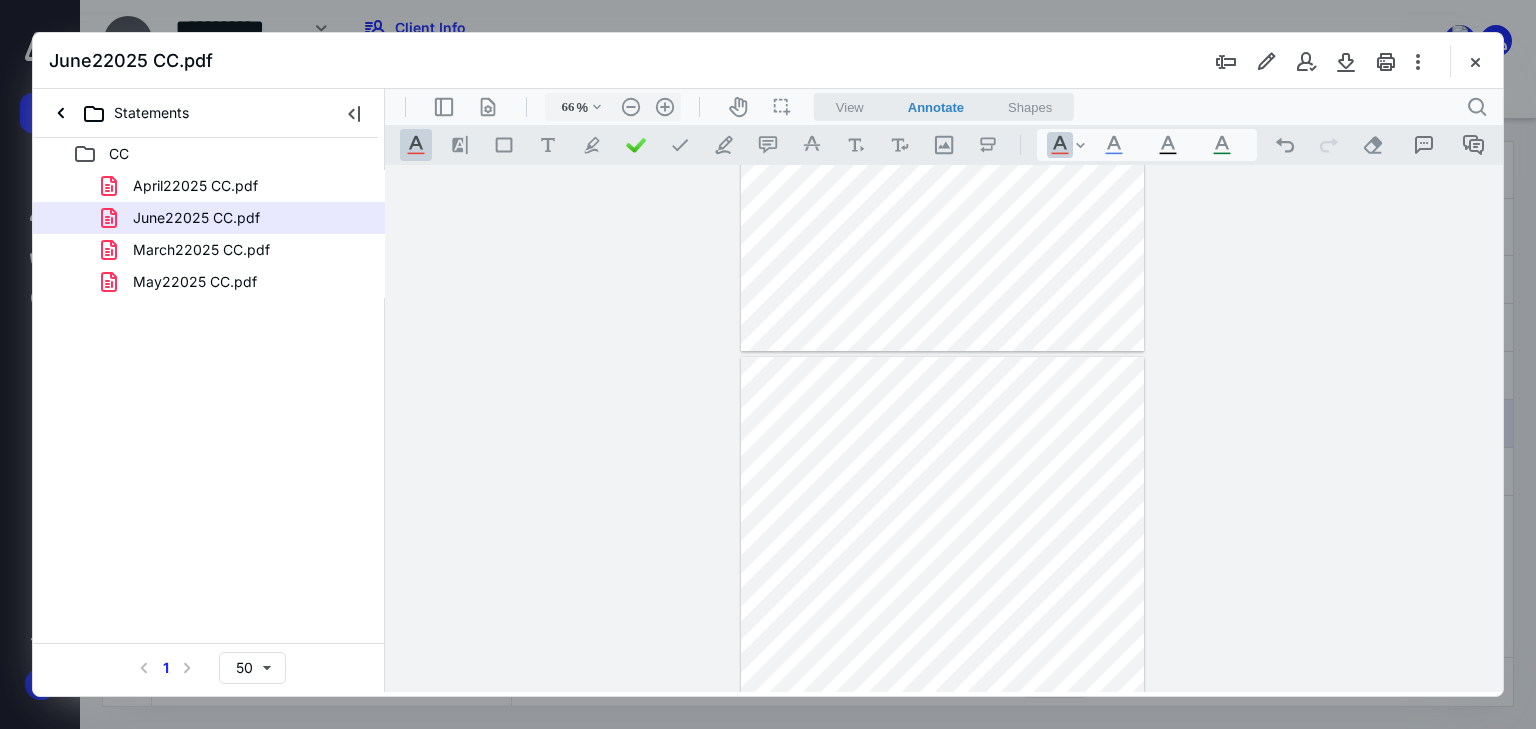 click at bounding box center (942, 91) 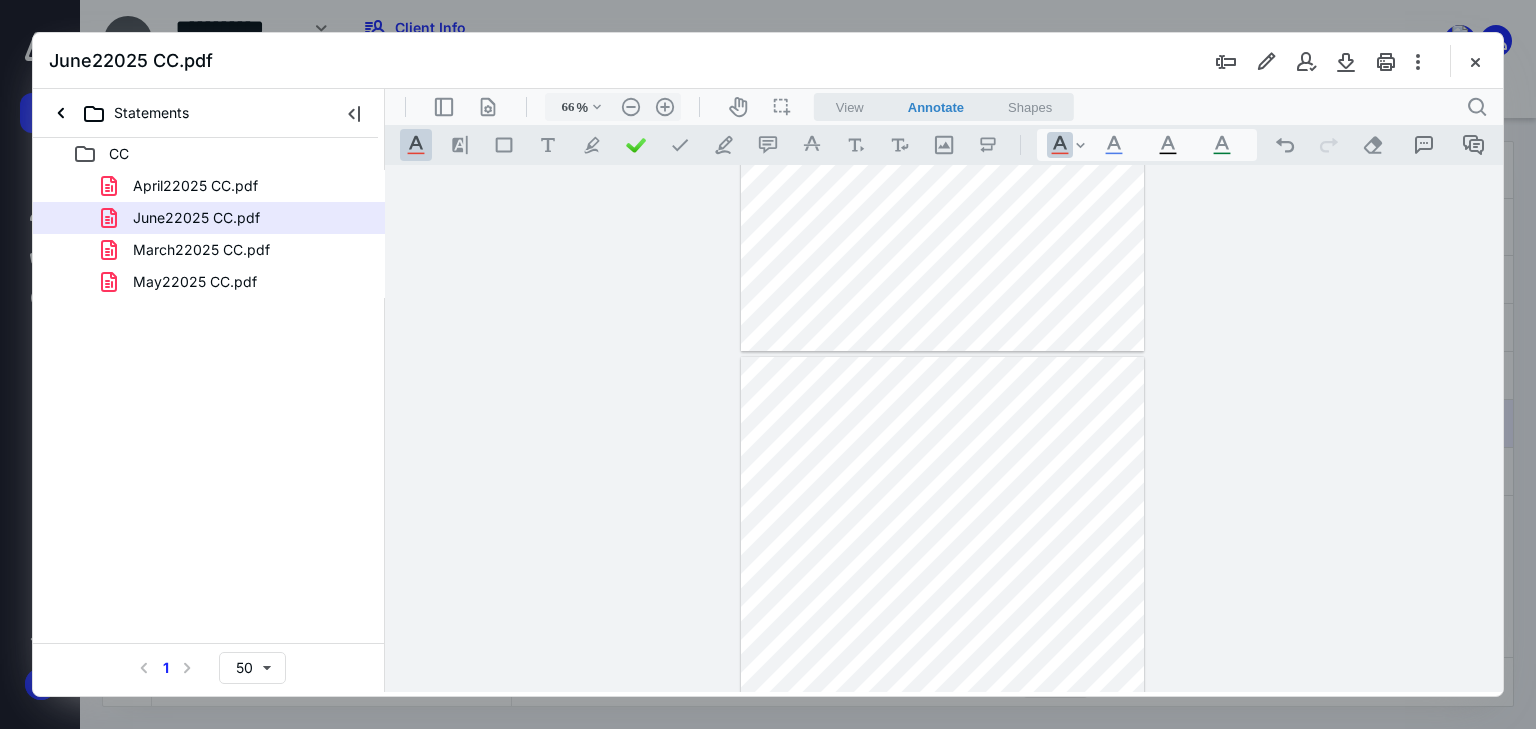 click at bounding box center (942, 618) 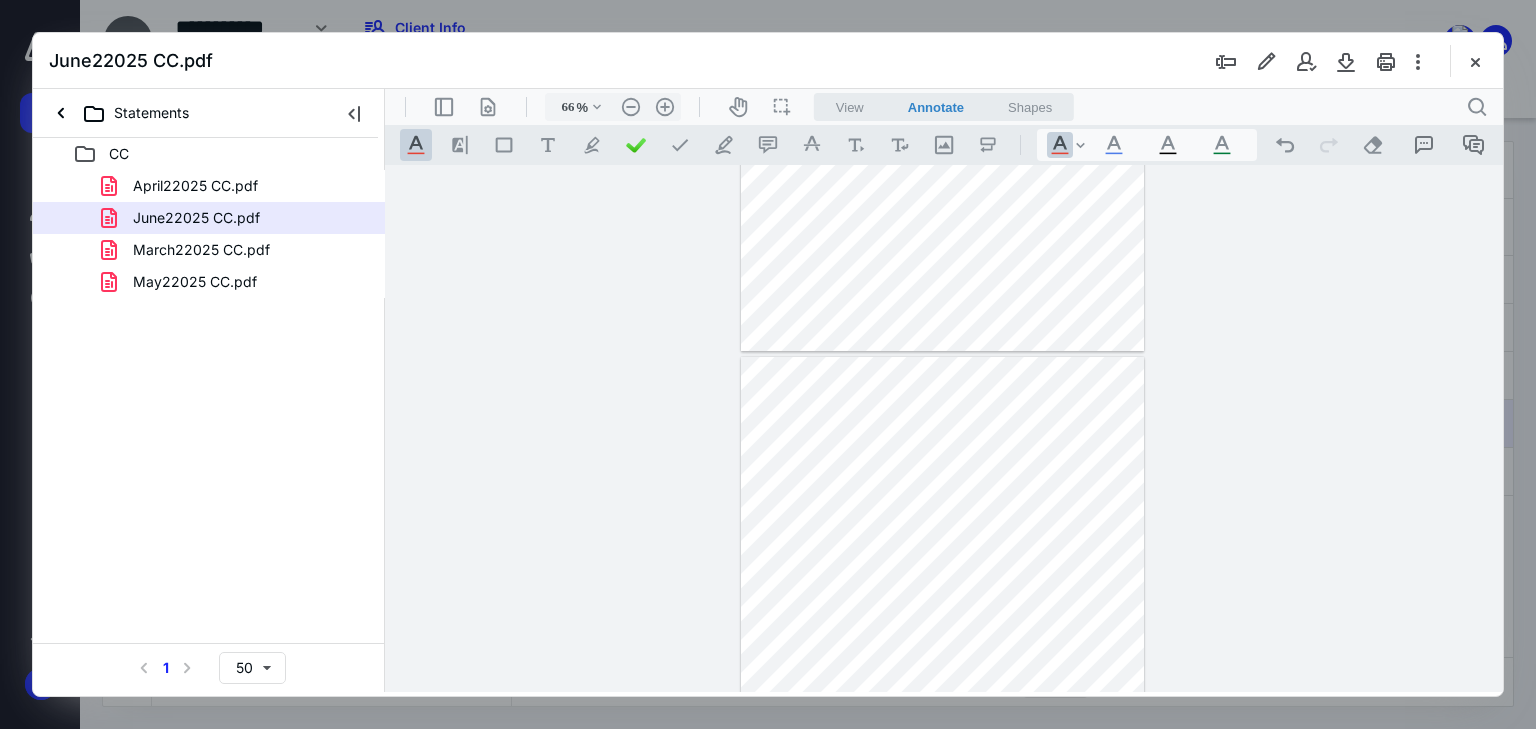 click at bounding box center [942, 618] 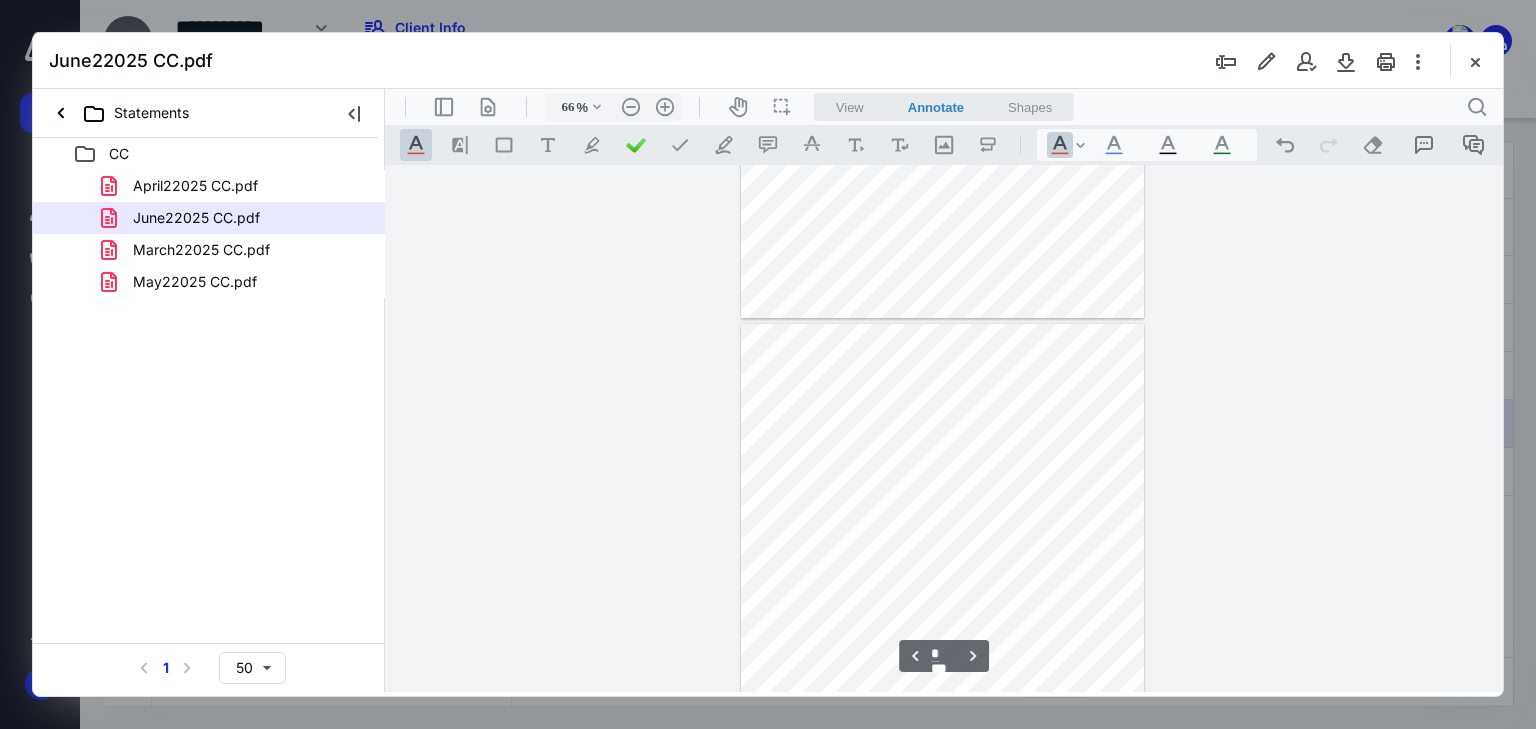scroll, scrollTop: 2399, scrollLeft: 0, axis: vertical 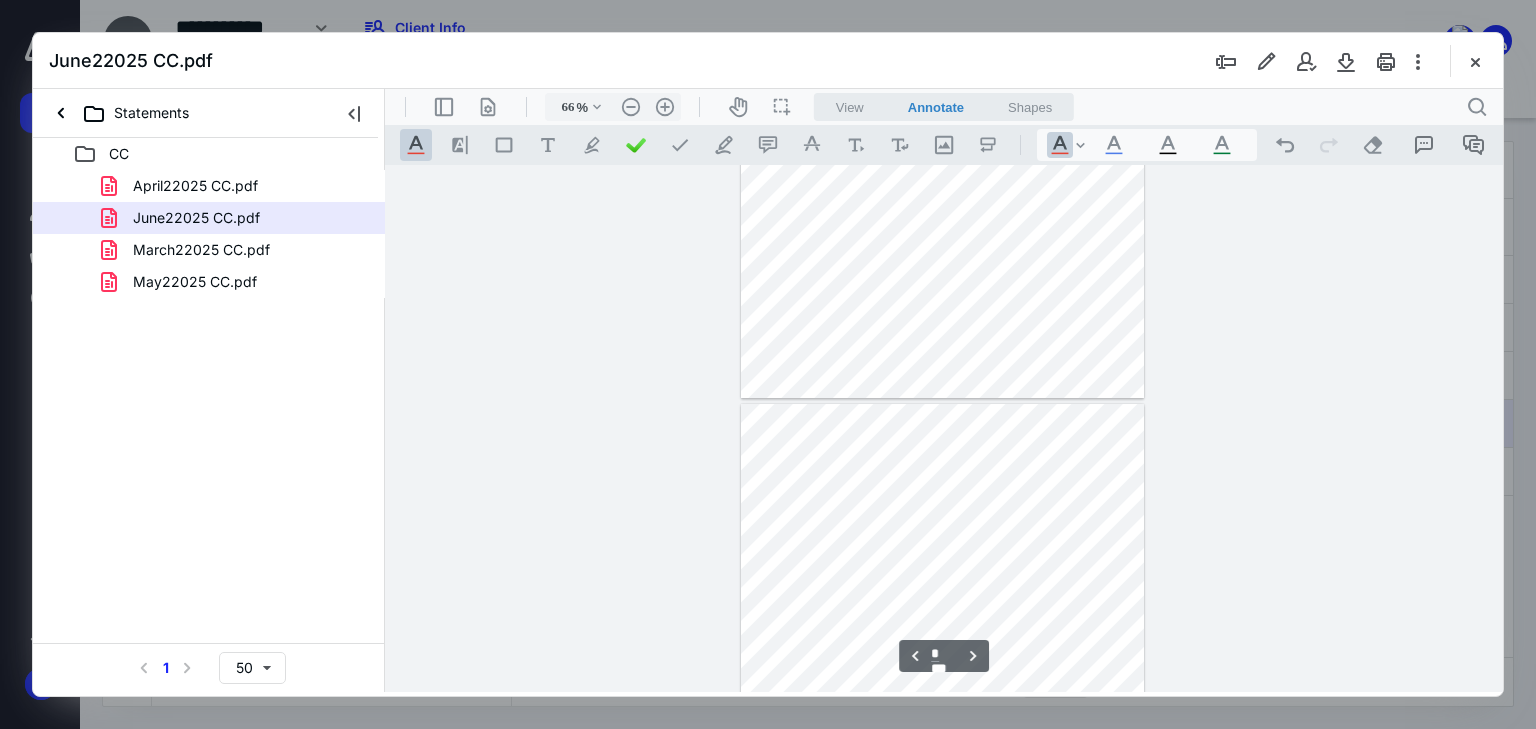 click at bounding box center [942, 138] 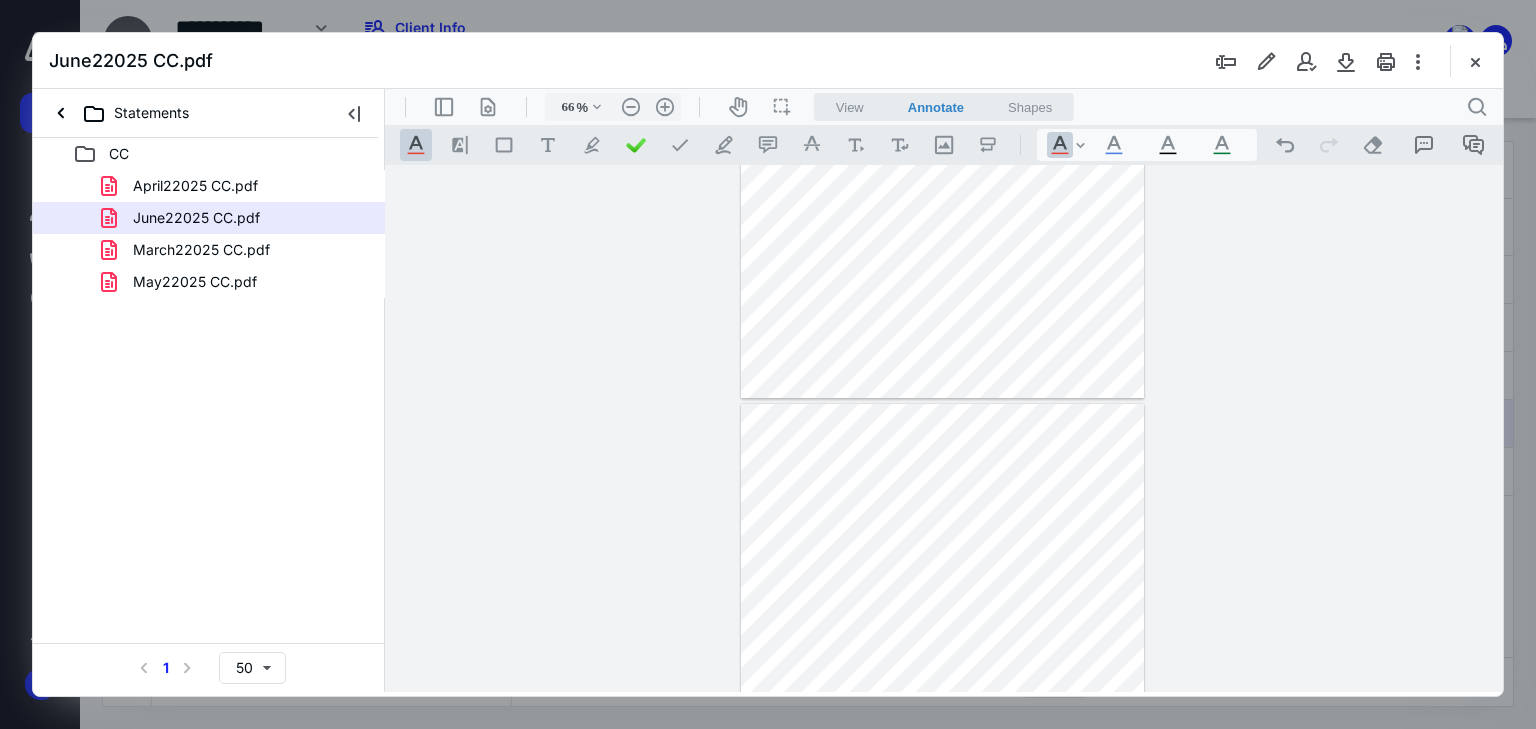 click at bounding box center [942, 138] 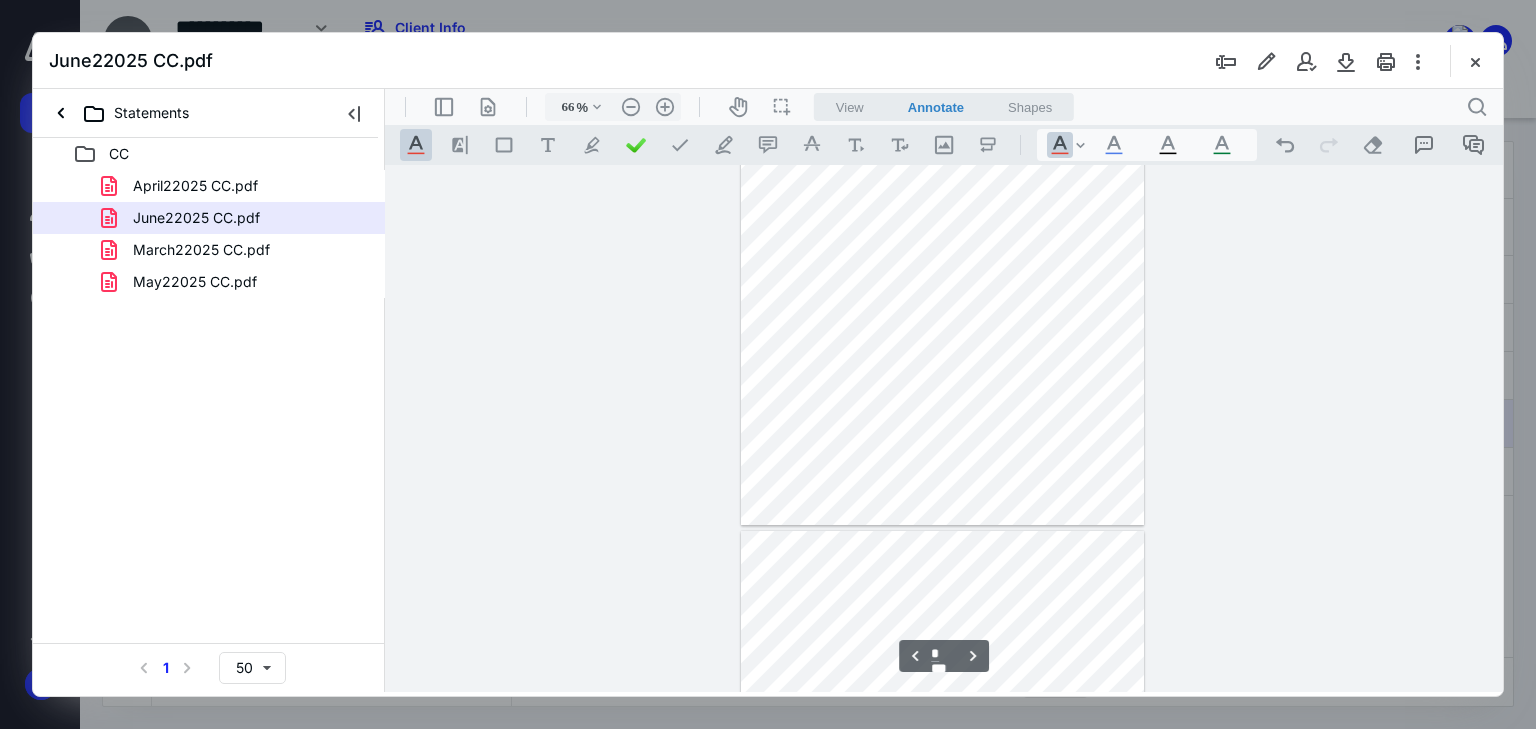 scroll, scrollTop: 2879, scrollLeft: 0, axis: vertical 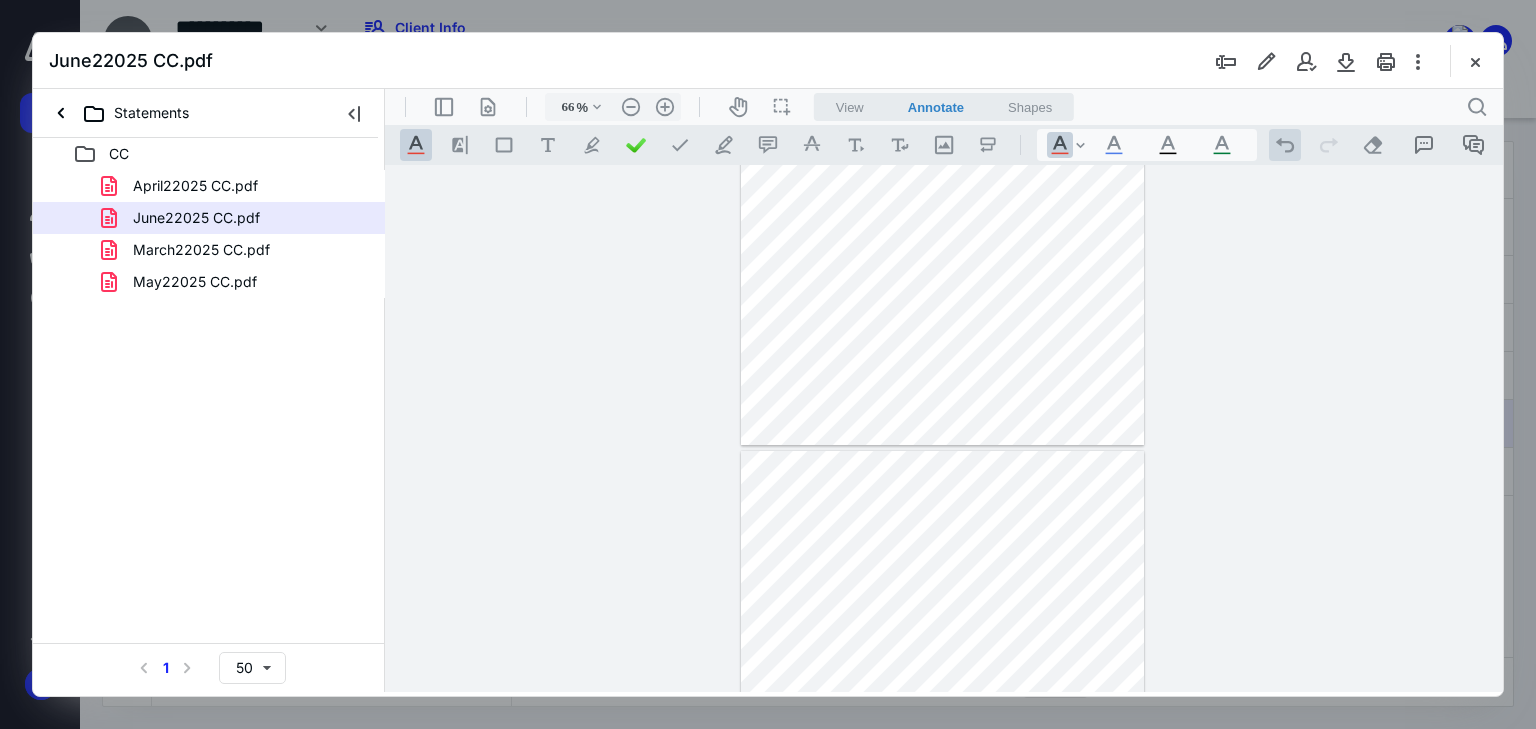 click on ".cls-1{fill:#abb0c4;} icon - operation - undo" at bounding box center [1285, 145] 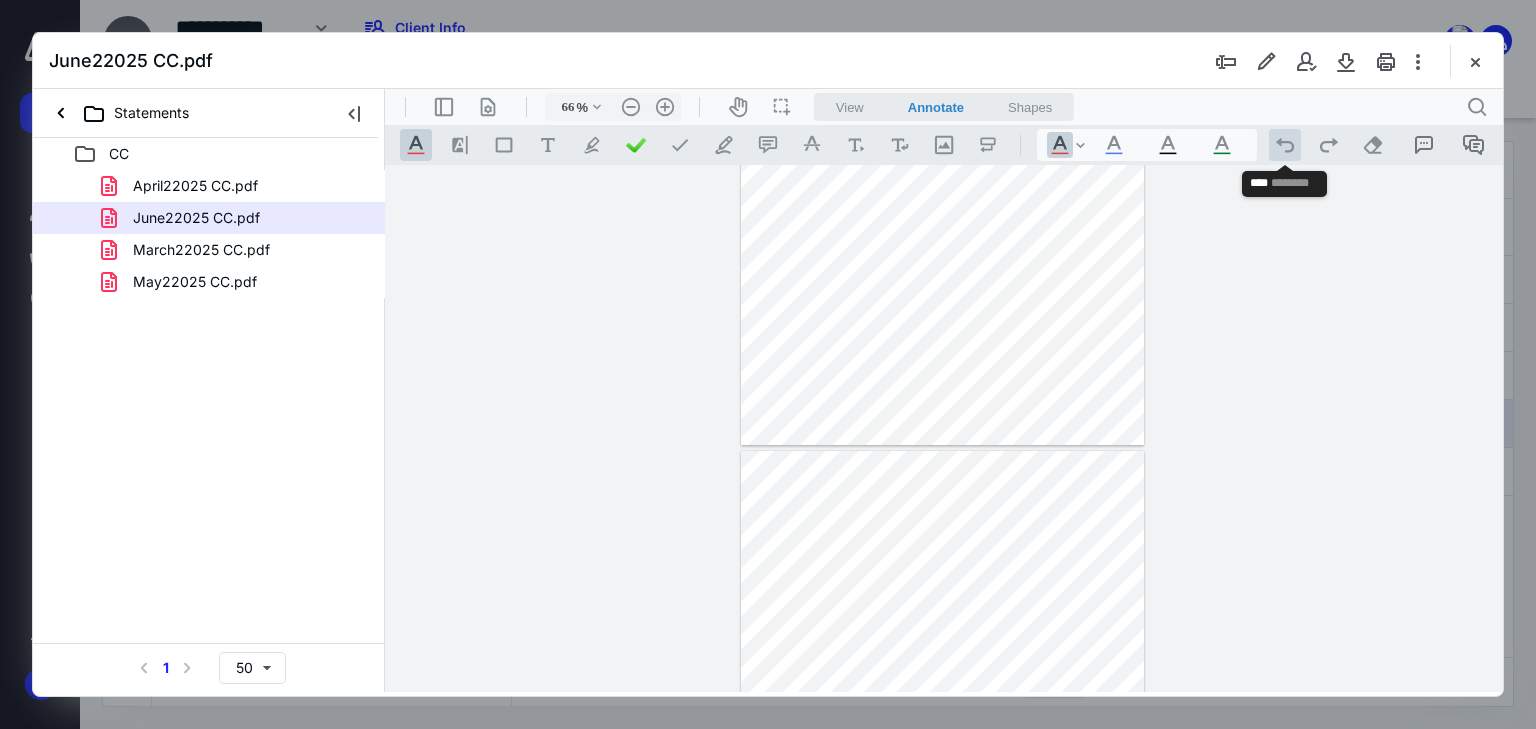 click on ".cls-1{fill:#abb0c4;} icon - operation - undo" at bounding box center (1285, 145) 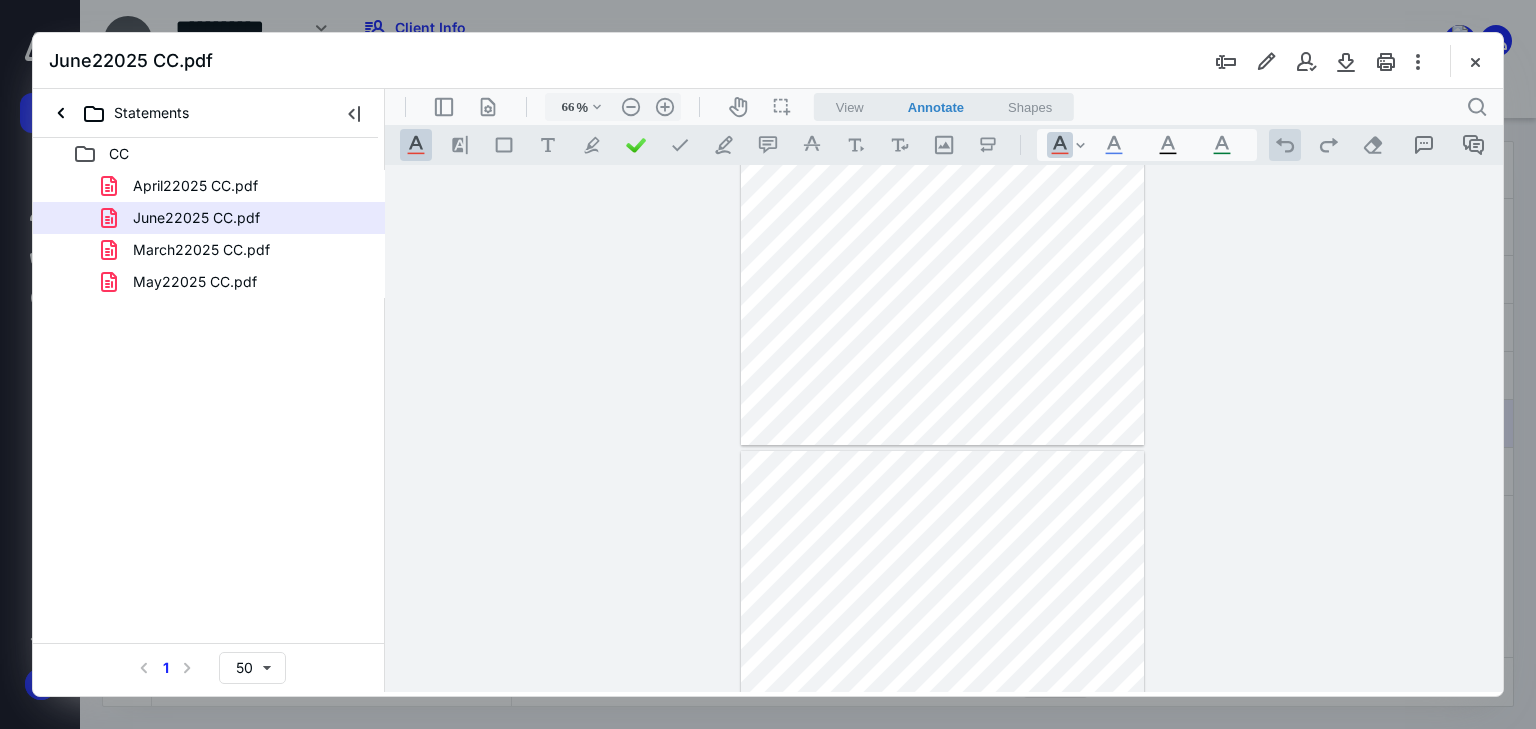 click on ".cls-1{fill:#abb0c4;} icon - operation - undo" at bounding box center [1285, 145] 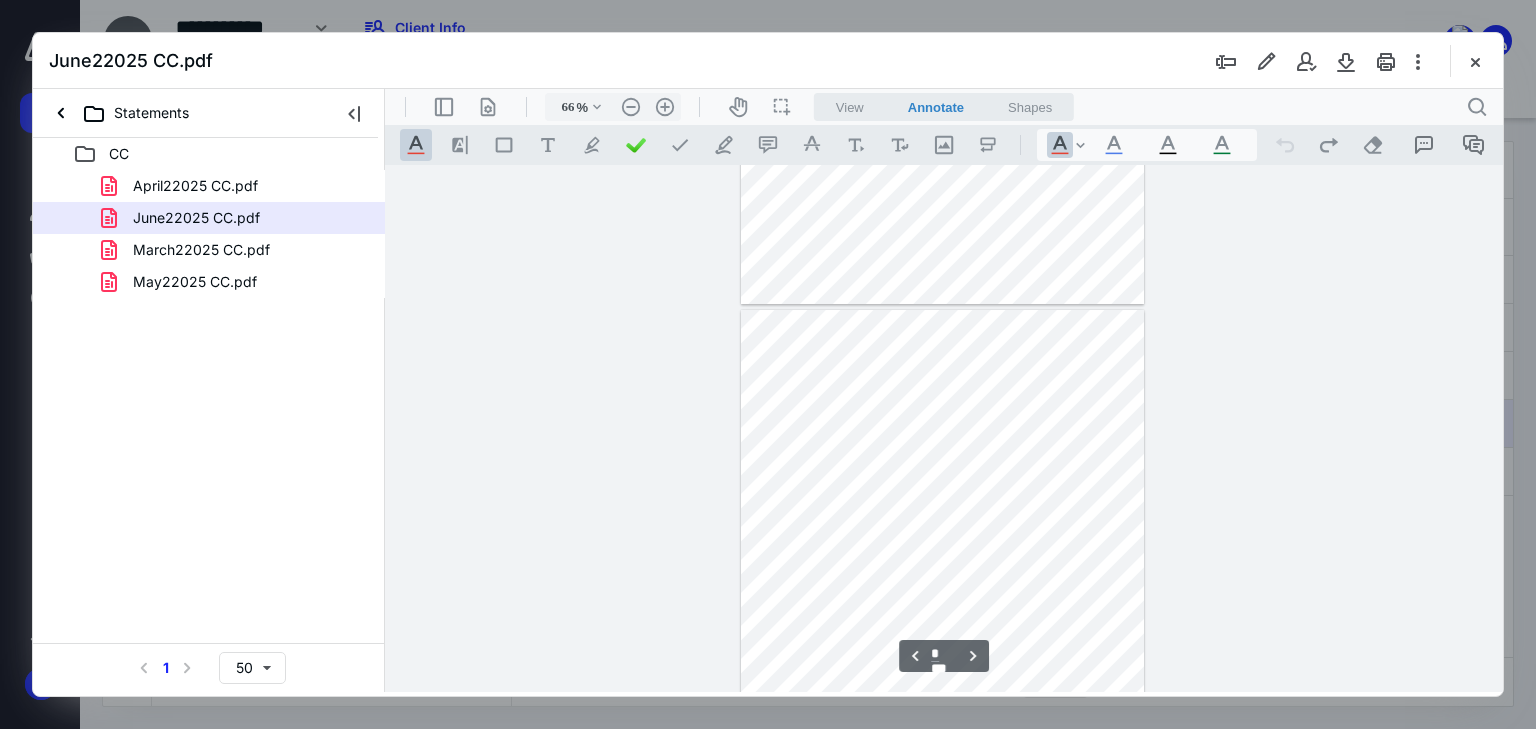 type on "*" 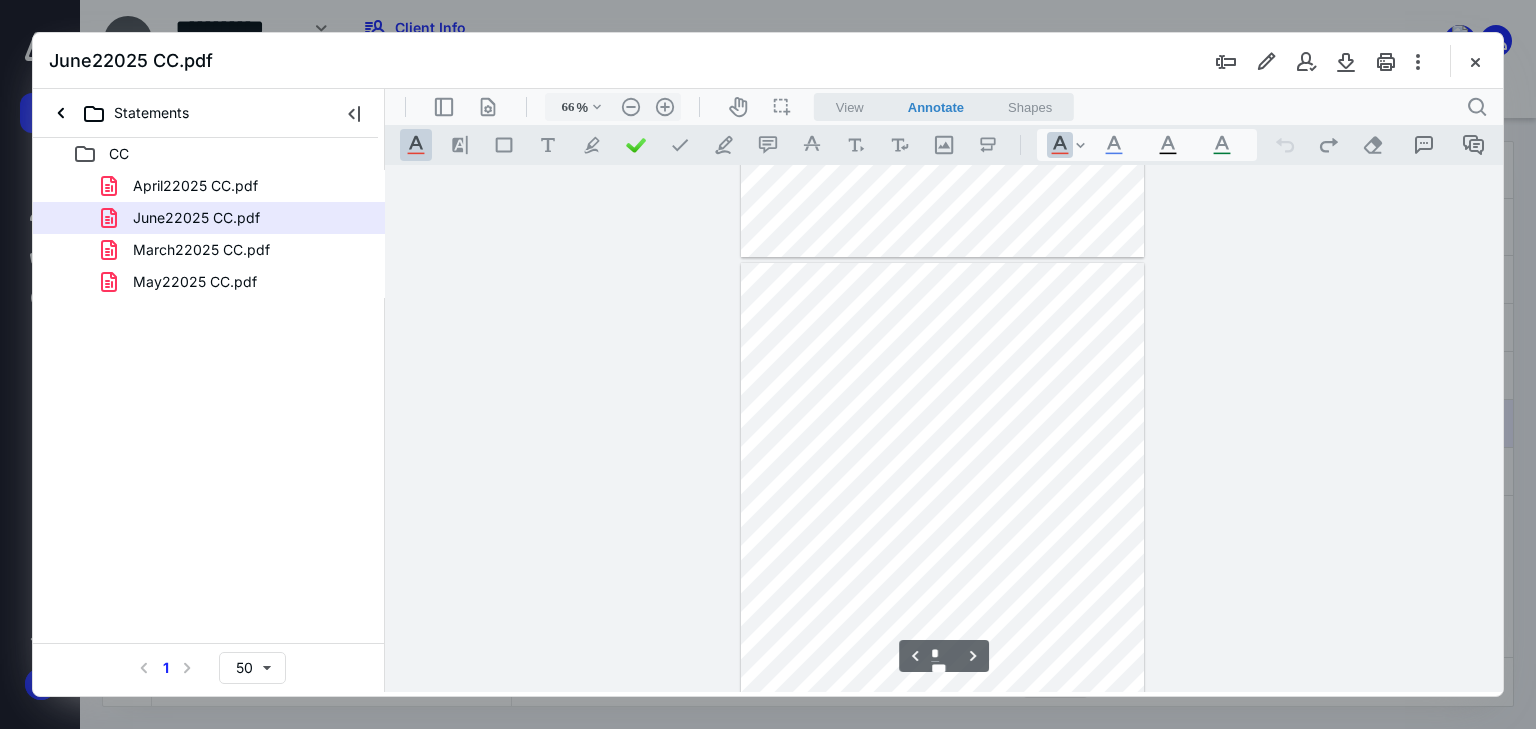 click on "**********" at bounding box center [944, 428] 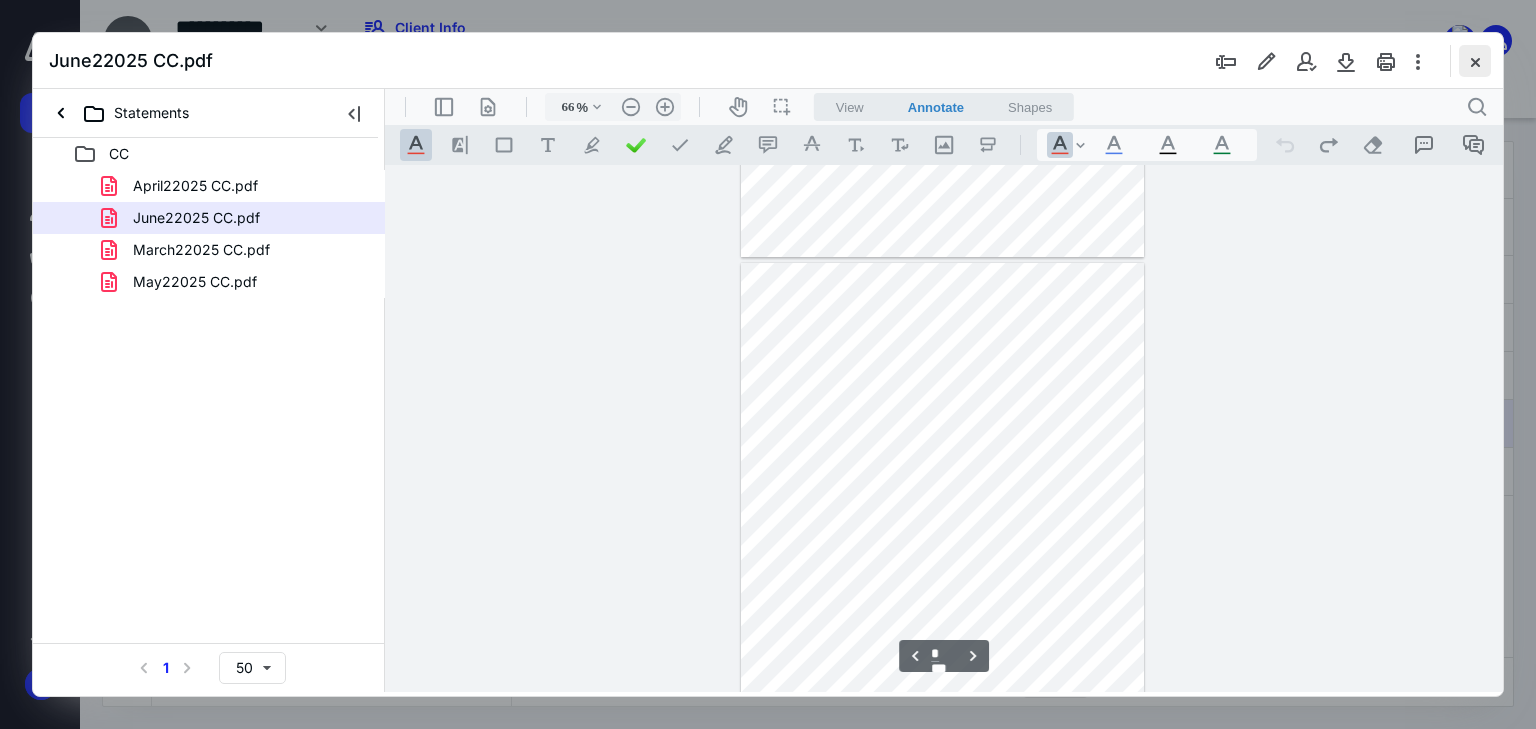 click at bounding box center [1475, 61] 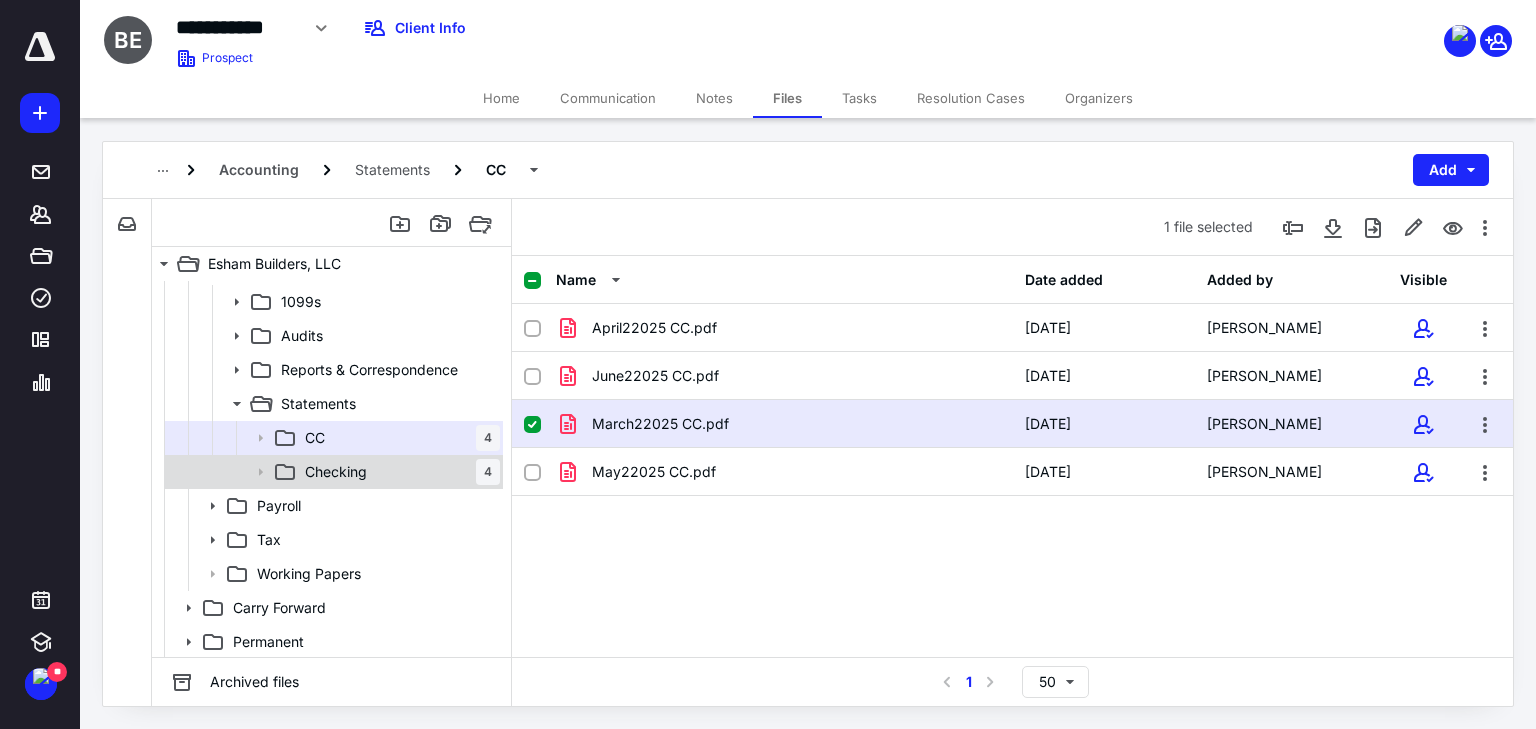 click on "Checking 4" at bounding box center [332, 472] 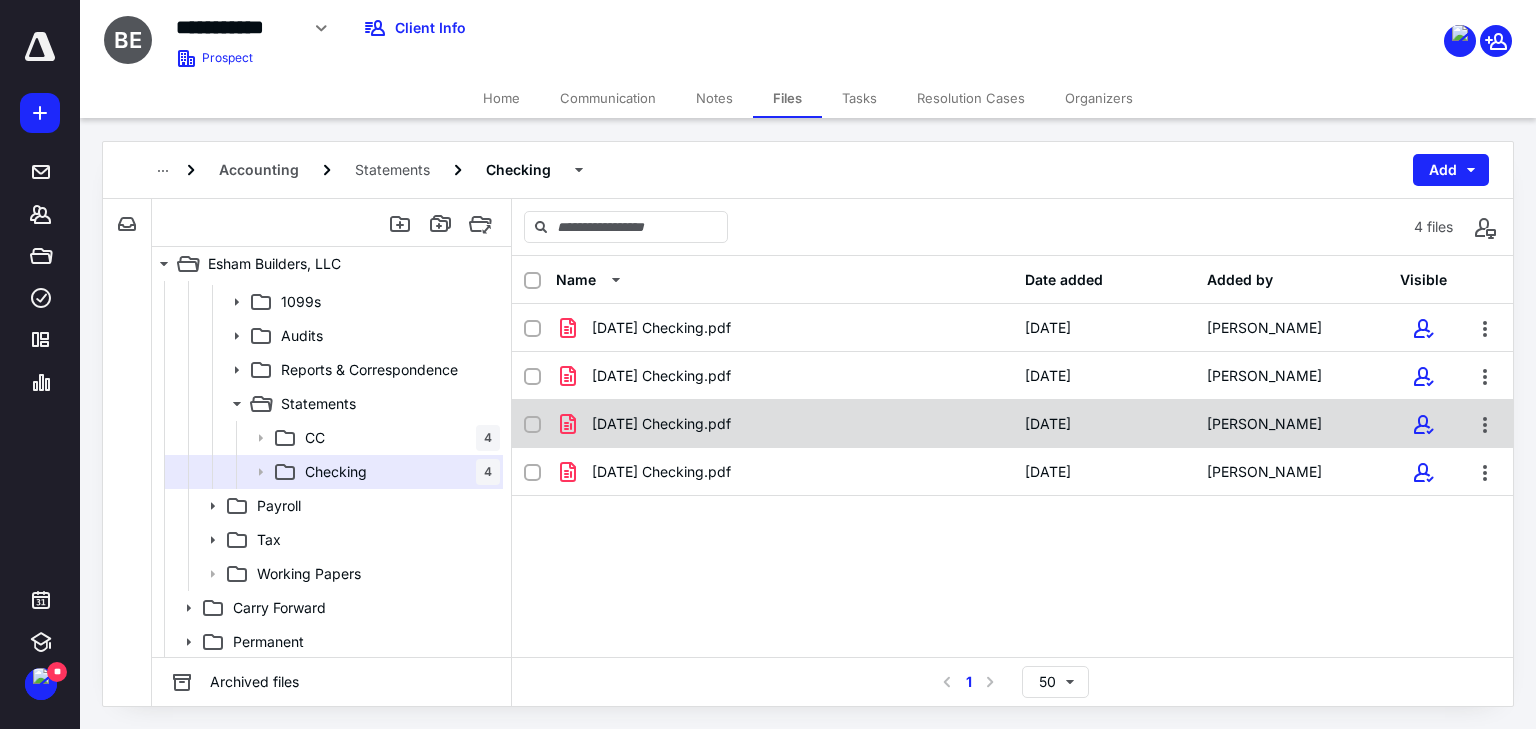 click on "[DATE] Checking.pdf" at bounding box center [661, 424] 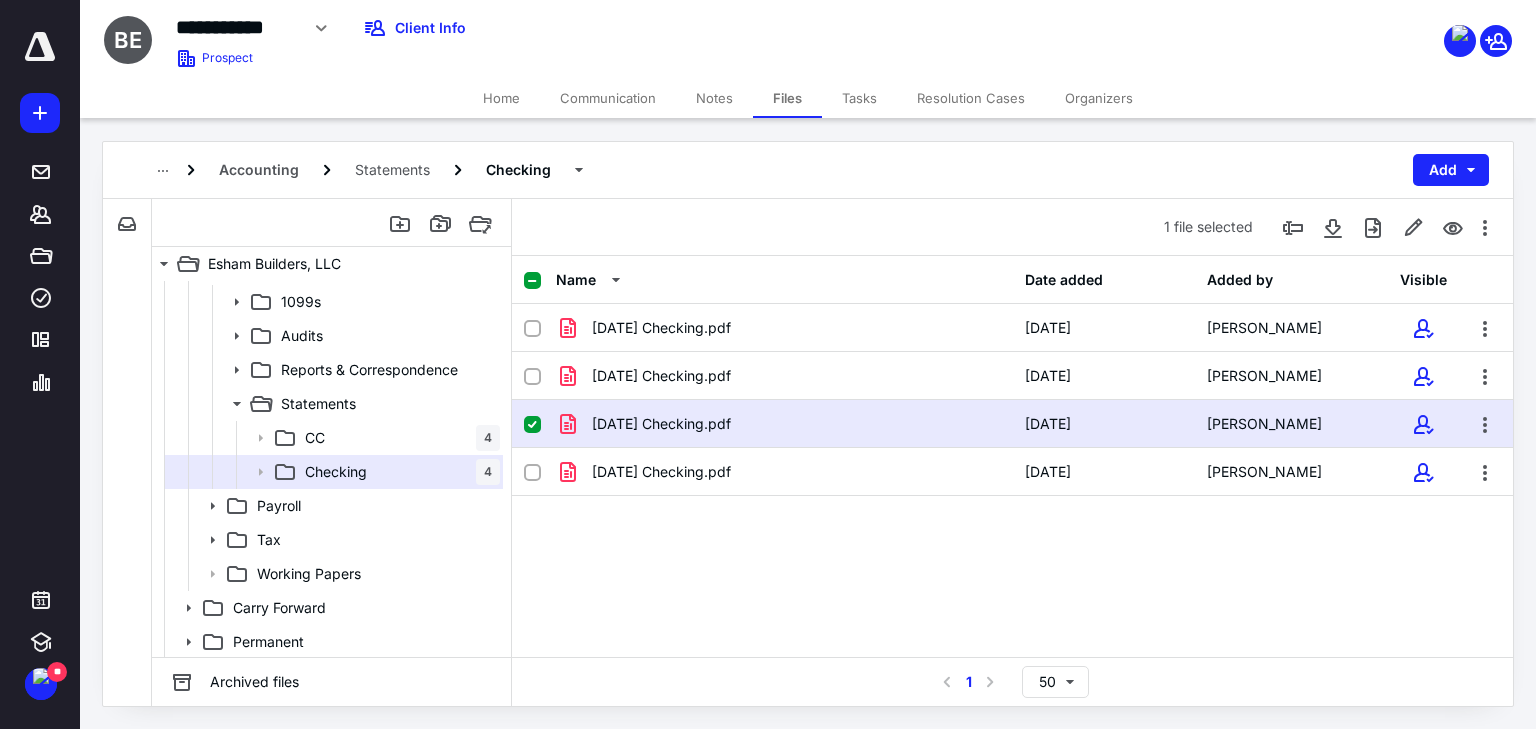 click on "[DATE] Checking.pdf" at bounding box center [661, 424] 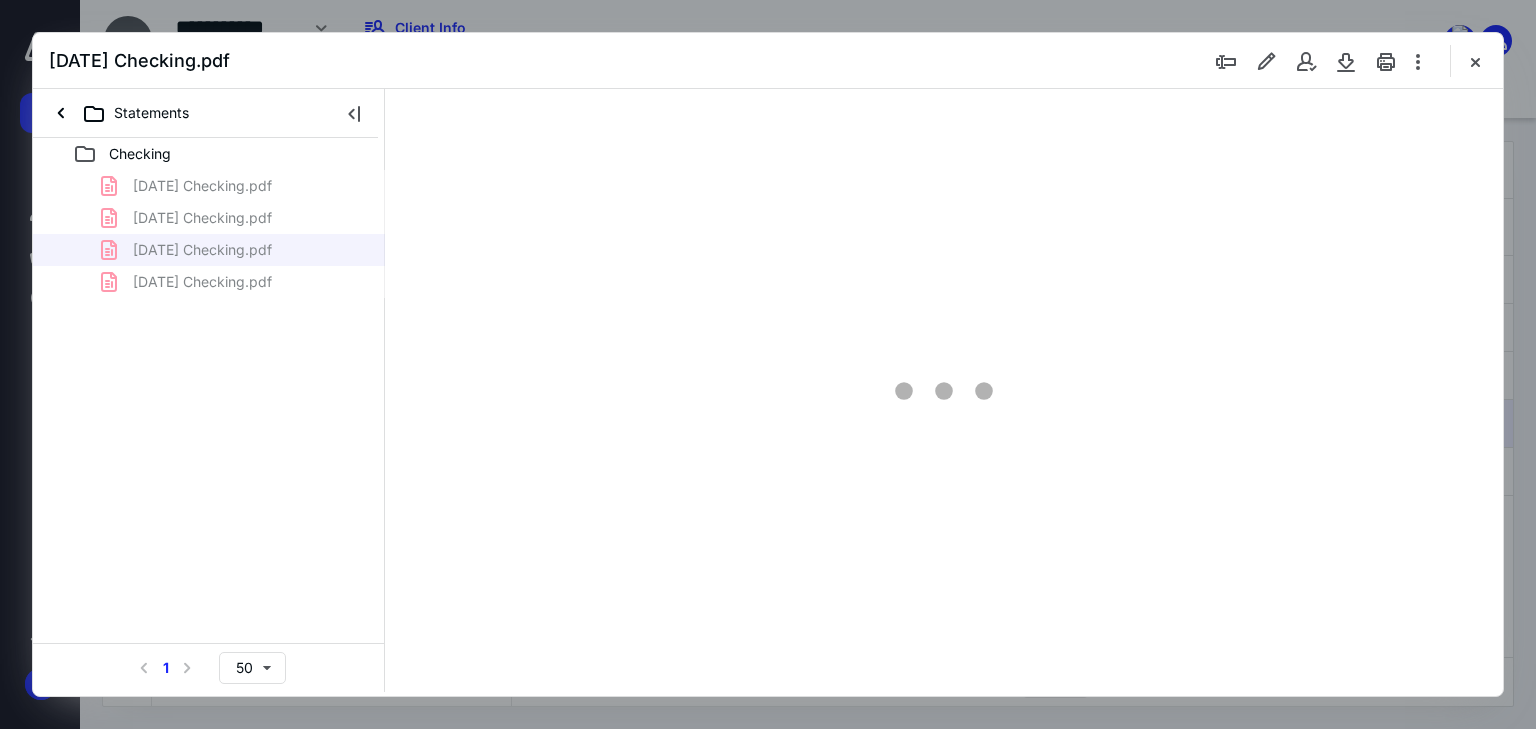 scroll, scrollTop: 0, scrollLeft: 0, axis: both 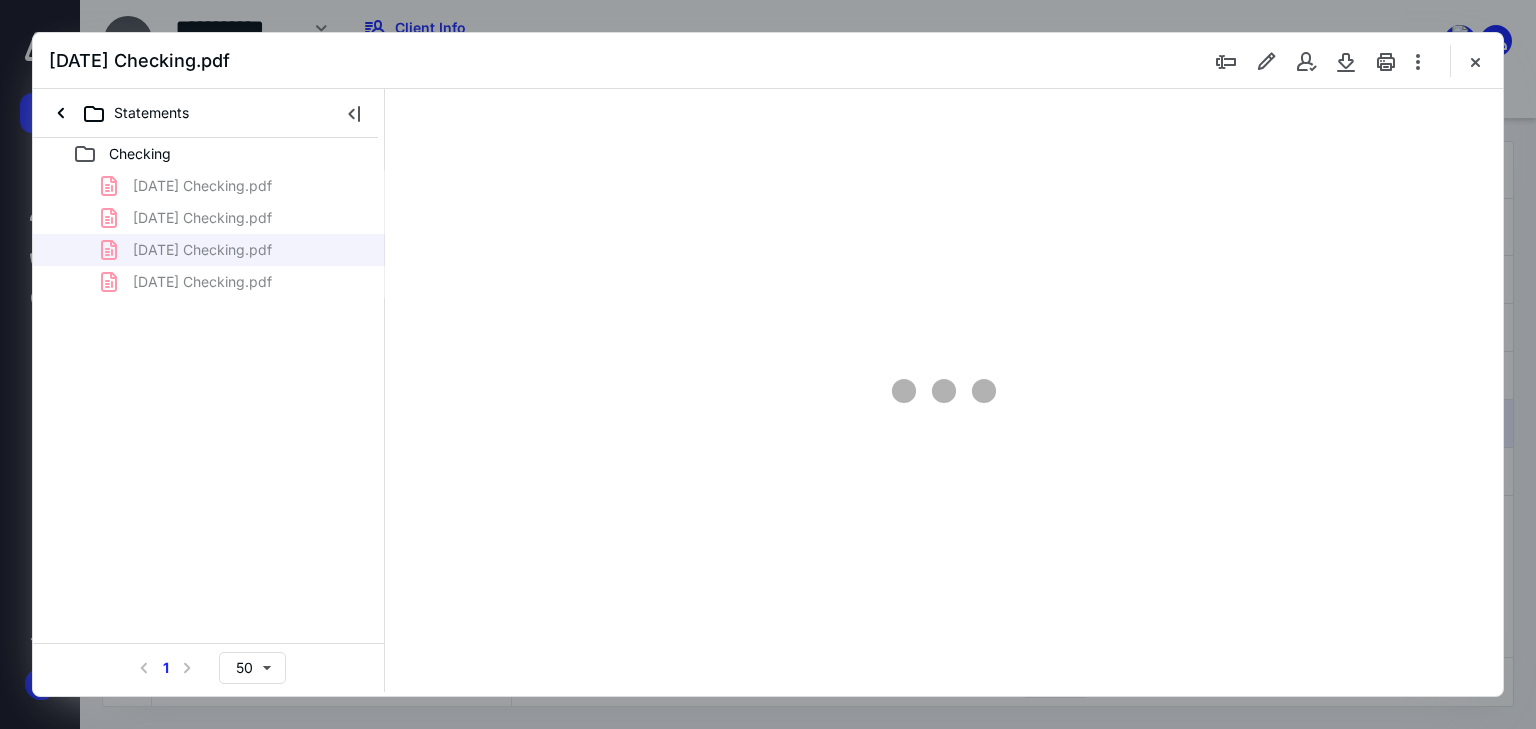 type on "62" 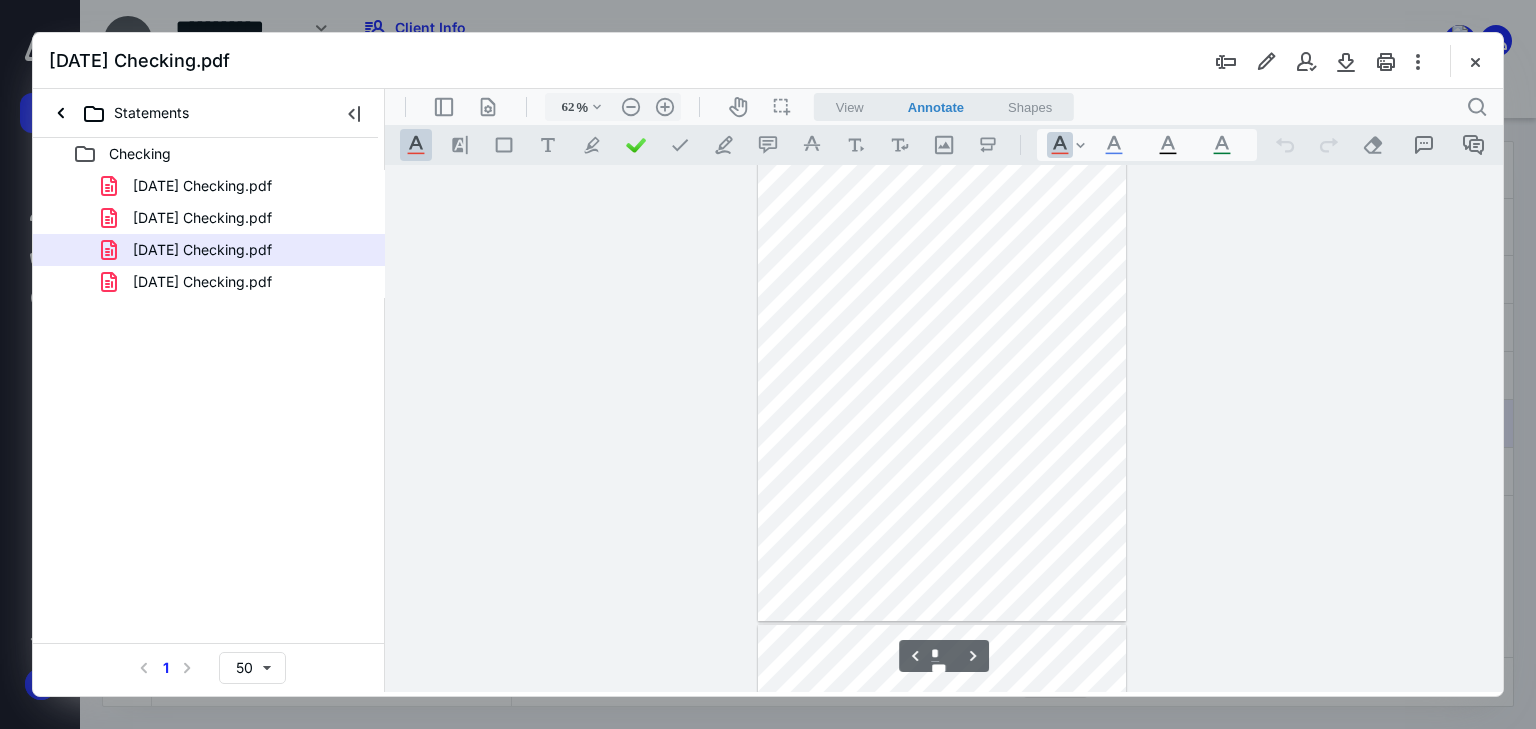 scroll, scrollTop: 960, scrollLeft: 0, axis: vertical 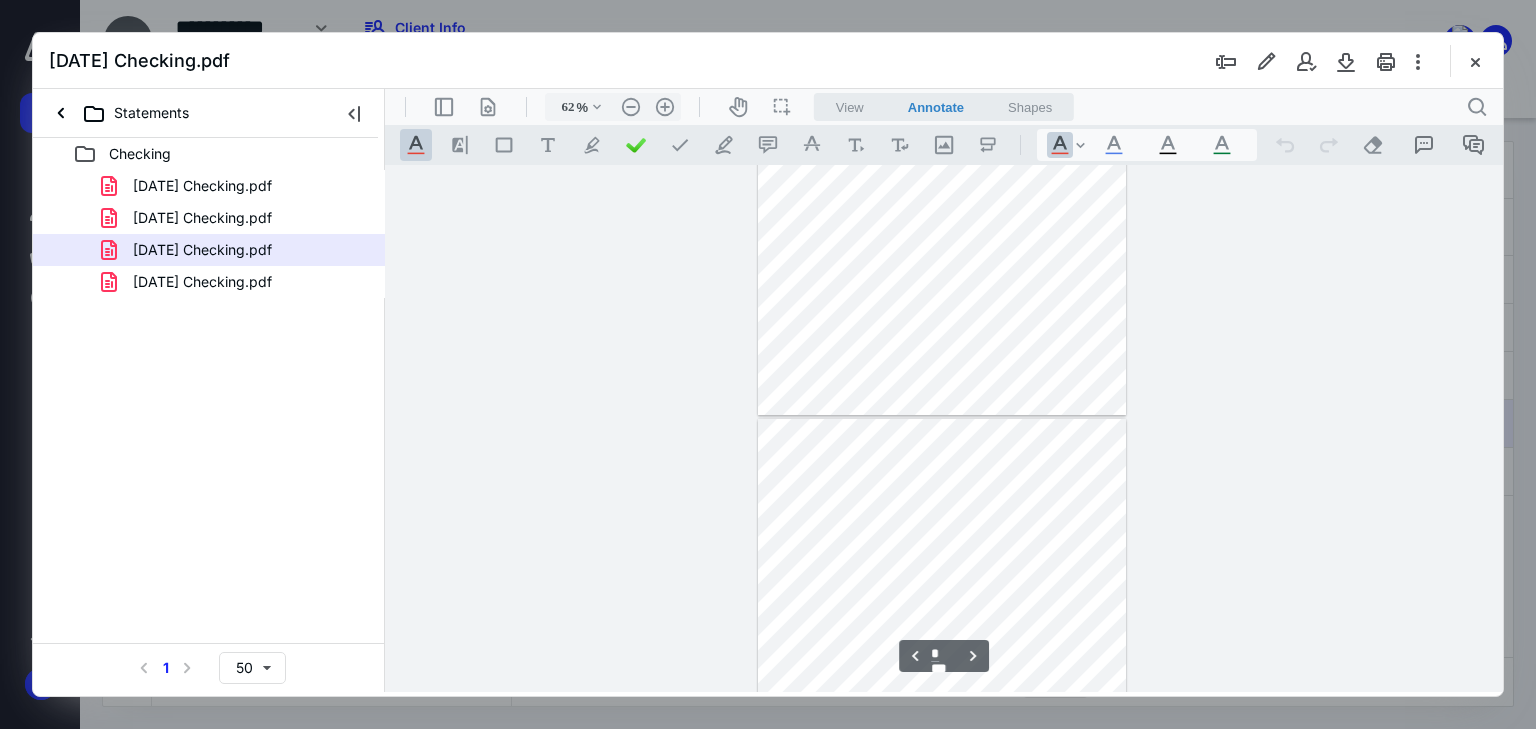 type on "*" 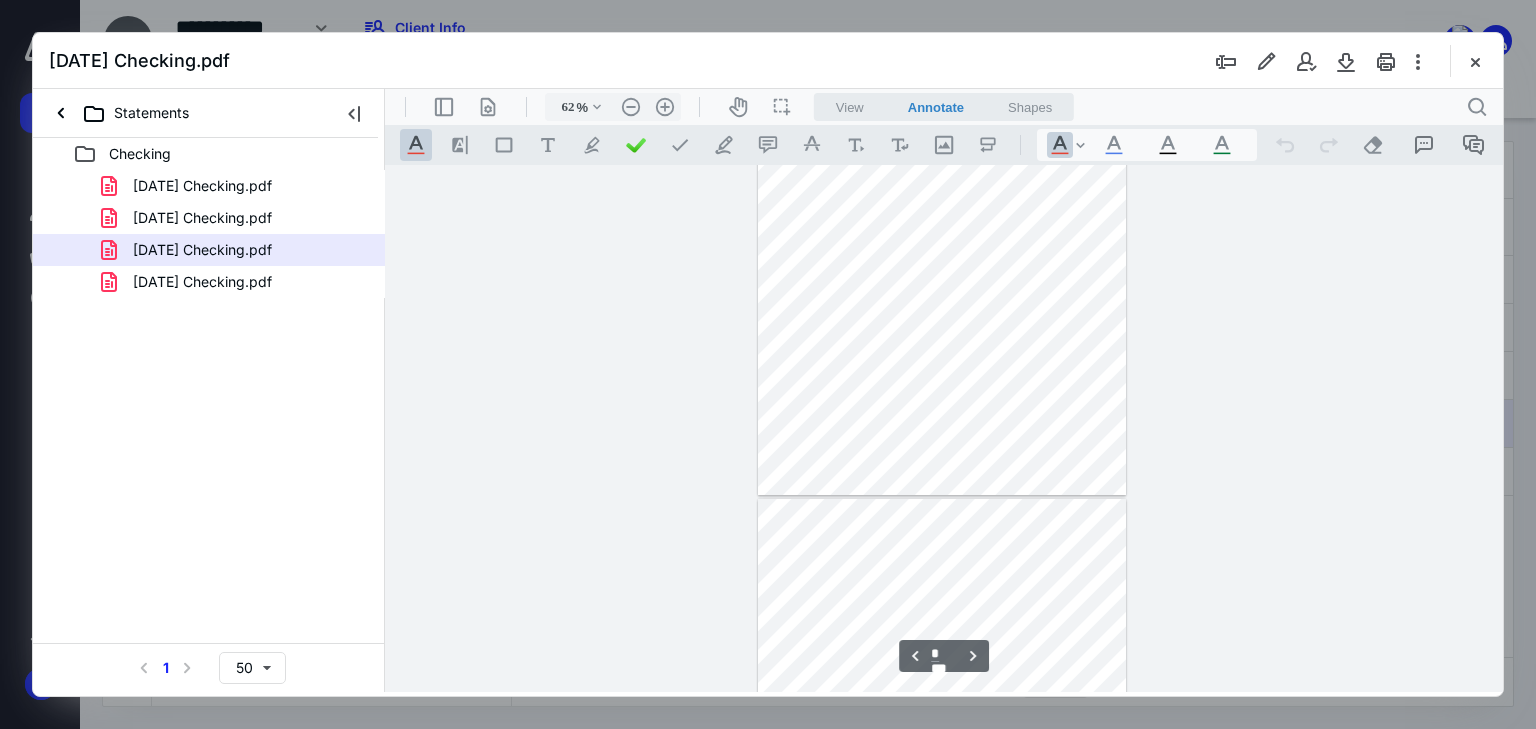scroll, scrollTop: 640, scrollLeft: 0, axis: vertical 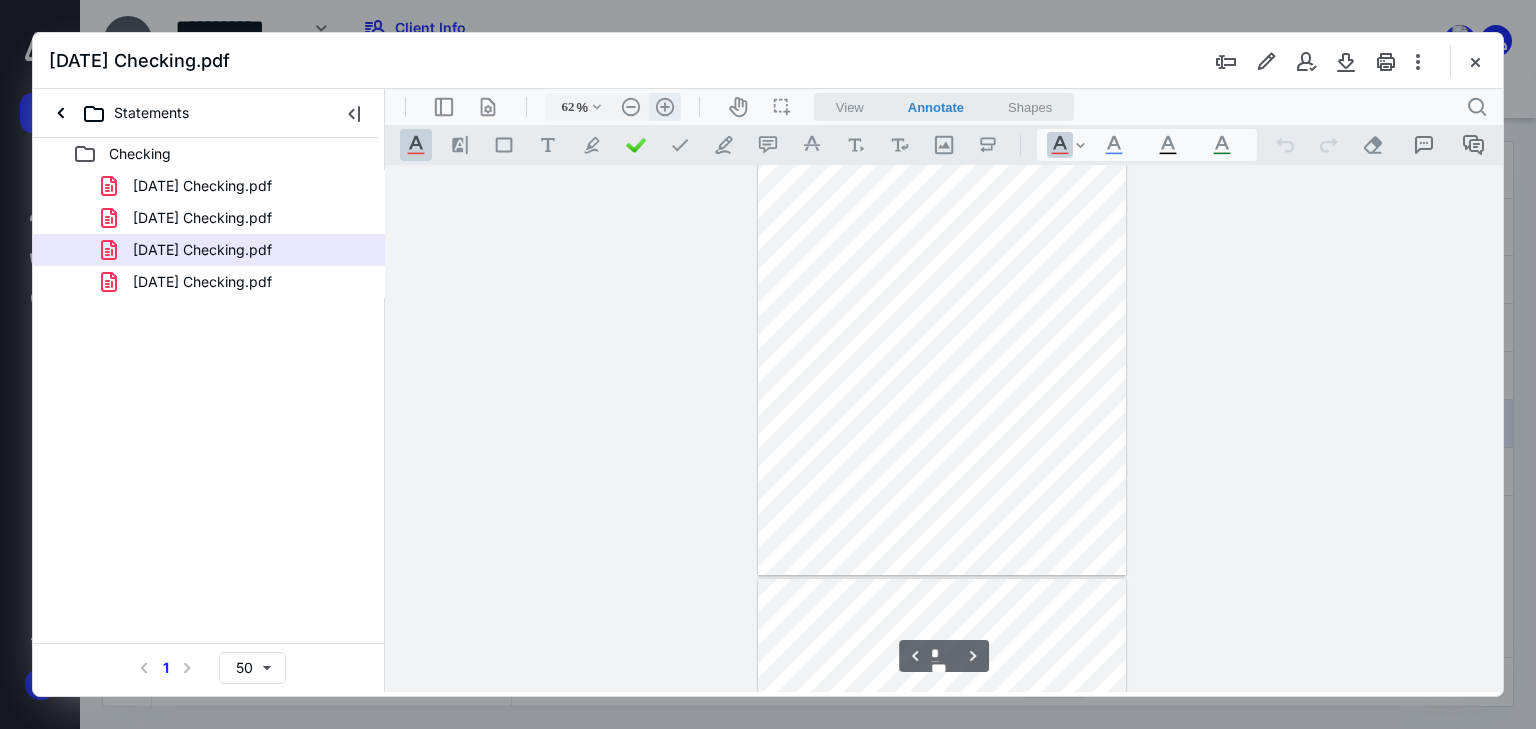 click on ".cls-1{fill:#abb0c4;} icon - header - zoom - in - line" at bounding box center [665, 107] 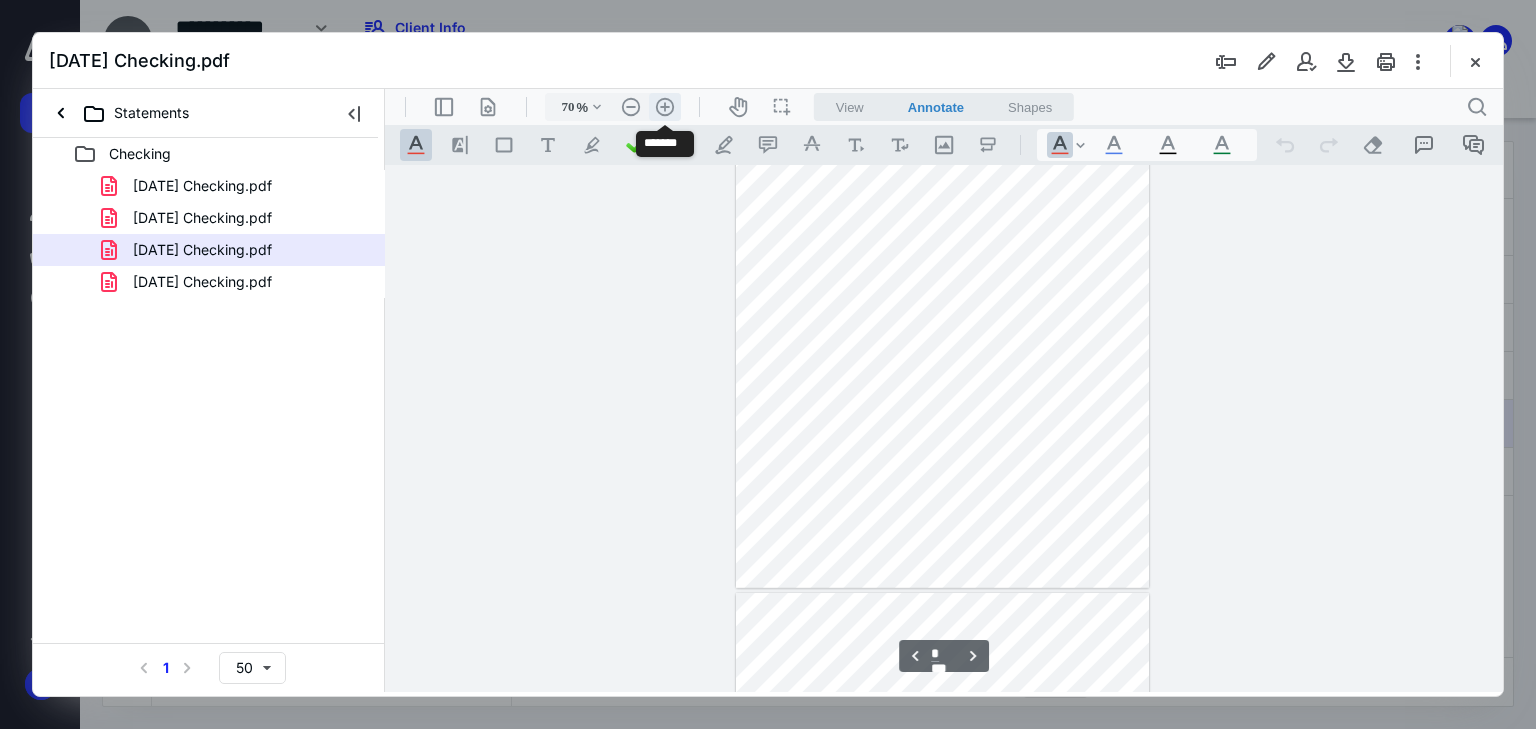 click on ".cls-1{fill:#abb0c4;} icon - header - zoom - in - line" at bounding box center [665, 107] 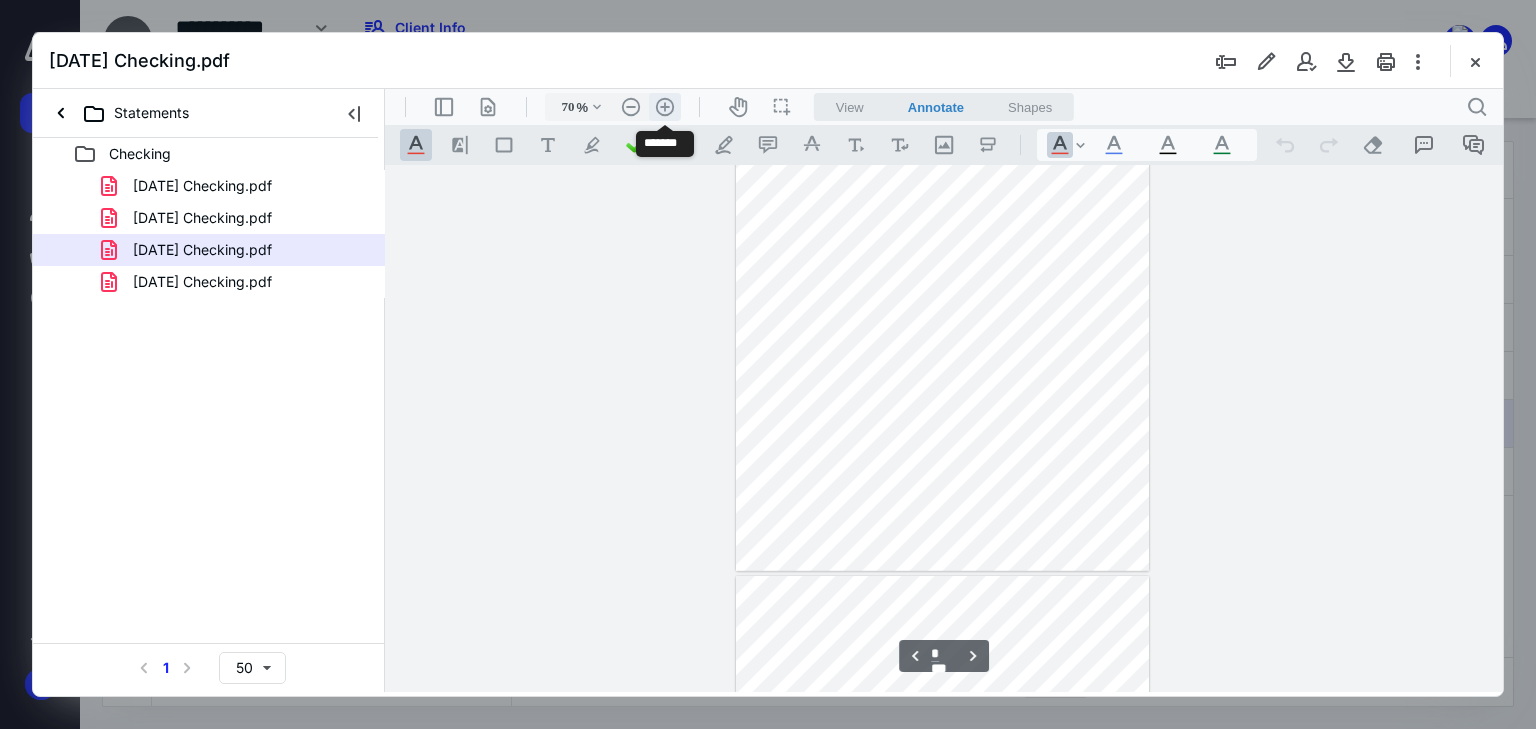 type on "77" 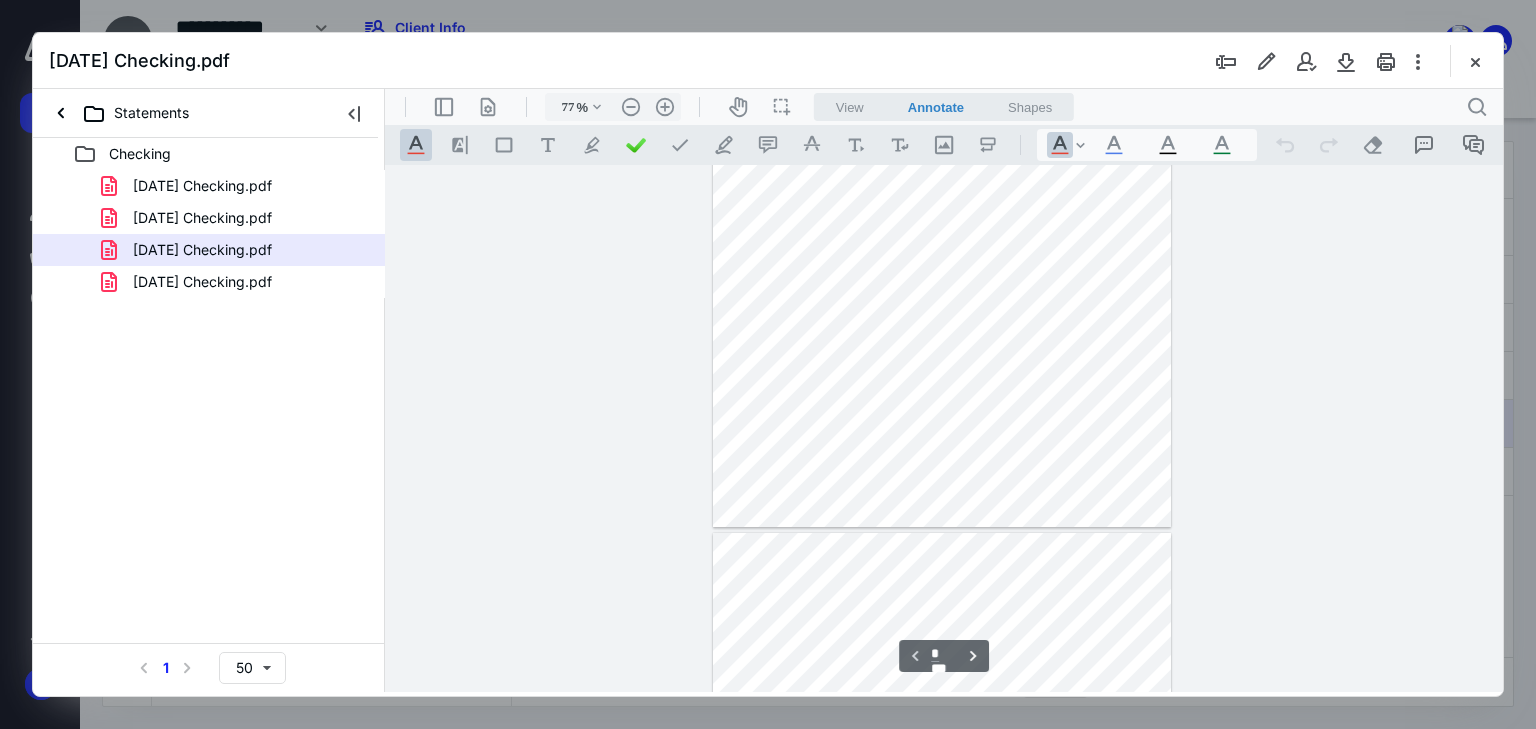 scroll, scrollTop: 369, scrollLeft: 0, axis: vertical 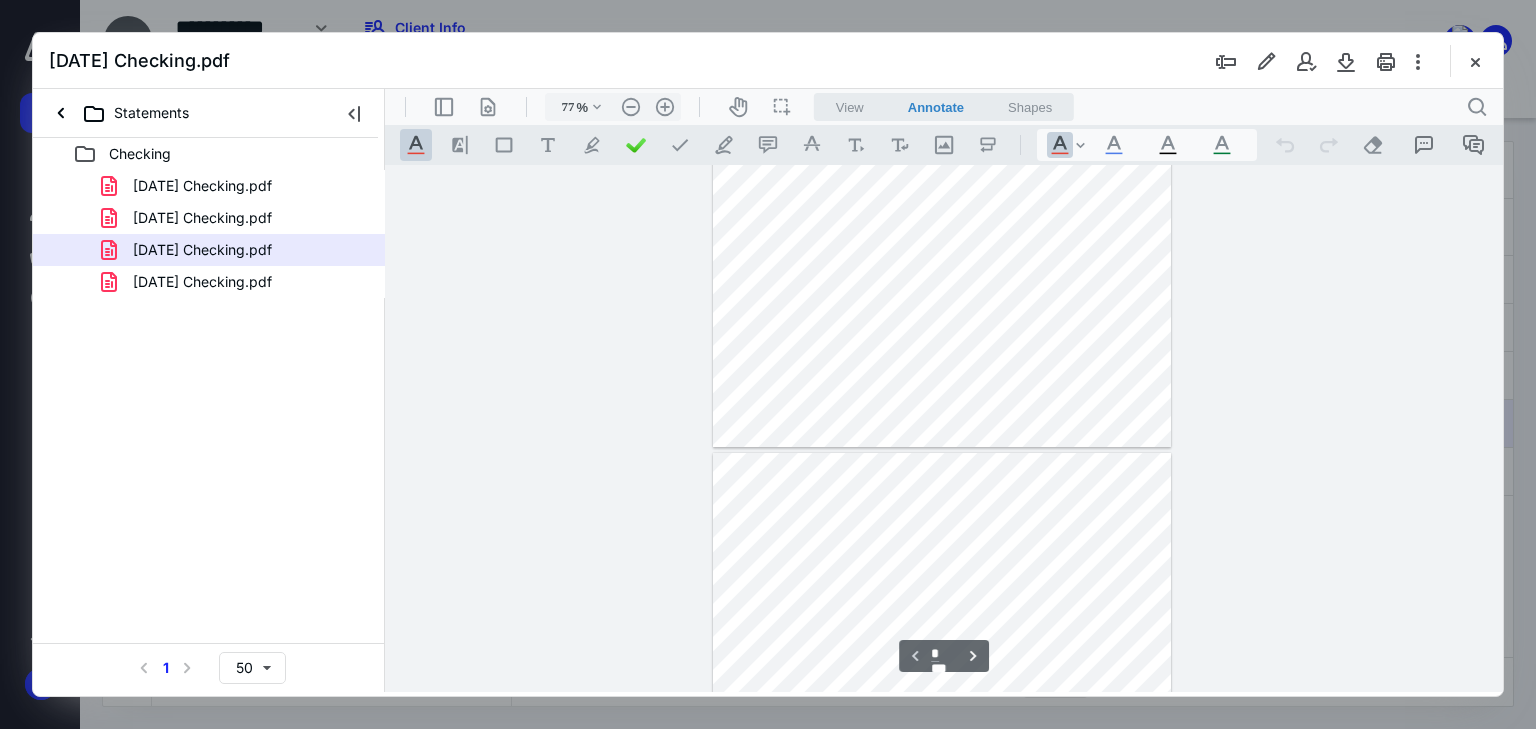 type on "*" 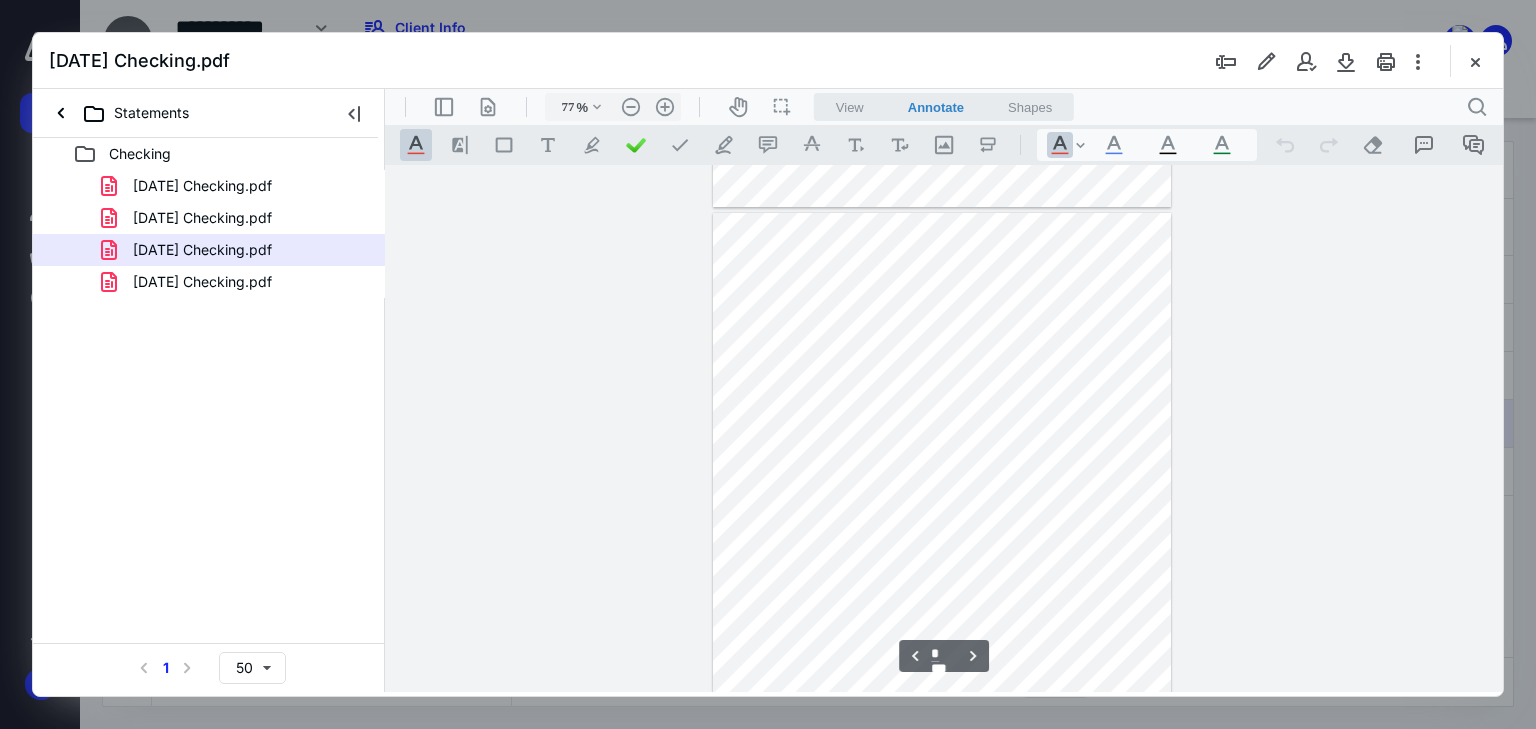 scroll, scrollTop: 689, scrollLeft: 0, axis: vertical 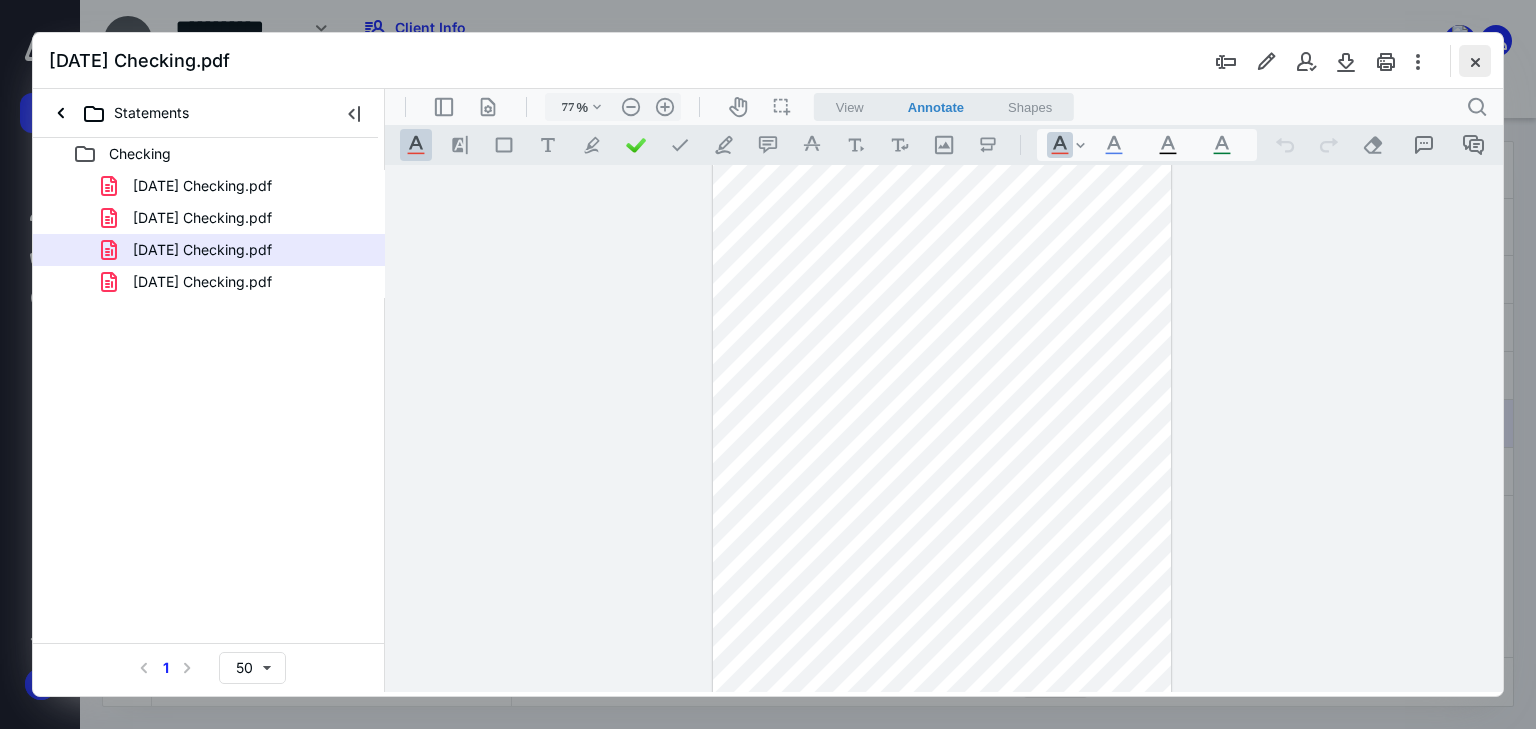 click at bounding box center [1475, 61] 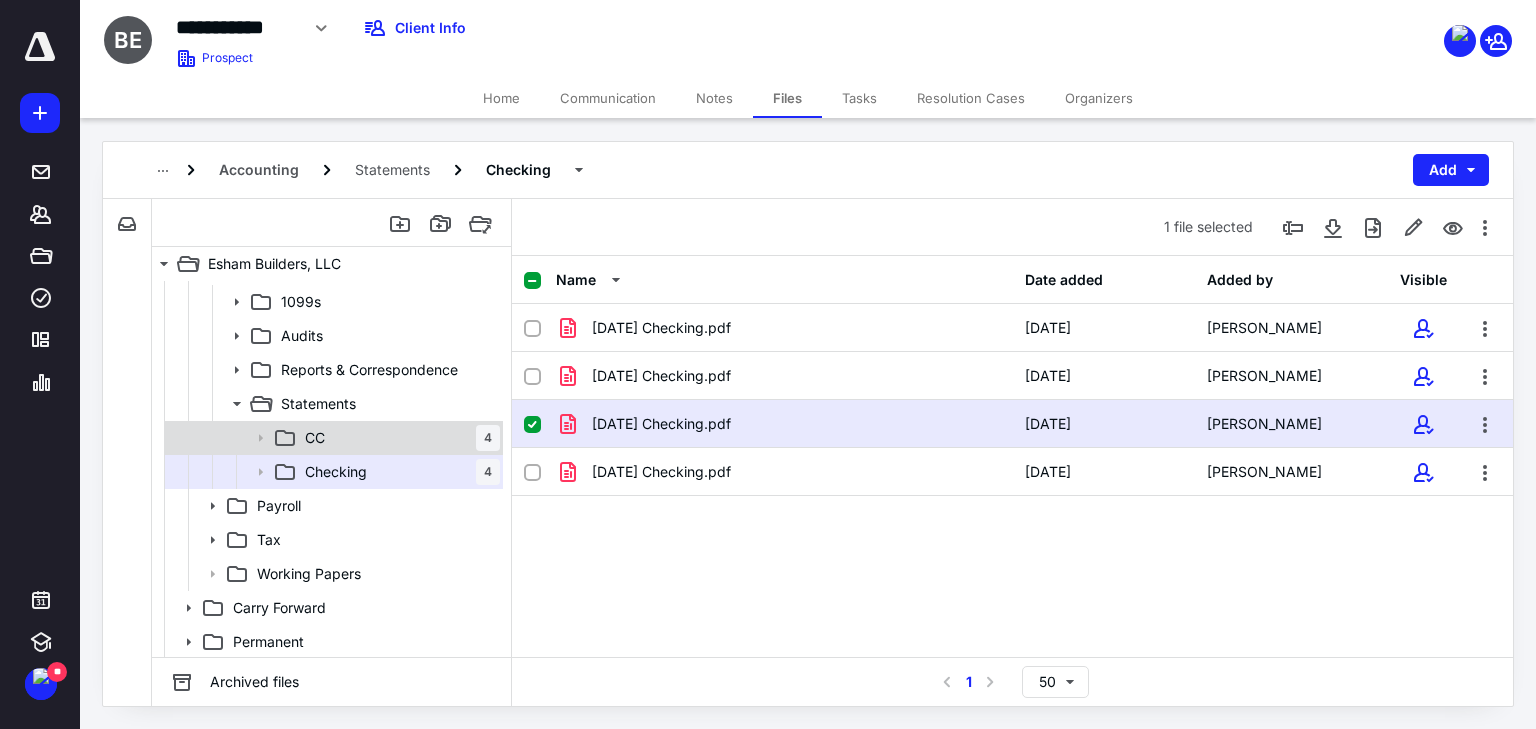click on "CC 4" at bounding box center (398, 438) 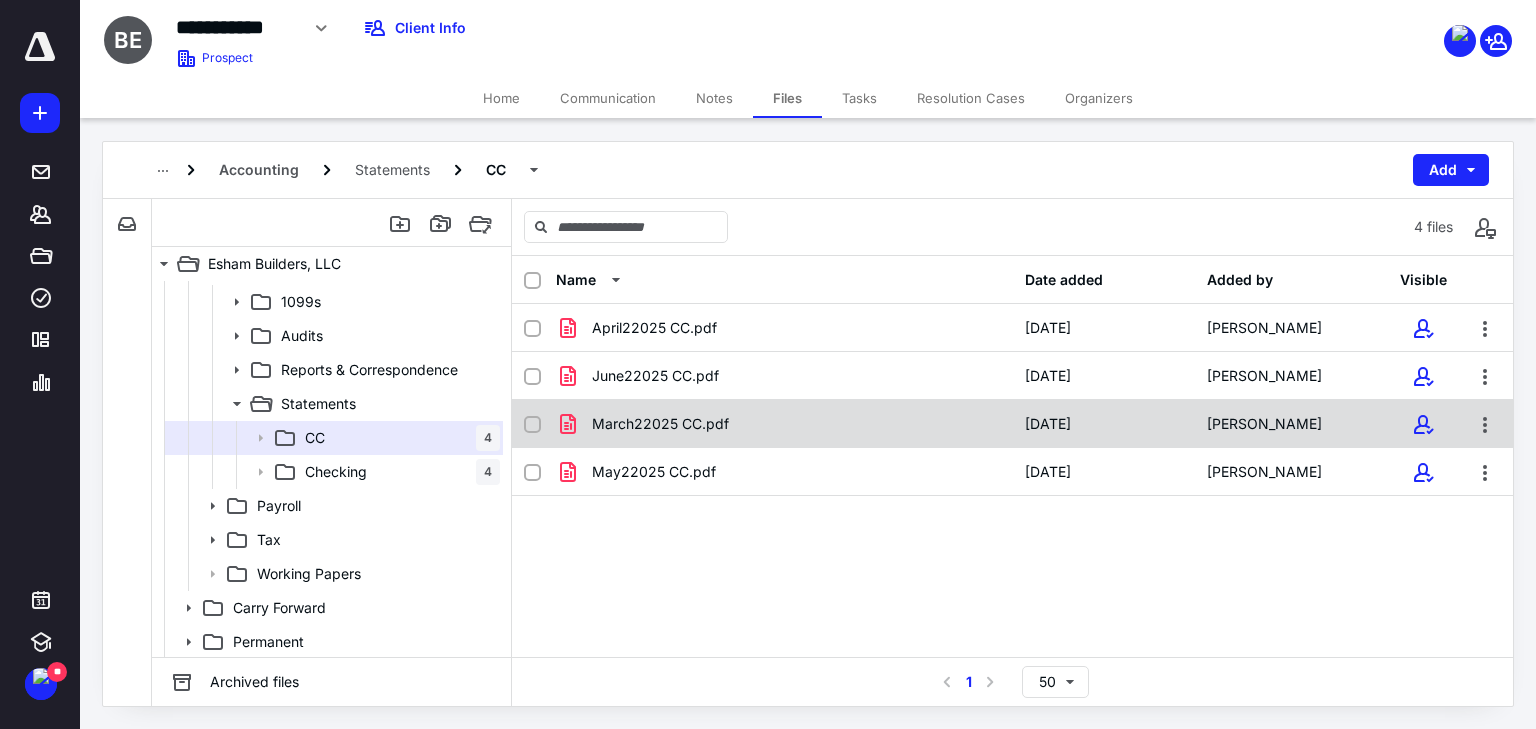 click on "March22025 CC.pdf" at bounding box center (784, 424) 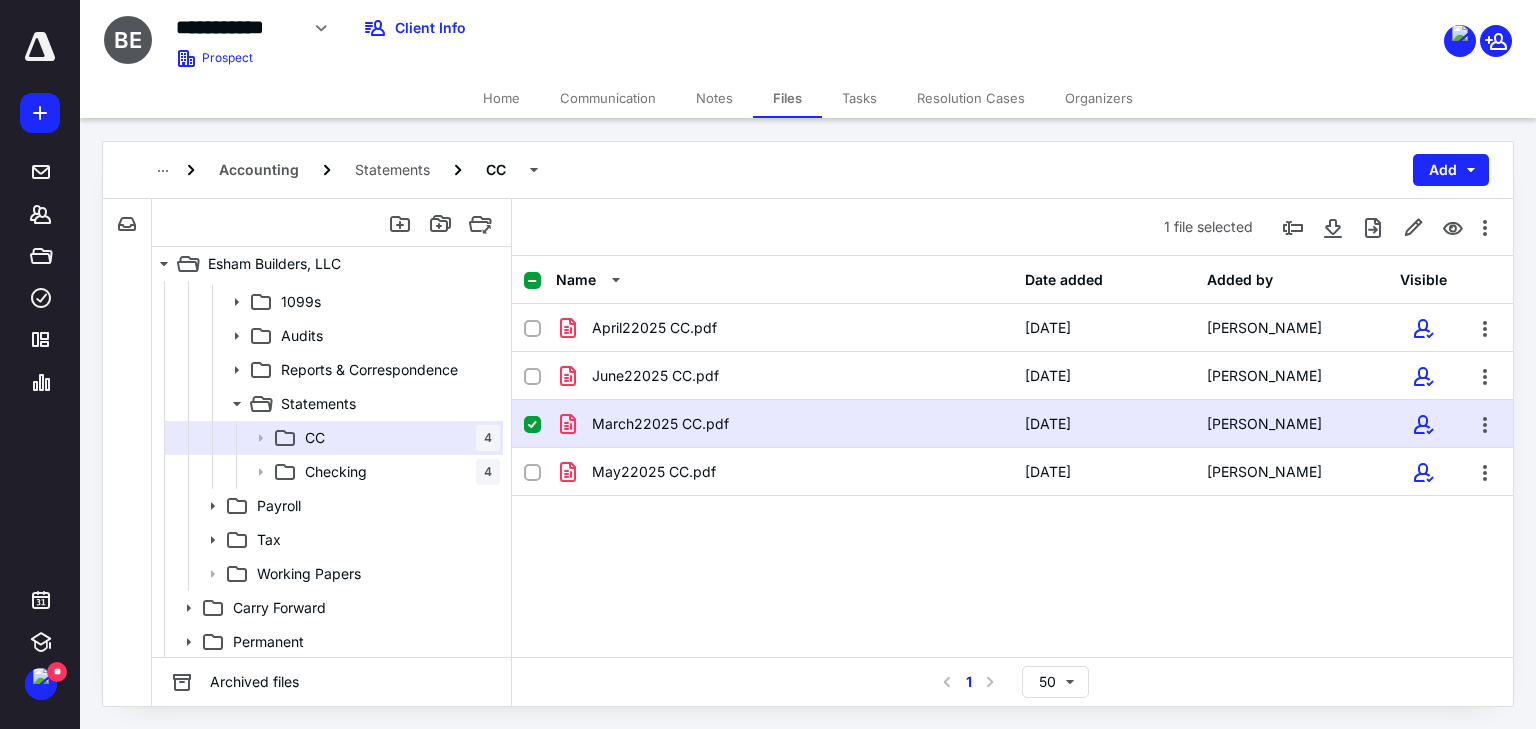 click on "March22025 CC.pdf" at bounding box center [784, 424] 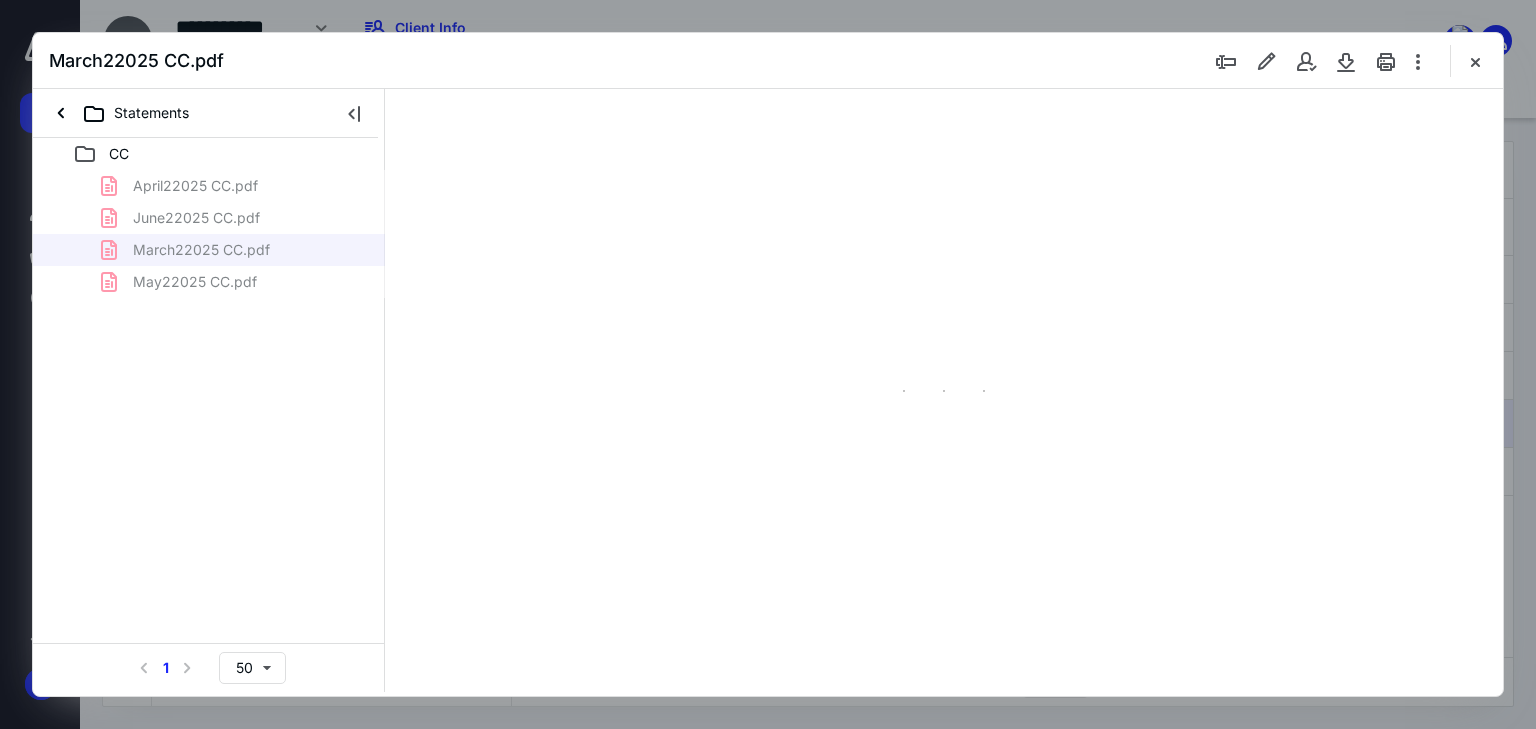 scroll, scrollTop: 0, scrollLeft: 0, axis: both 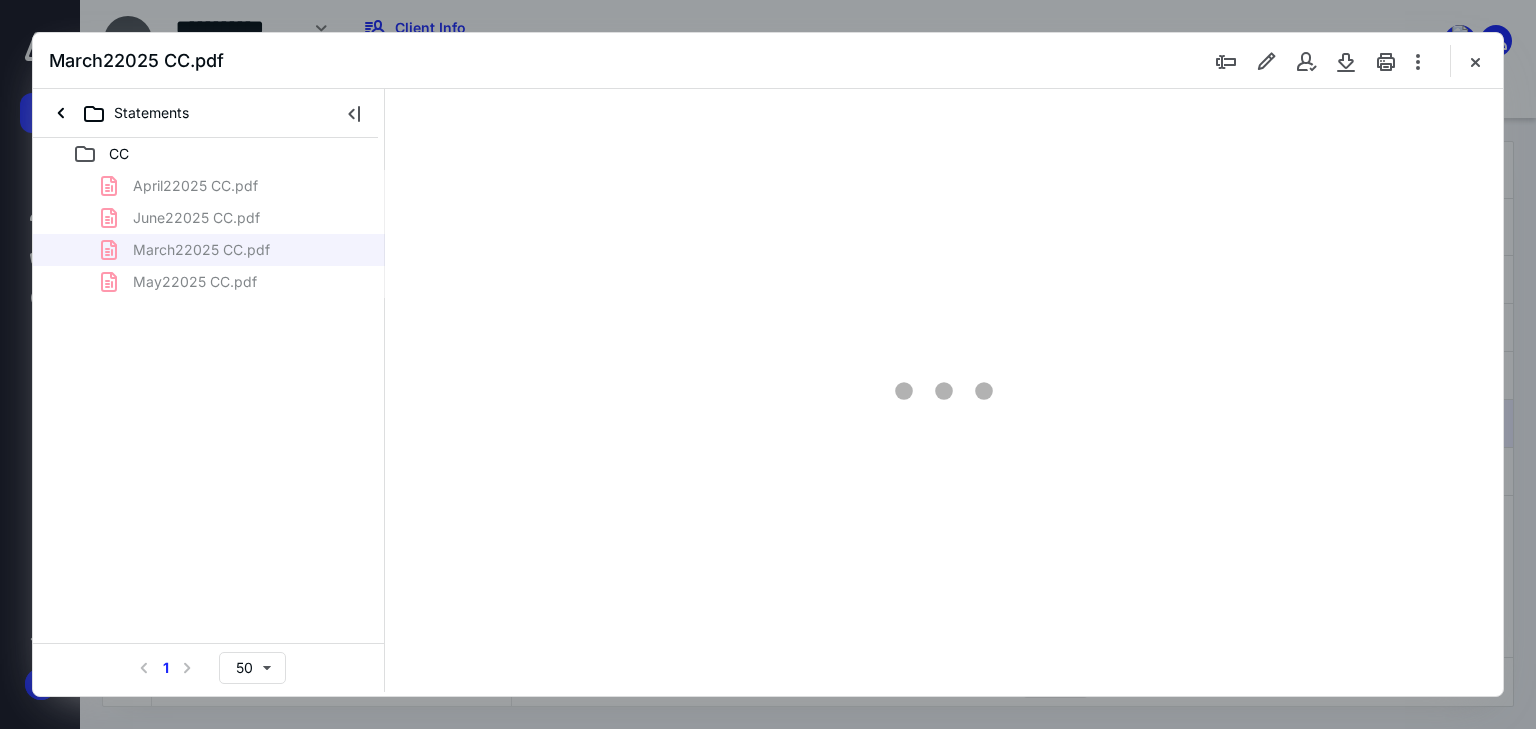 type on "66" 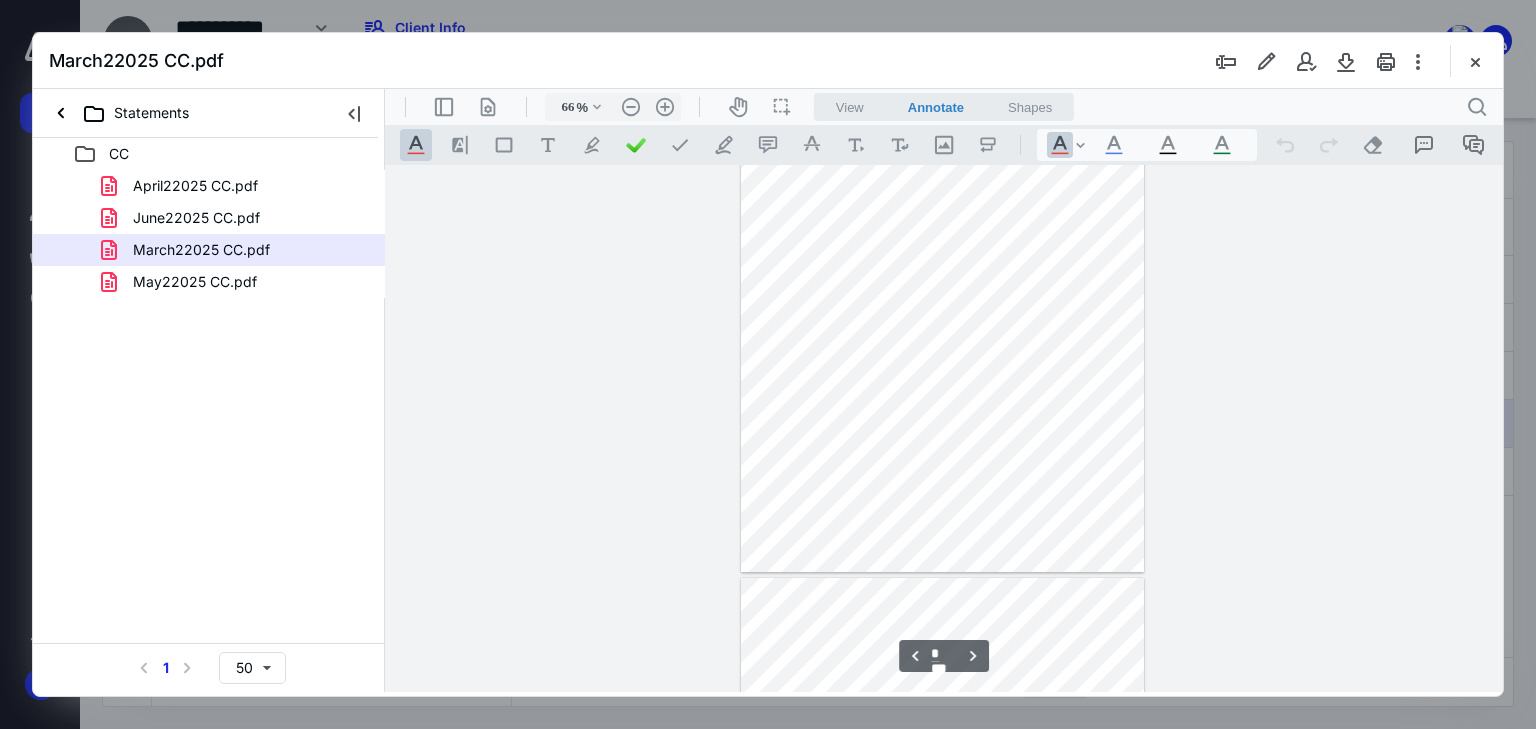 scroll, scrollTop: 3439, scrollLeft: 0, axis: vertical 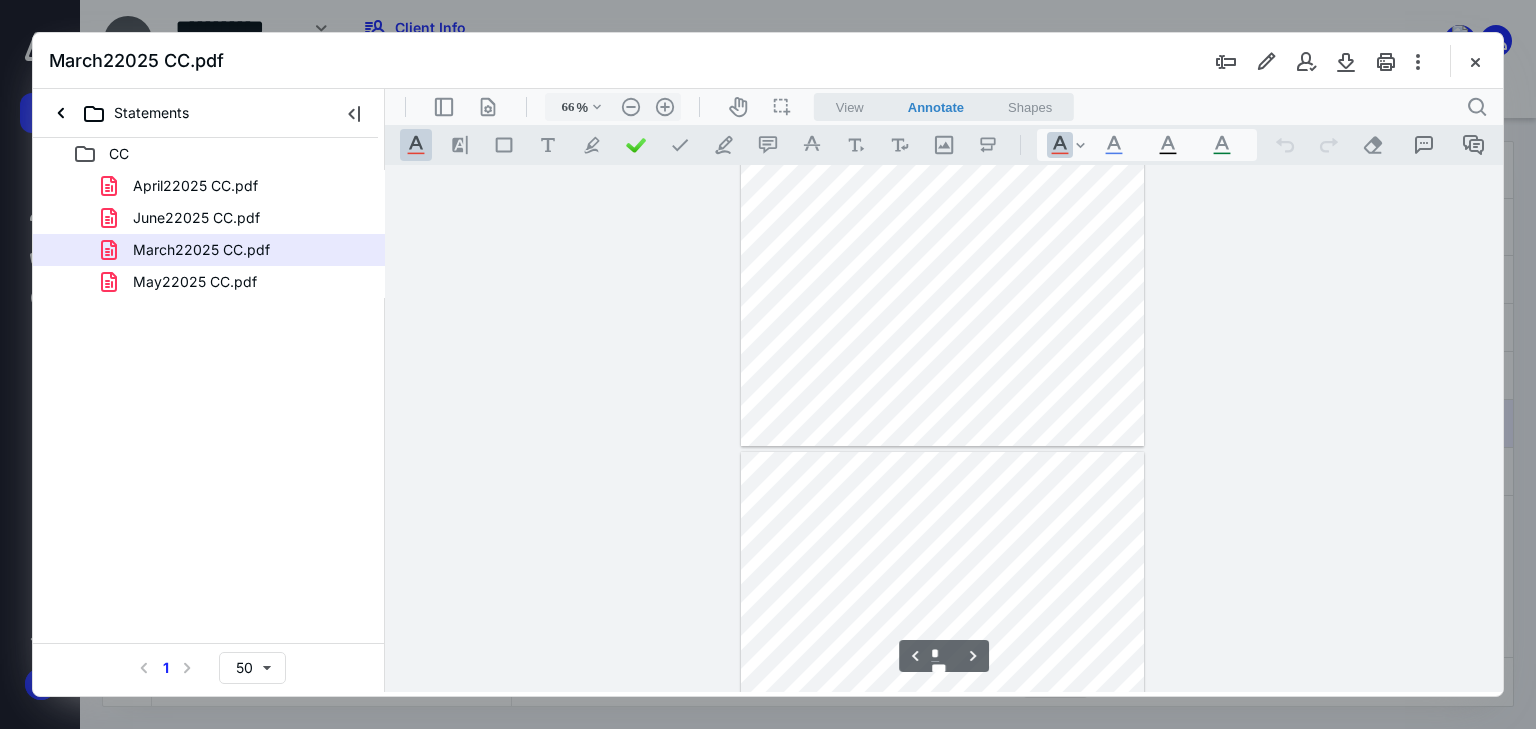 type on "*" 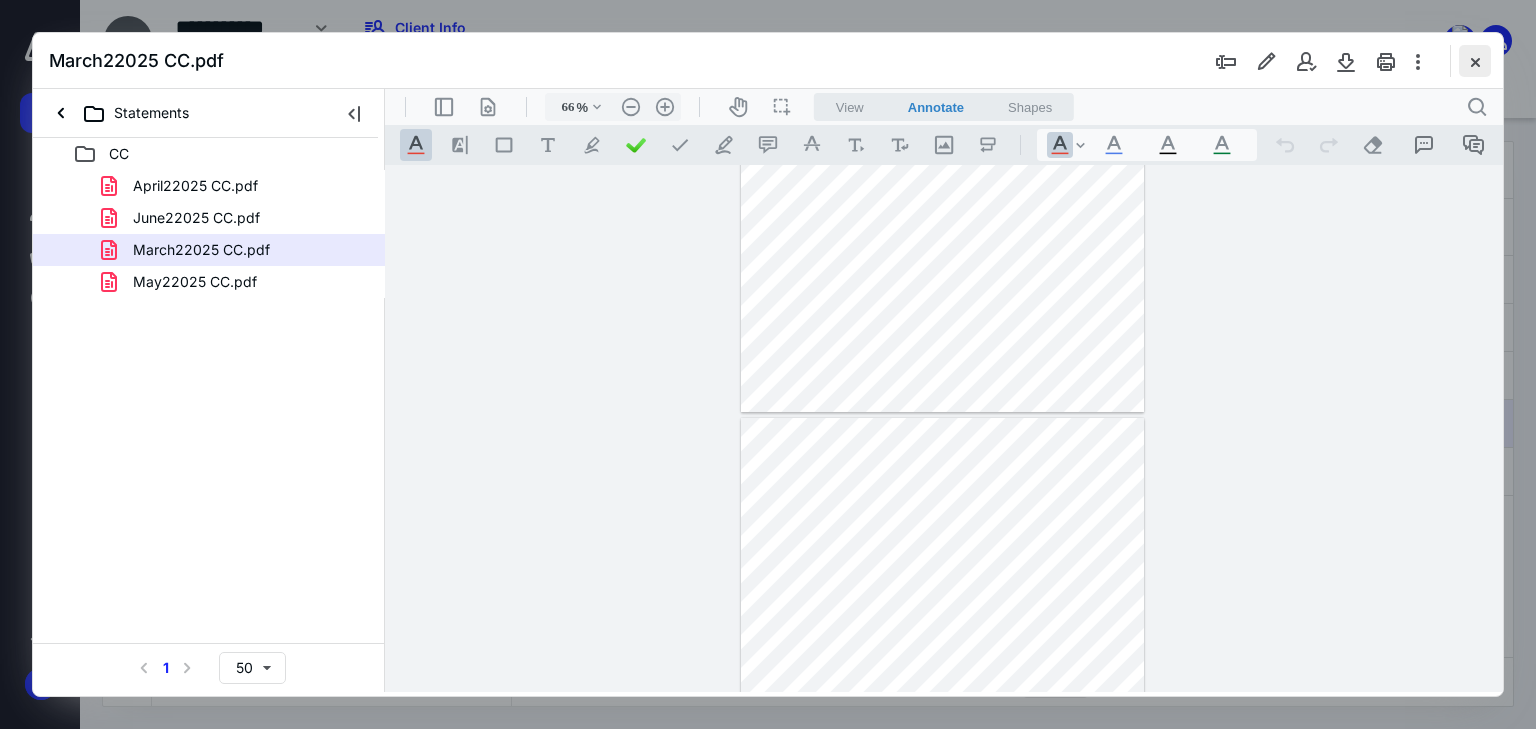 click at bounding box center [1475, 61] 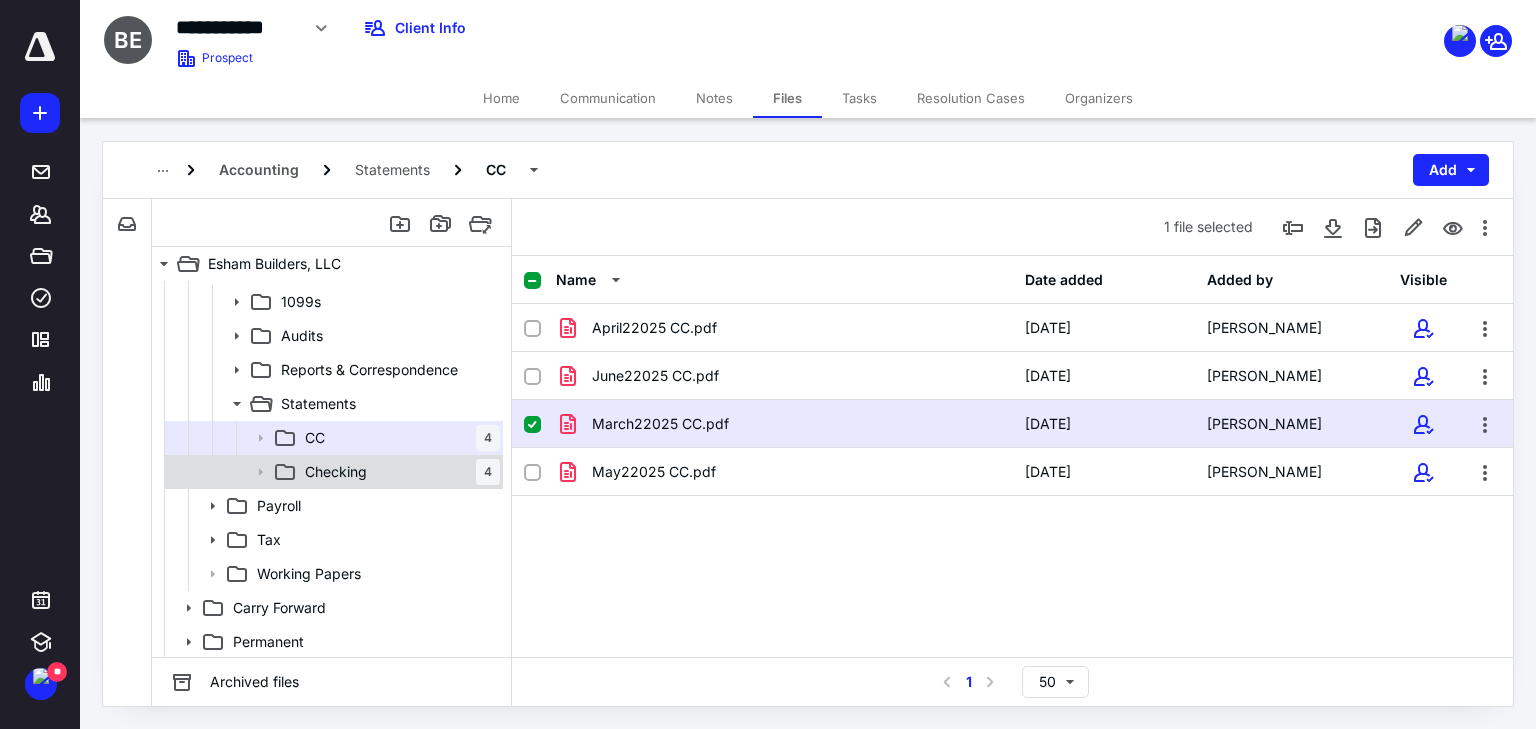 click on "Checking" at bounding box center [336, 472] 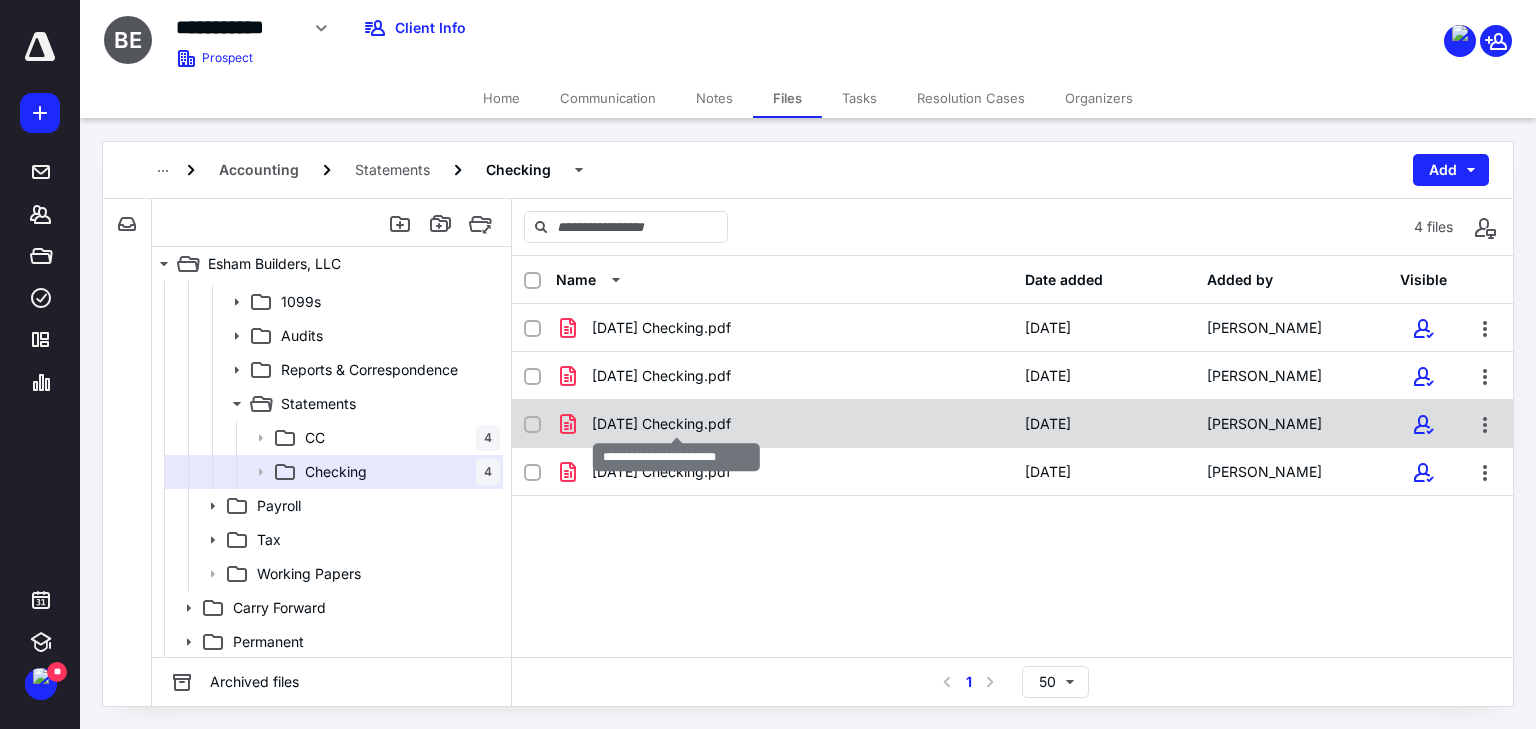 click on "[DATE] Checking.pdf" at bounding box center [661, 424] 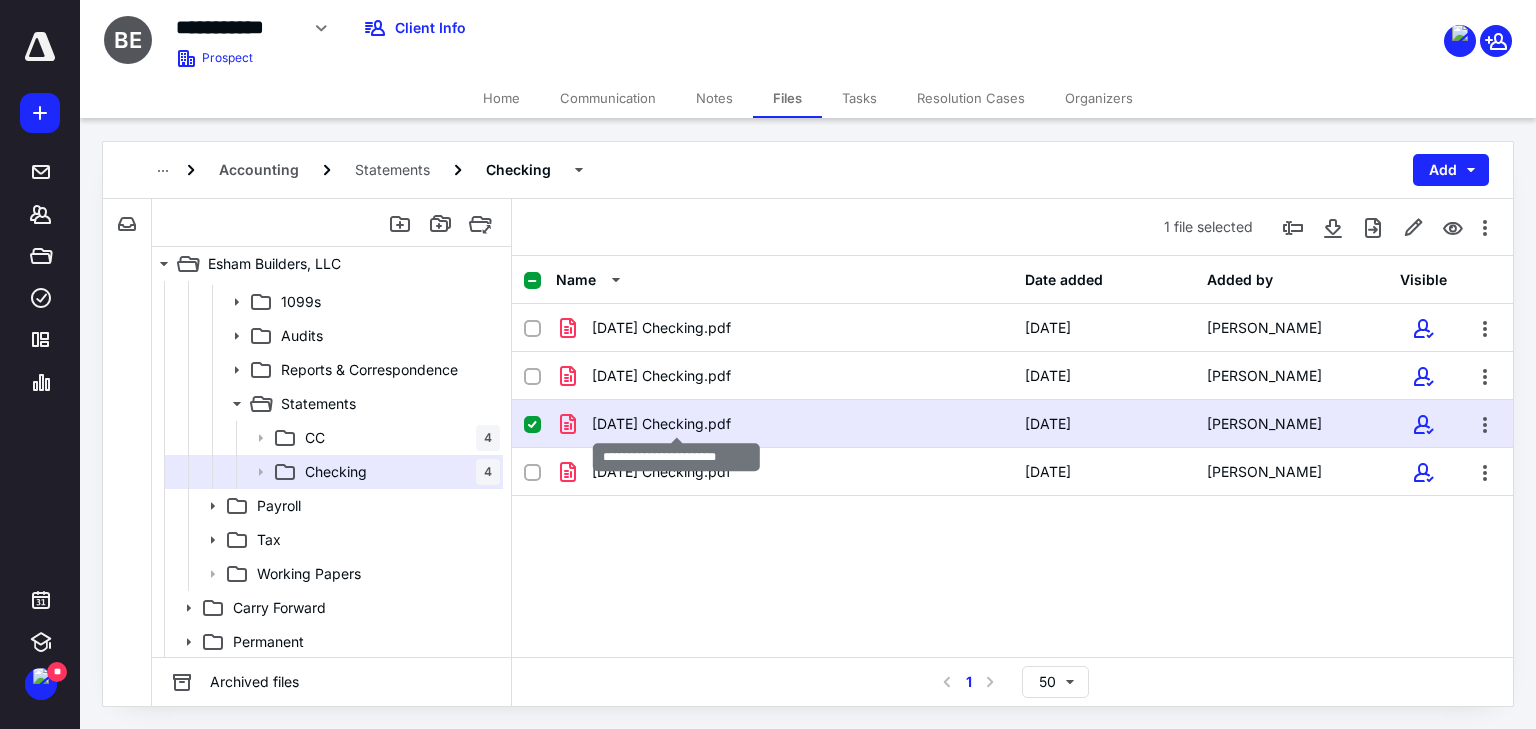 click on "[DATE] Checking.pdf" at bounding box center [661, 424] 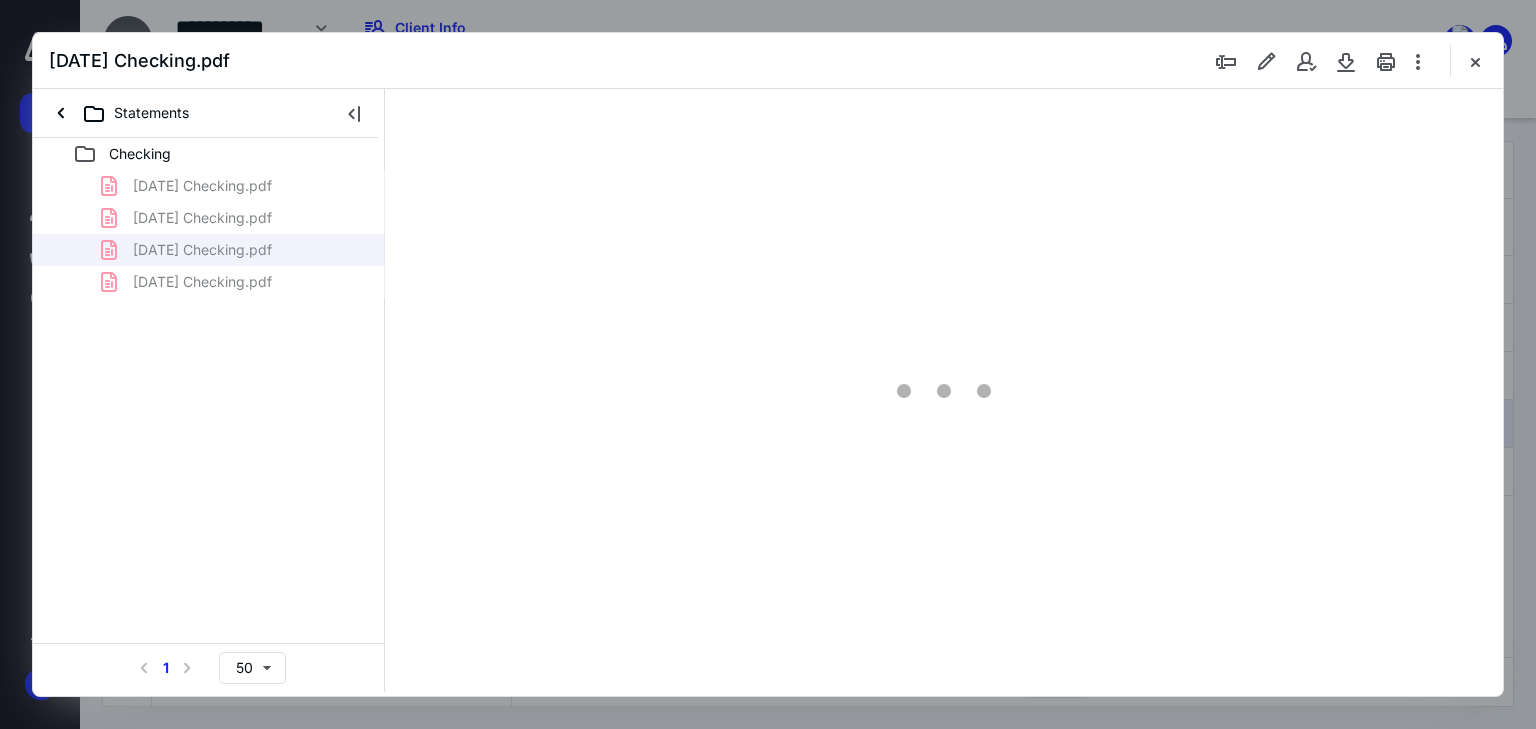 scroll, scrollTop: 0, scrollLeft: 0, axis: both 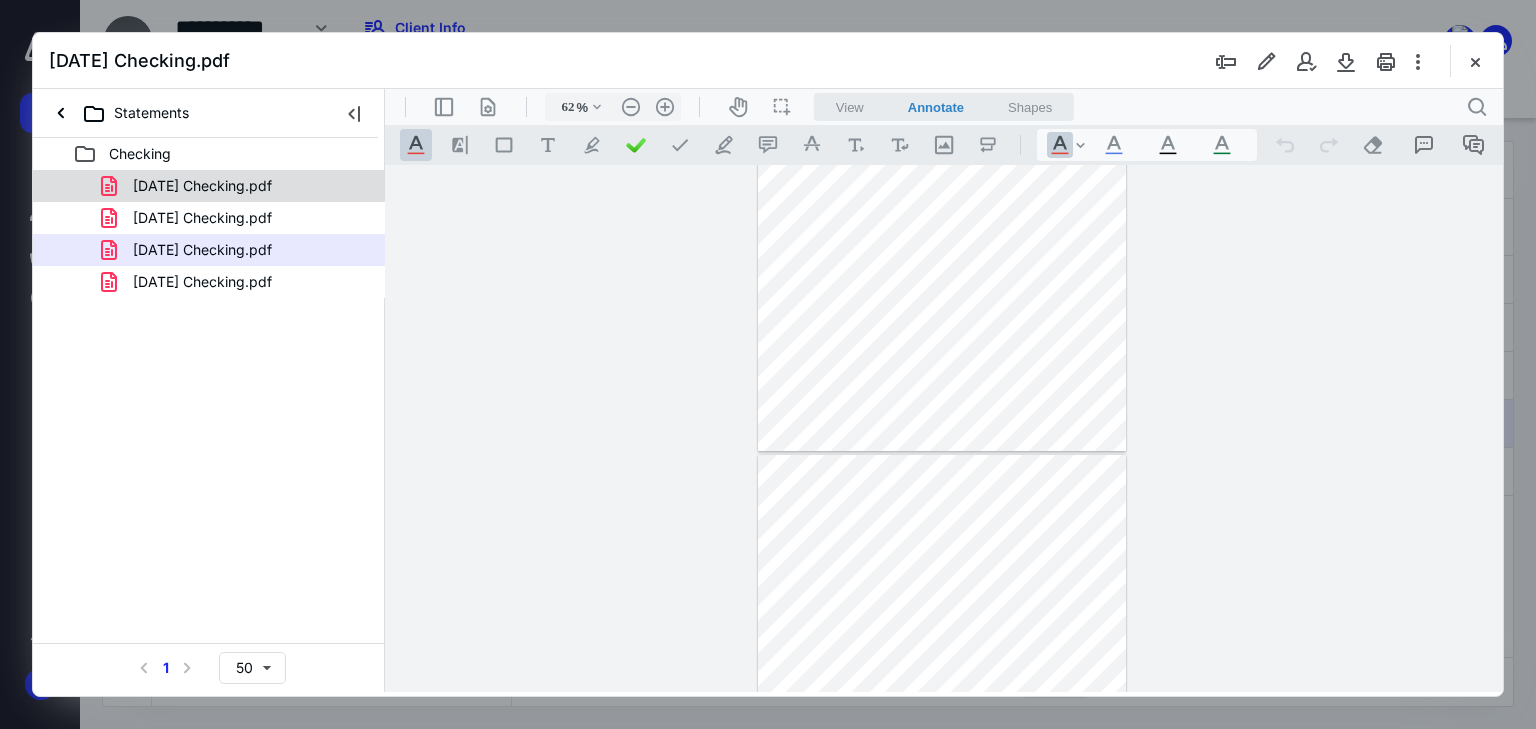 click on "[DATE] Checking.pdf" at bounding box center (202, 186) 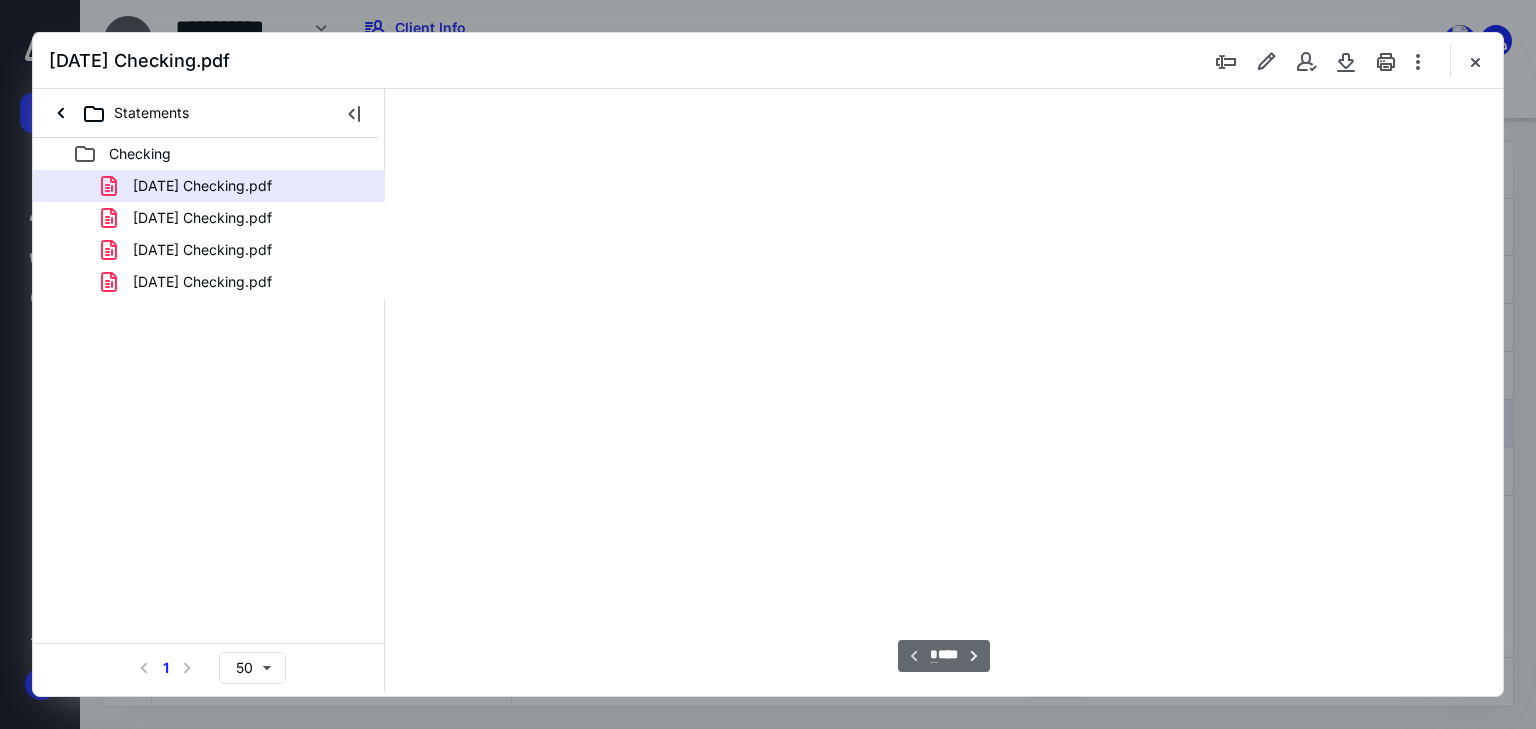 type on "62" 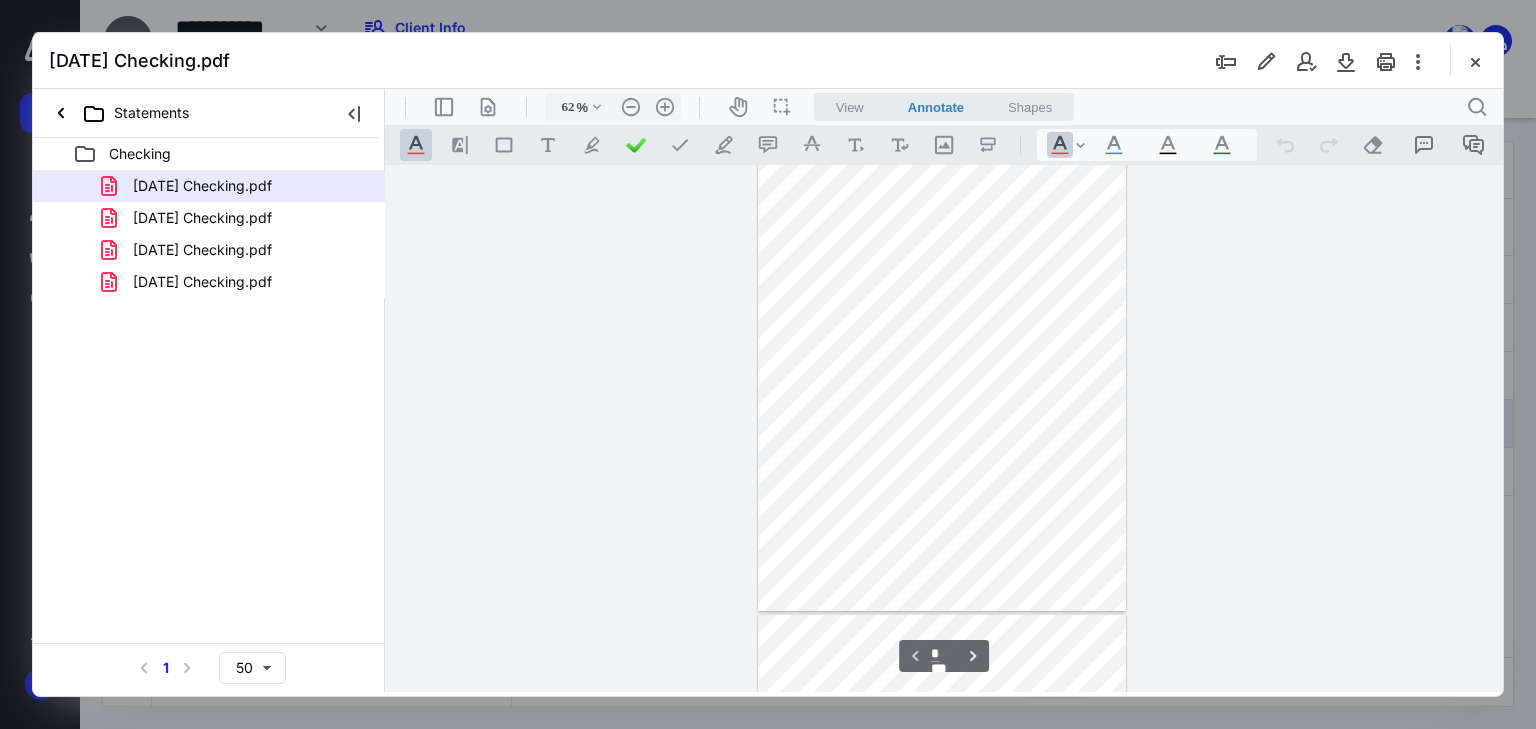 scroll, scrollTop: 0, scrollLeft: 0, axis: both 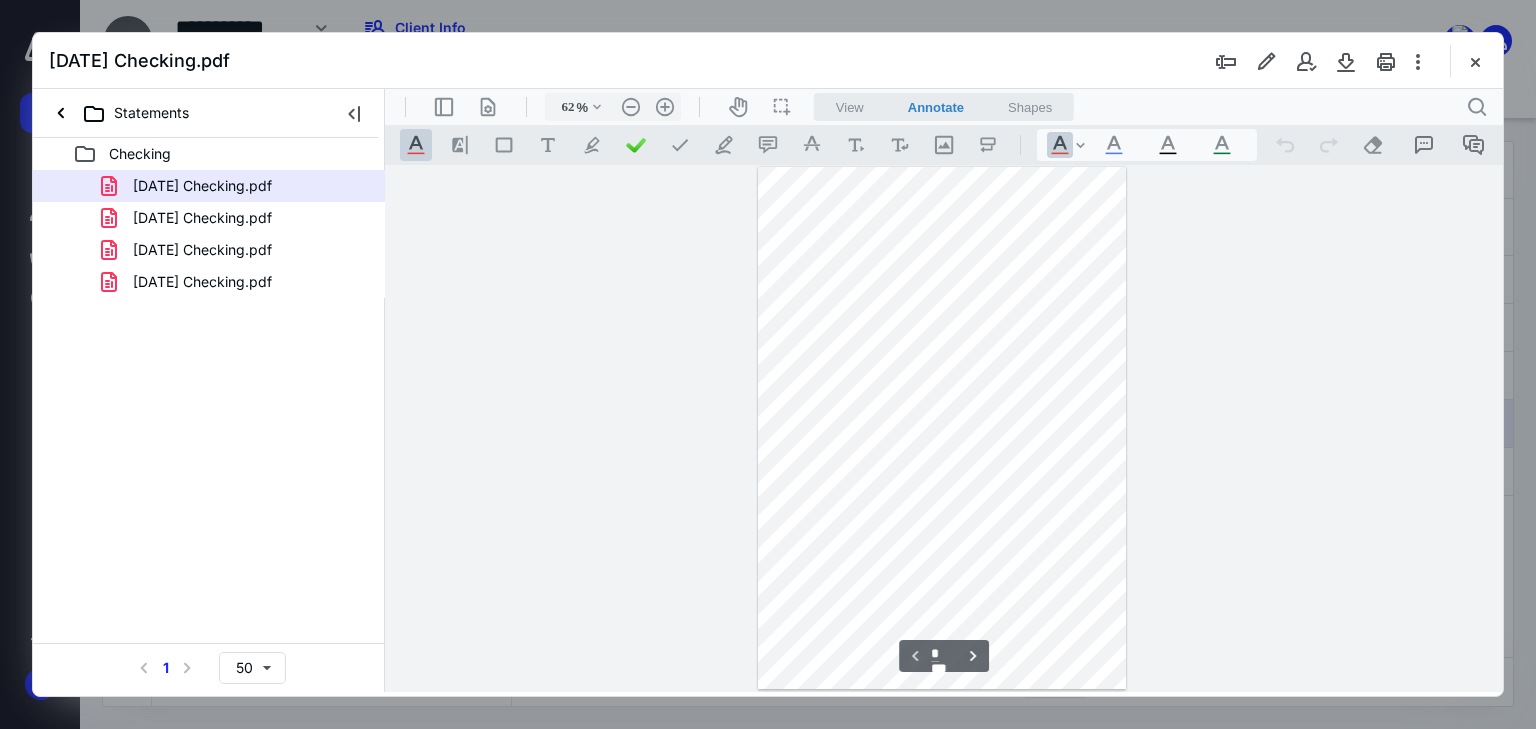 type on "*" 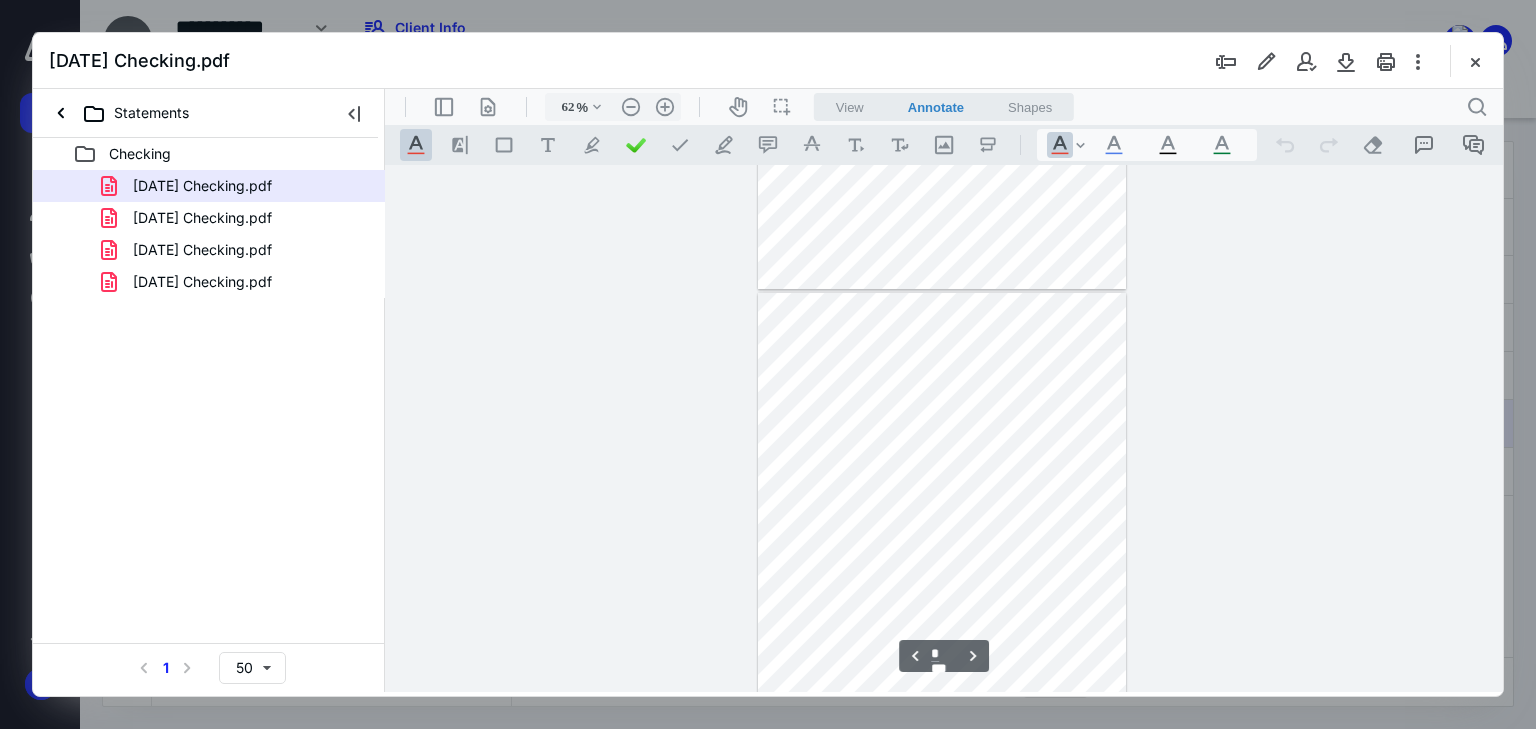 scroll, scrollTop: 640, scrollLeft: 0, axis: vertical 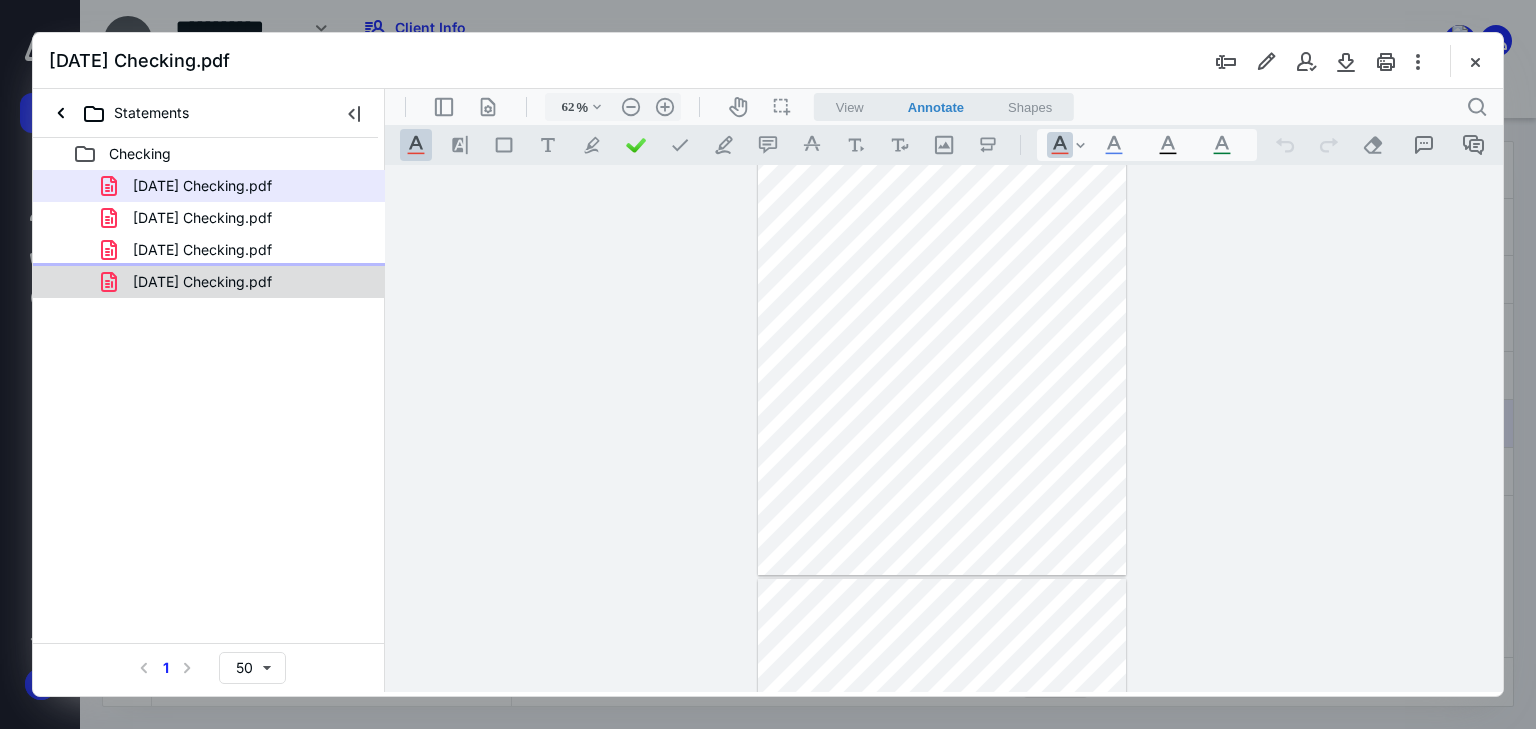 click on "[DATE] Checking.pdf" at bounding box center [202, 282] 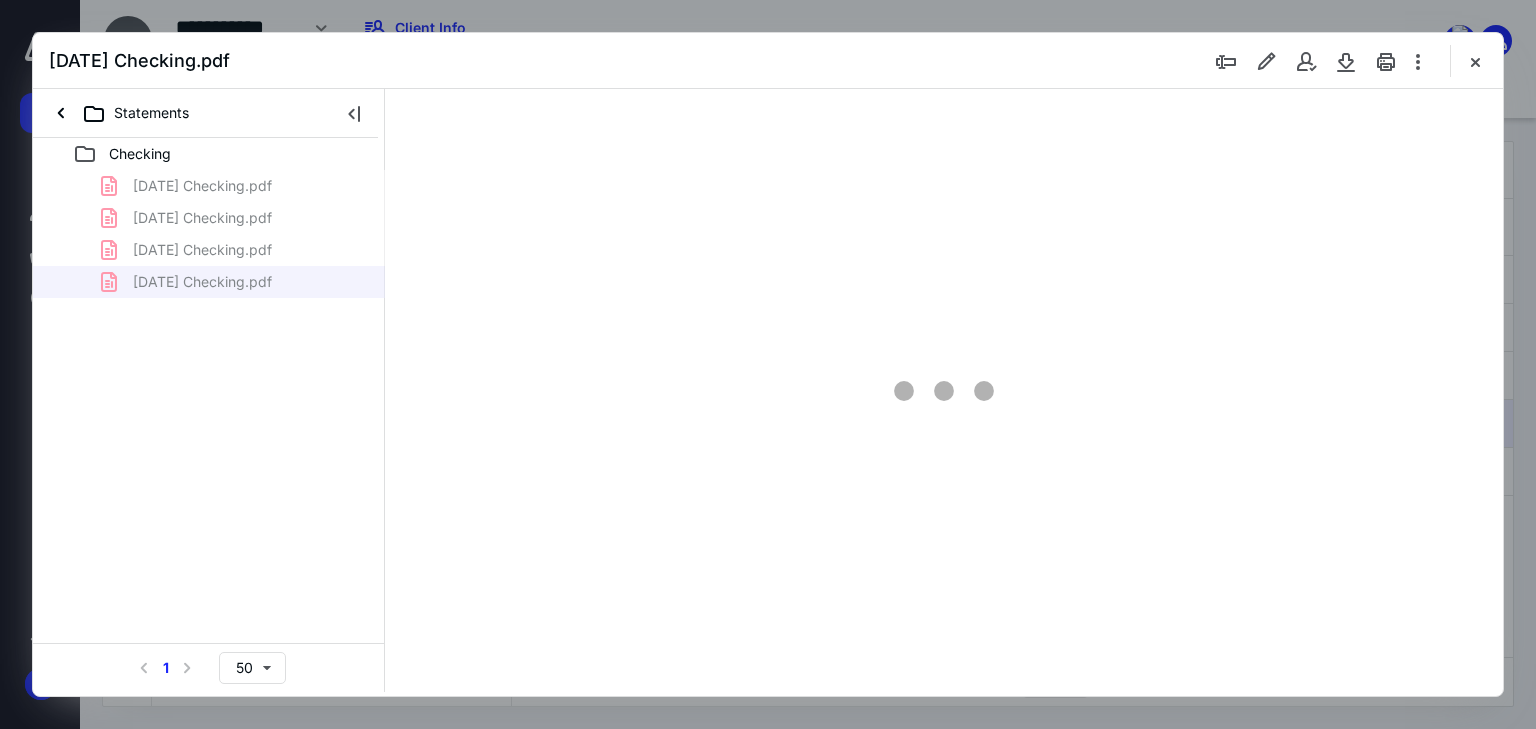 type on "62" 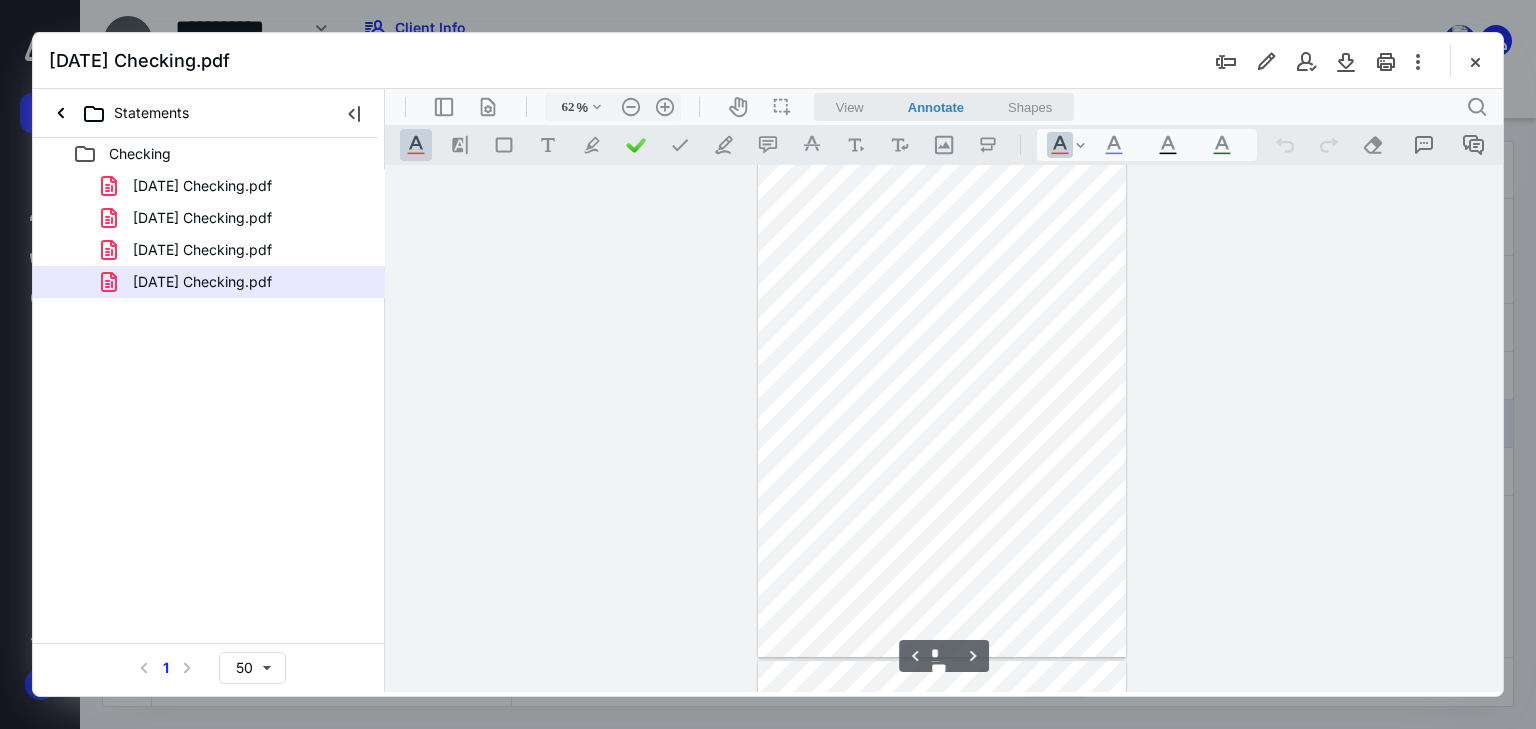 type on "*" 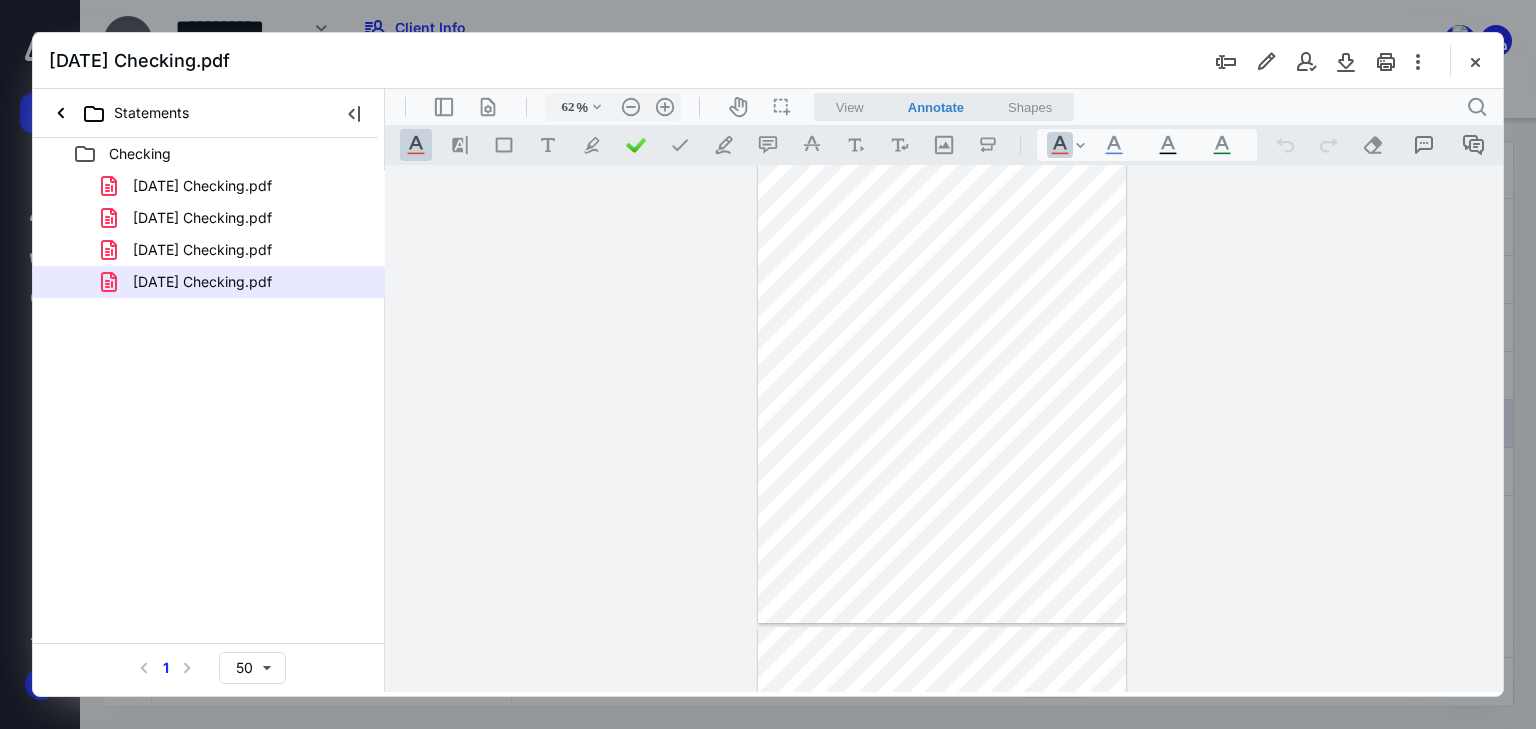 scroll, scrollTop: 1198, scrollLeft: 0, axis: vertical 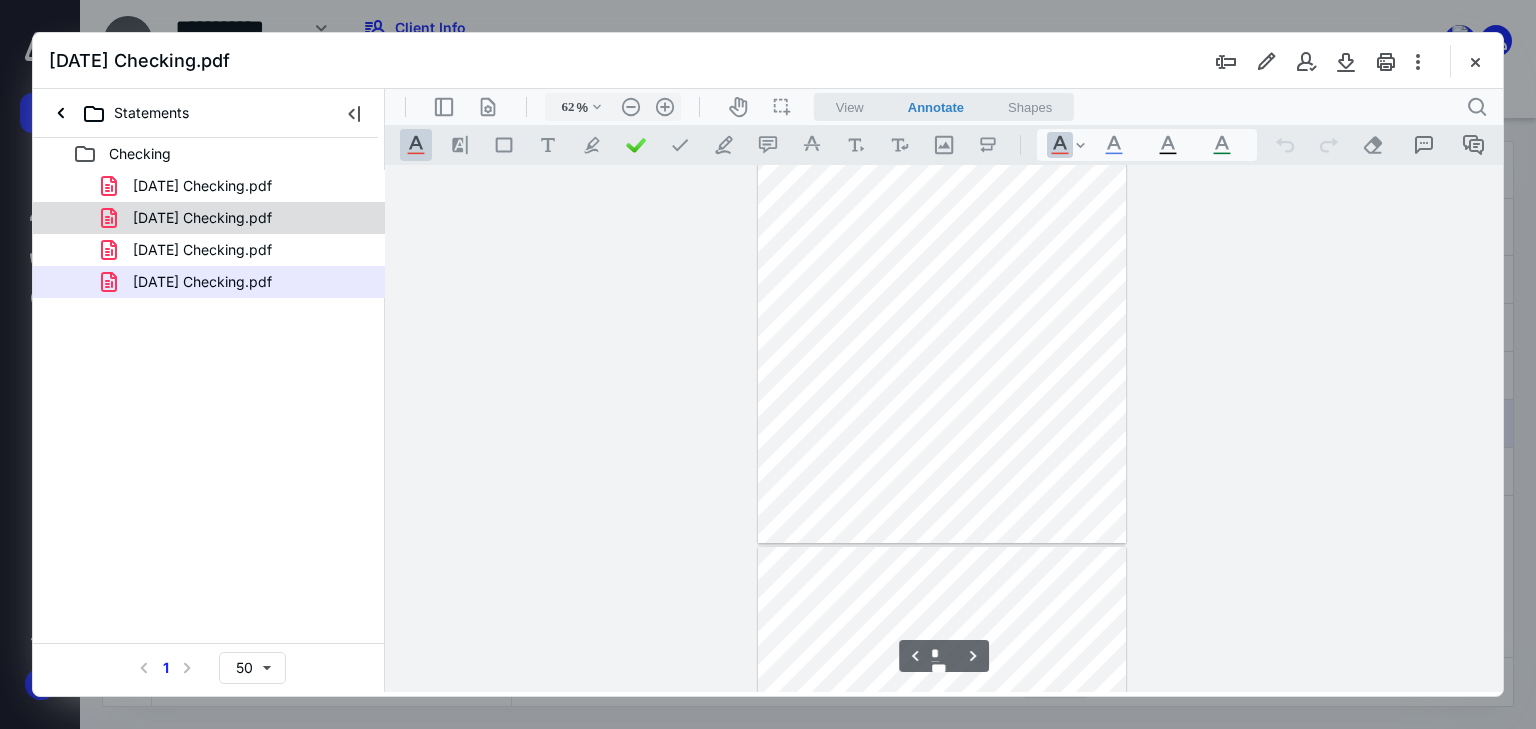 click on "[DATE] Checking.pdf" at bounding box center (202, 218) 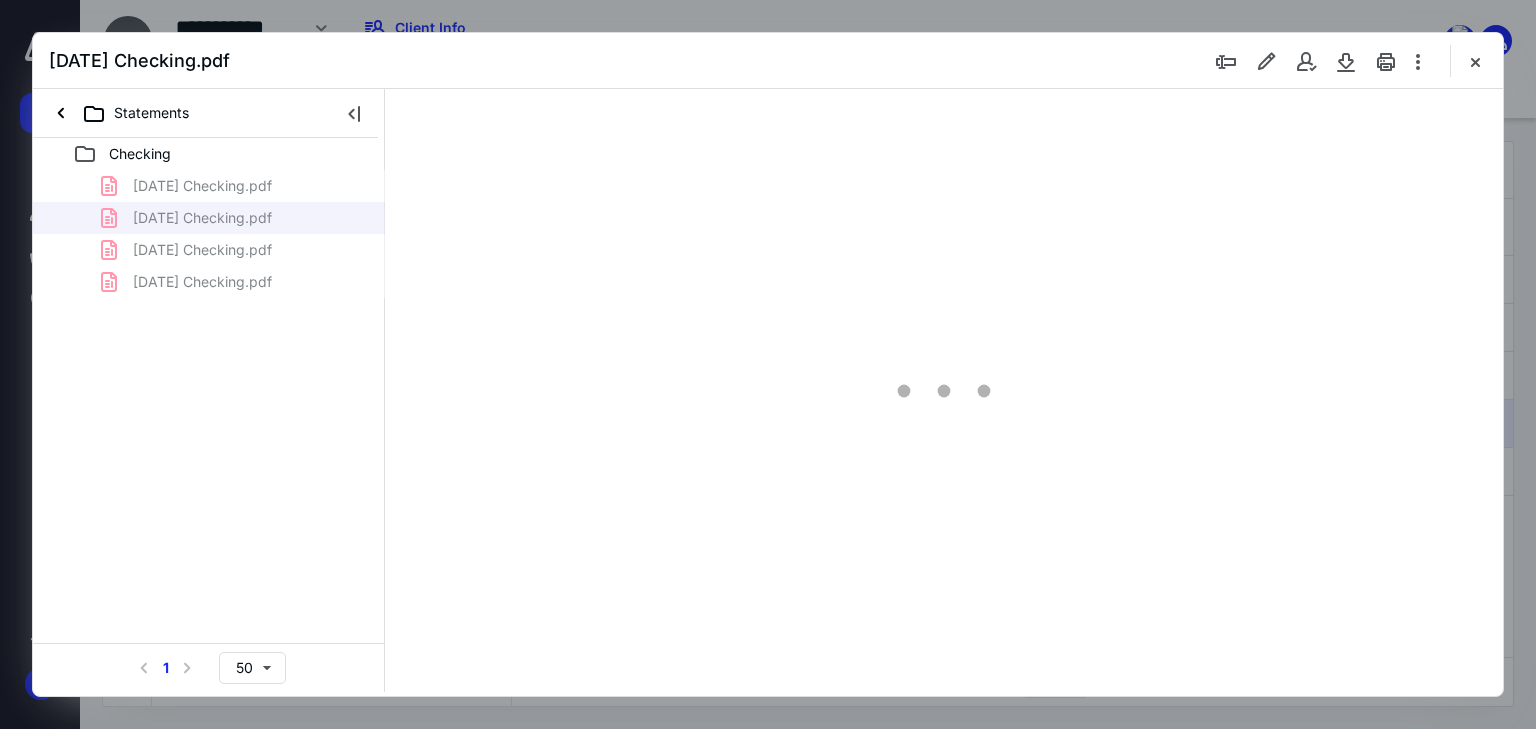 type on "62" 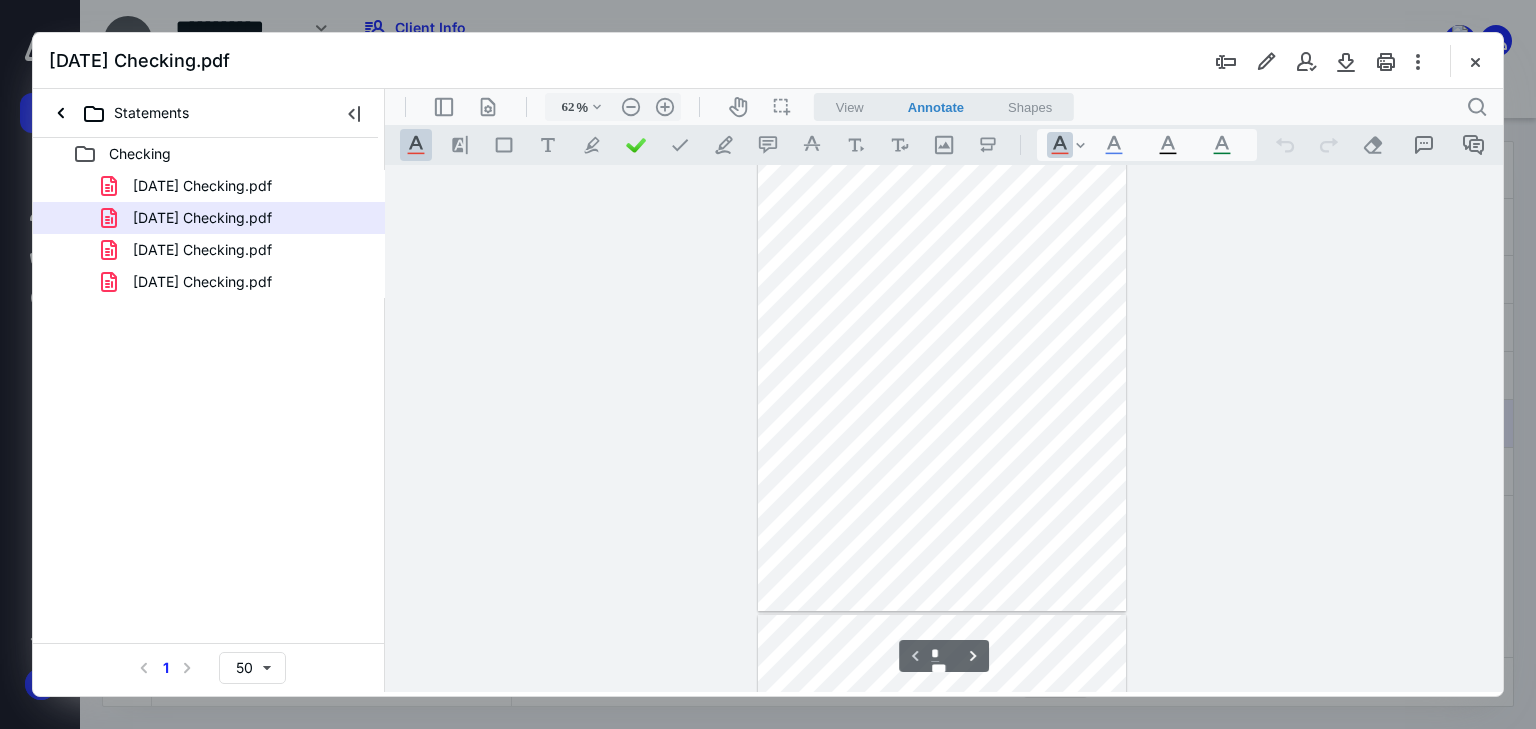 scroll, scrollTop: 0, scrollLeft: 0, axis: both 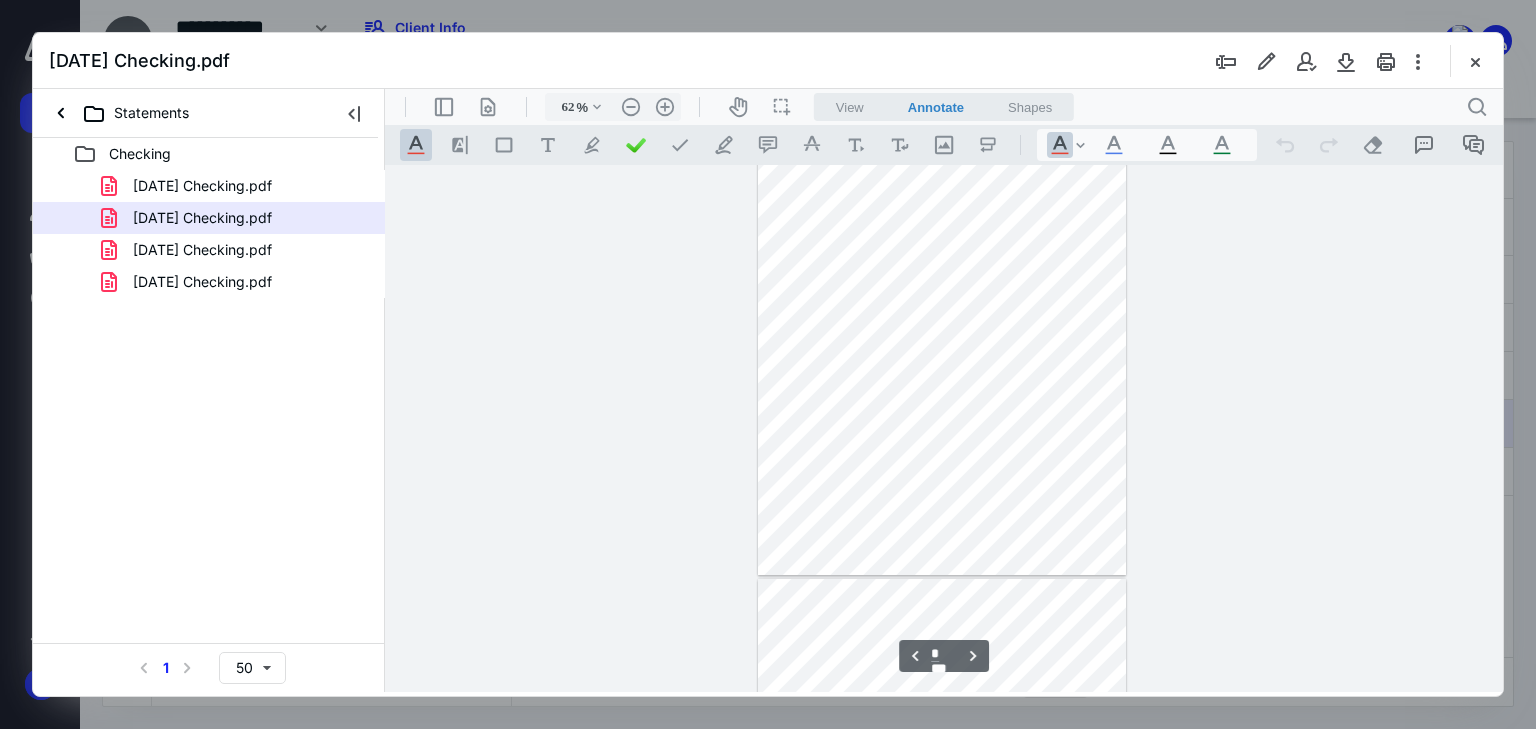 type on "*" 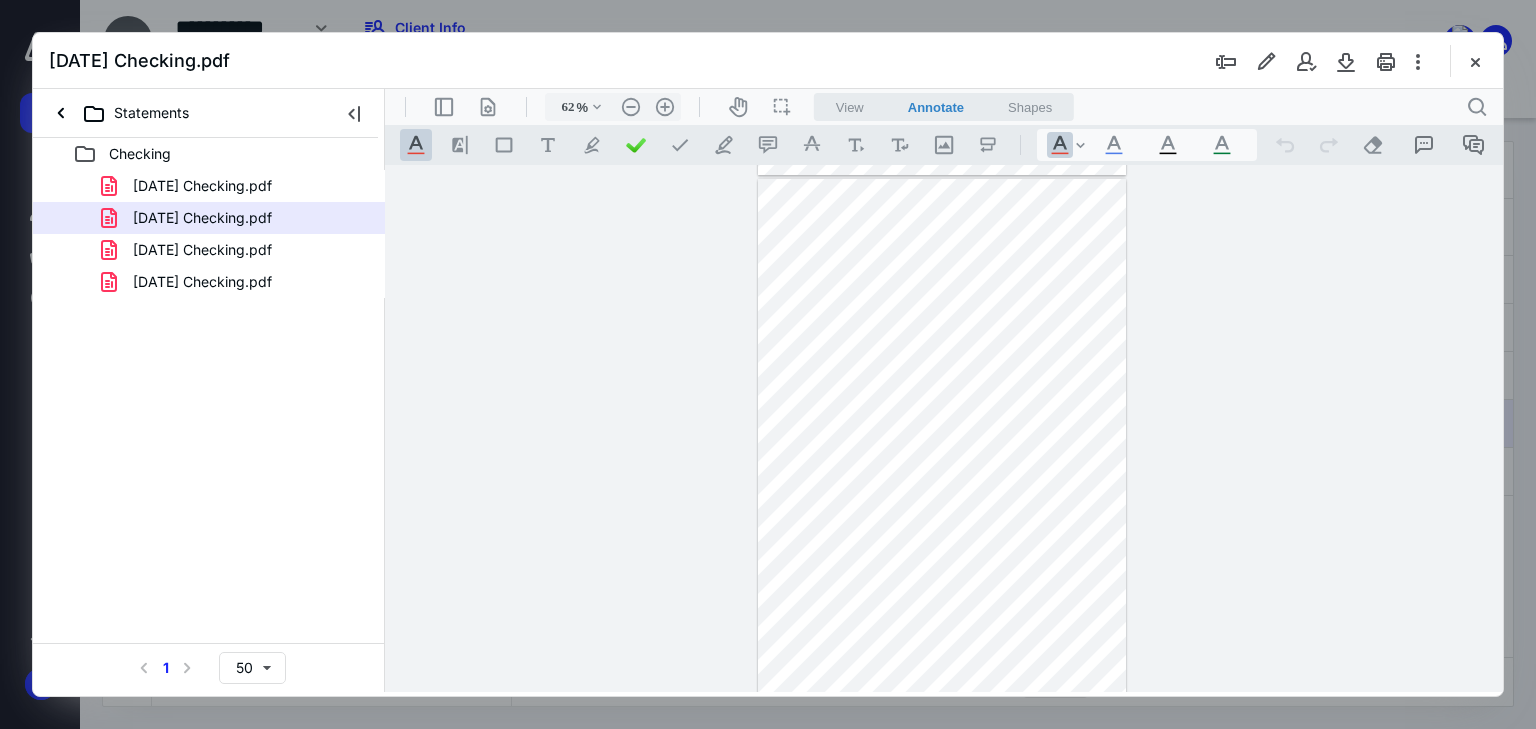 scroll, scrollTop: 1200, scrollLeft: 0, axis: vertical 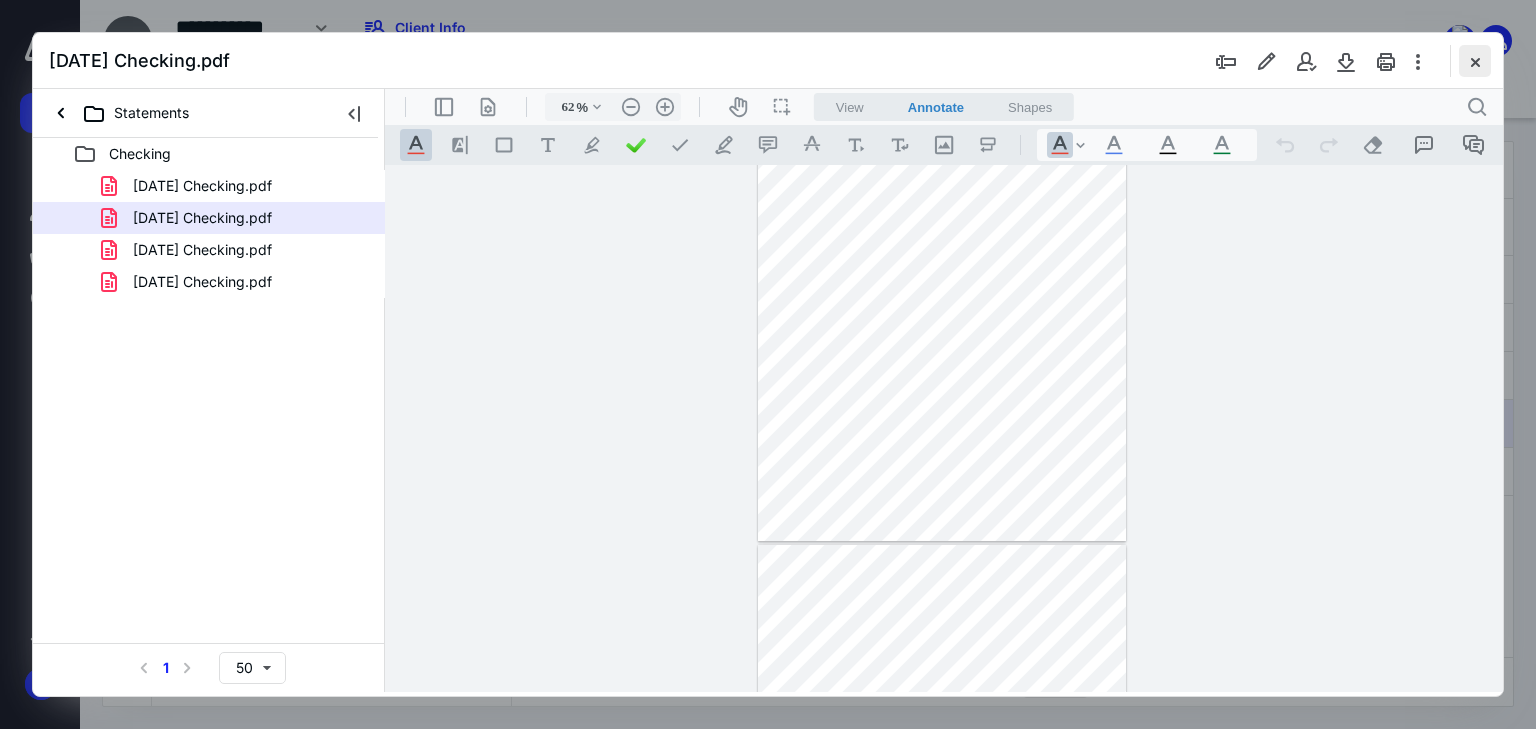 click at bounding box center (1475, 61) 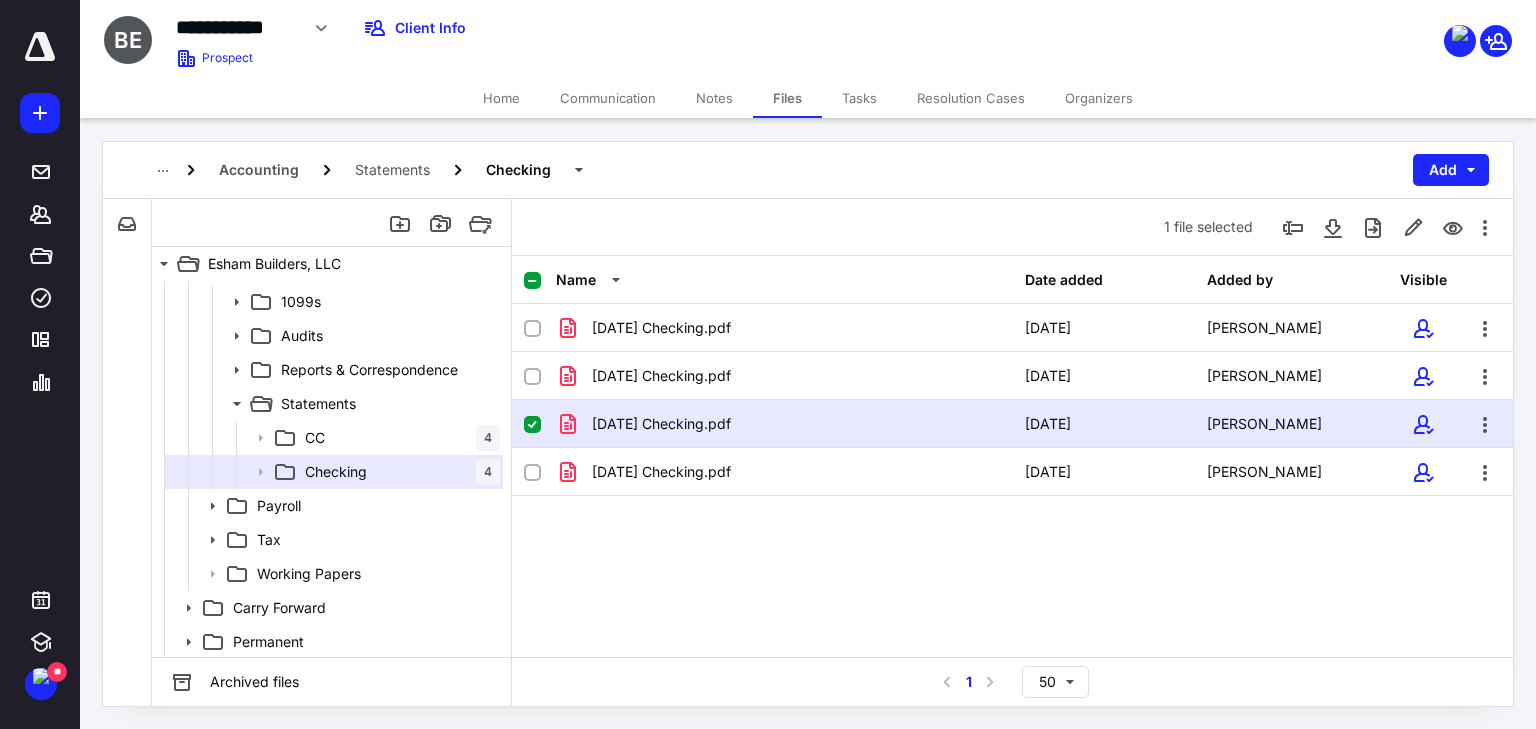 click on "[DATE] Checking.pdf [DATE] [PERSON_NAME] [DATE] Checking.pdf [DATE] [PERSON_NAME] [DATE] Checking.pdf [DATE] [PERSON_NAME] [DATE] Checking.pdf [DATE] [PERSON_NAME]" at bounding box center [1012, 454] 